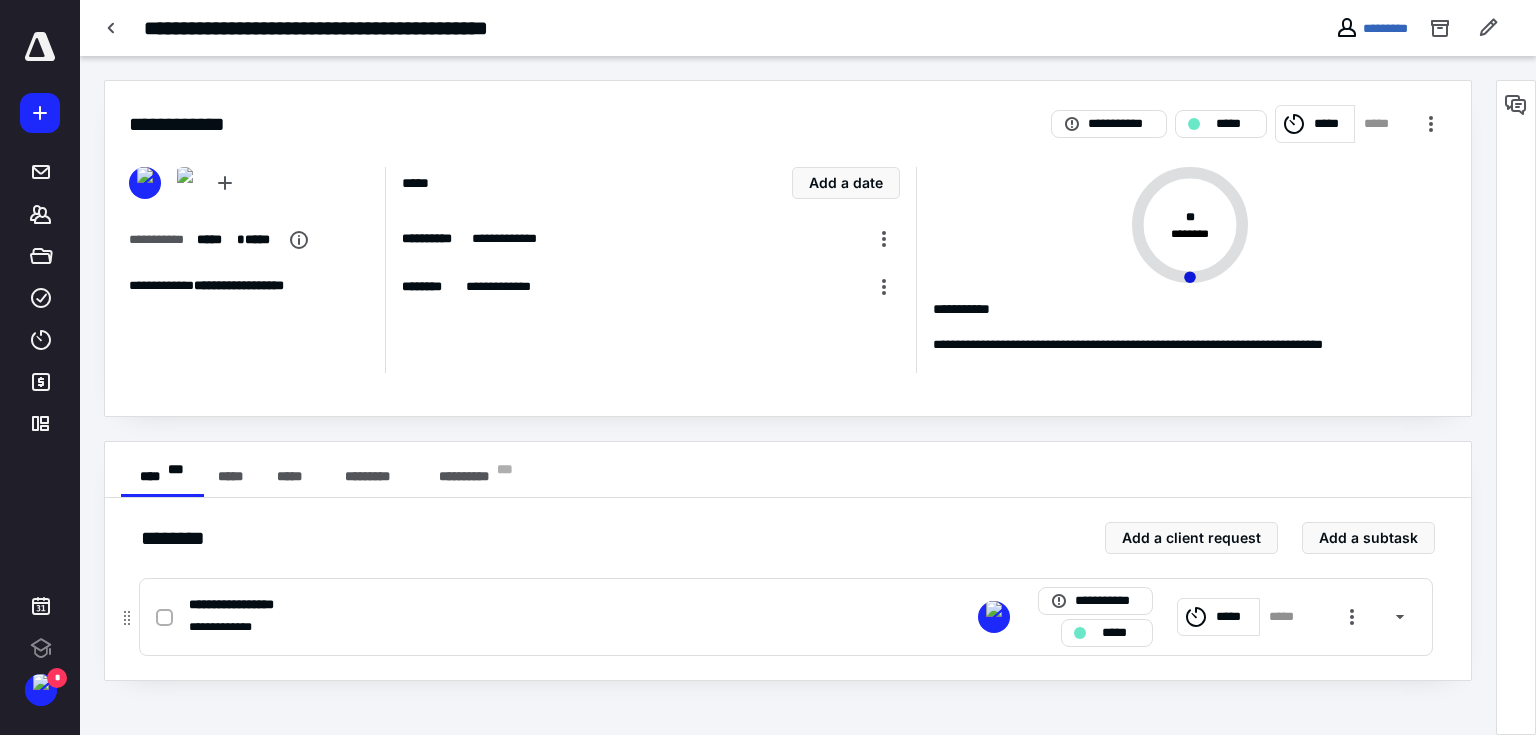 scroll, scrollTop: 0, scrollLeft: 0, axis: both 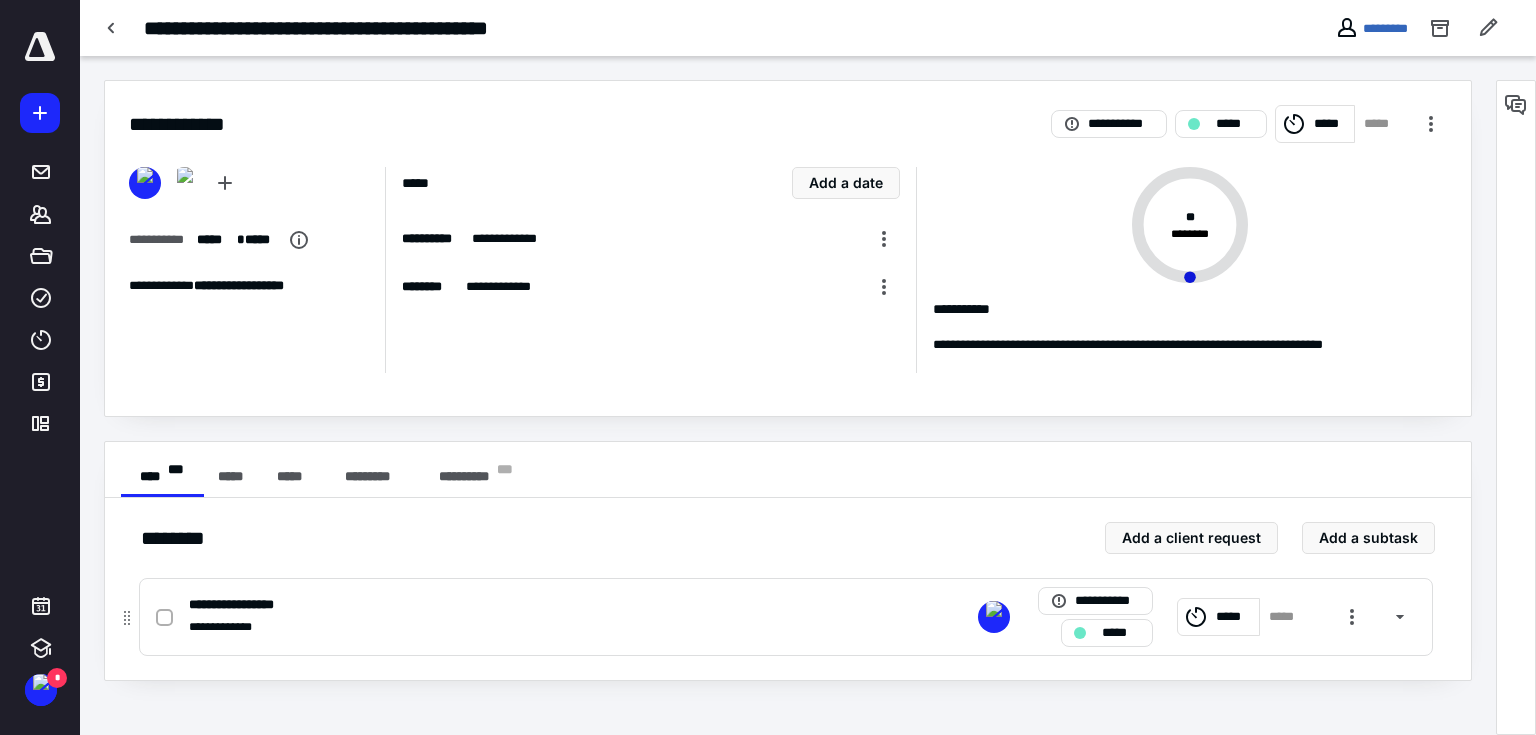 click on "**********" at bounding box center (523, 627) 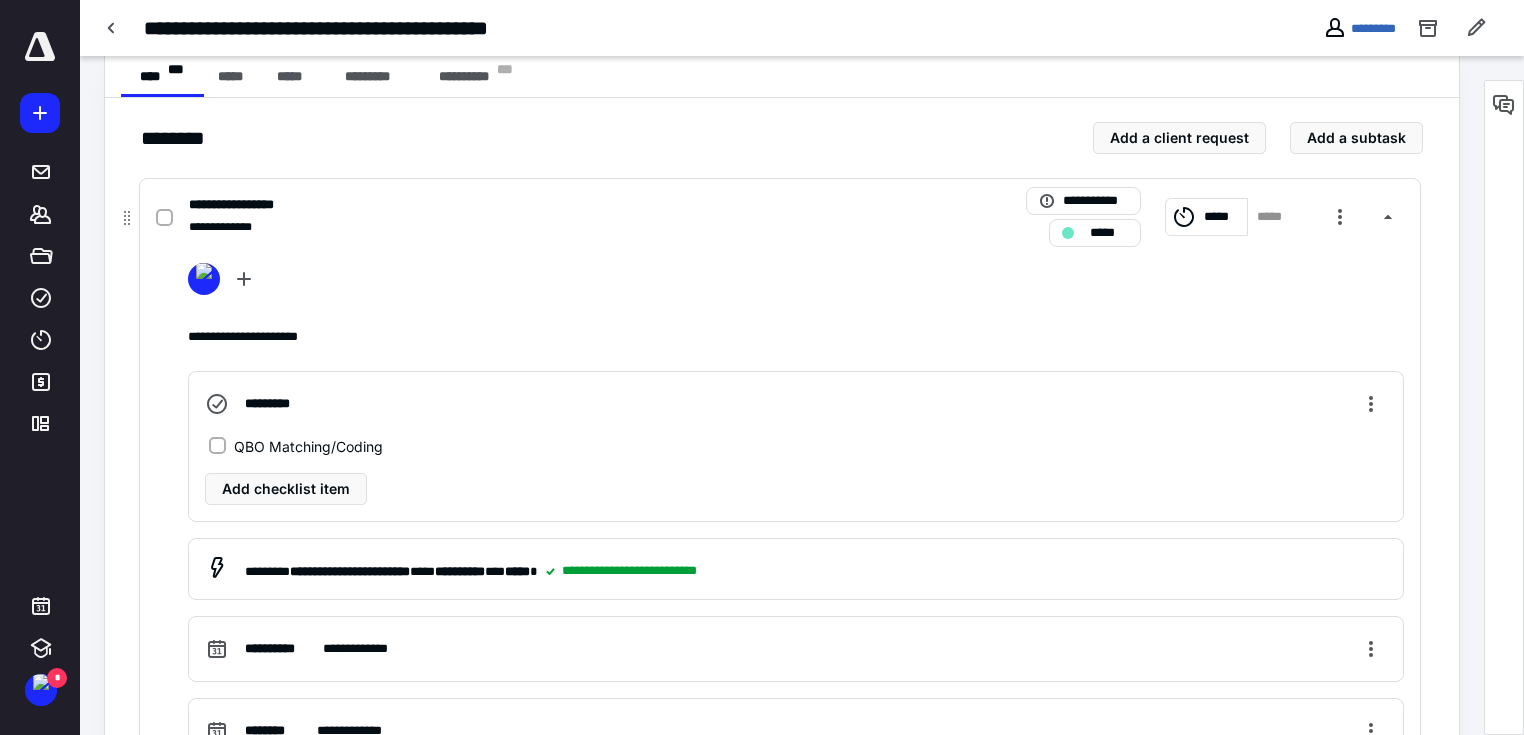 scroll, scrollTop: 548, scrollLeft: 0, axis: vertical 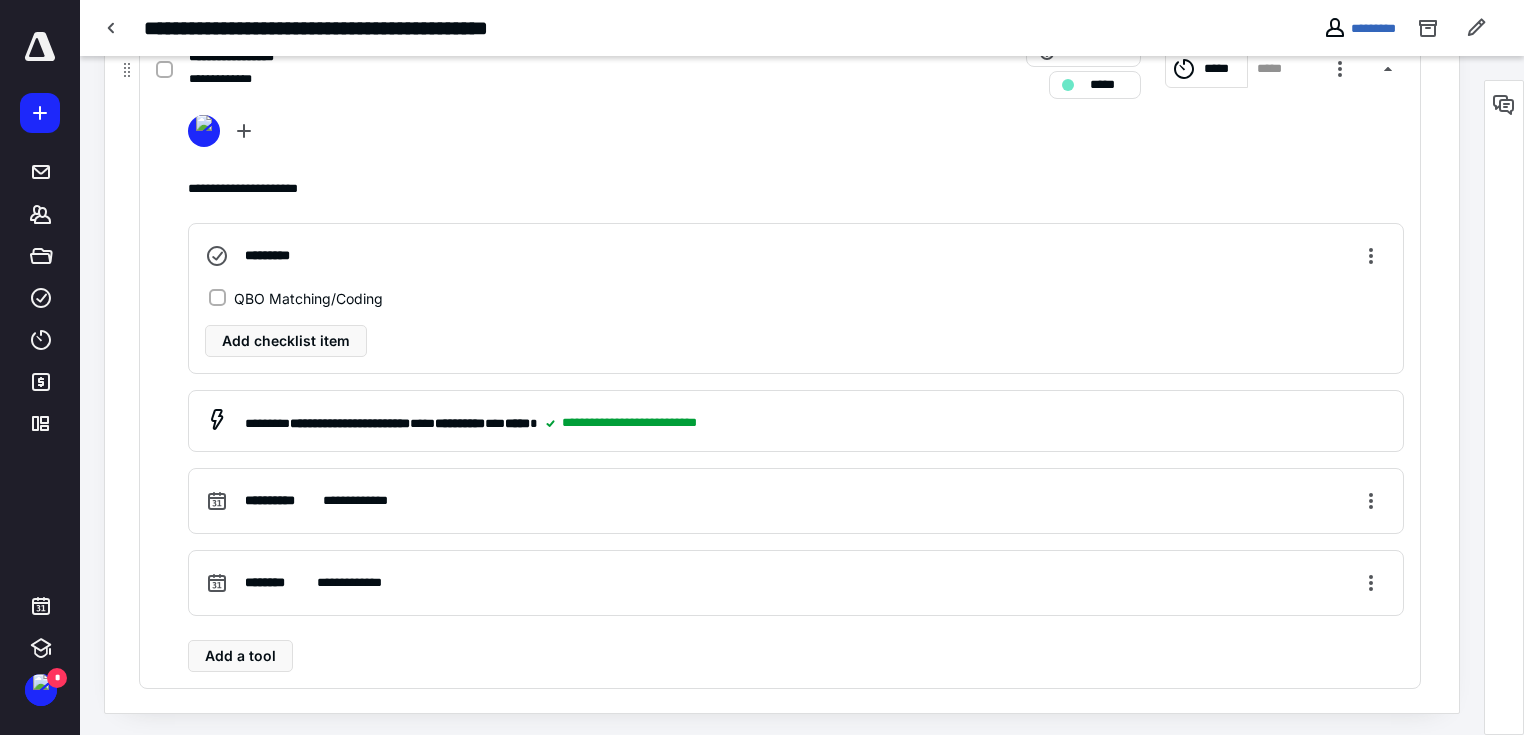 click 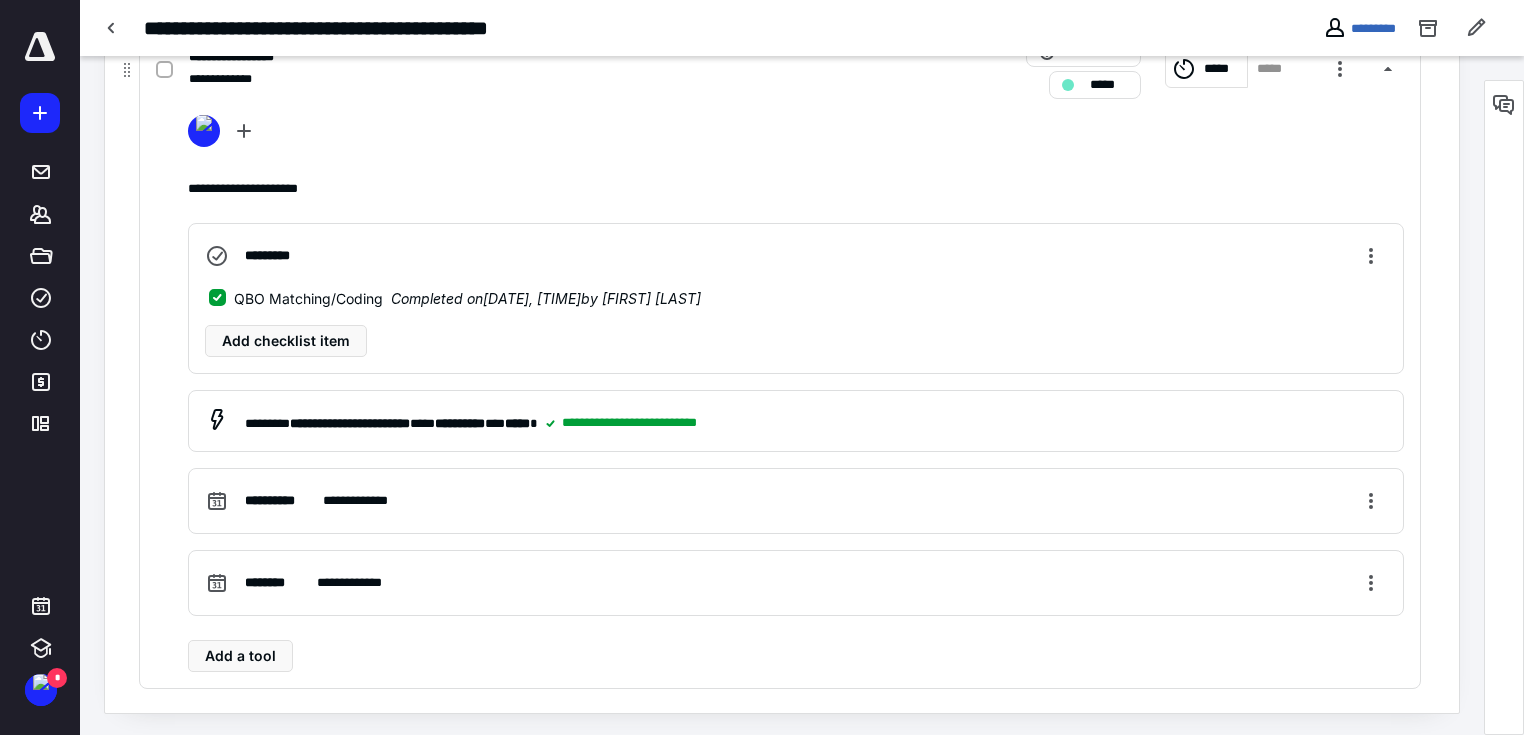 scroll, scrollTop: 228, scrollLeft: 0, axis: vertical 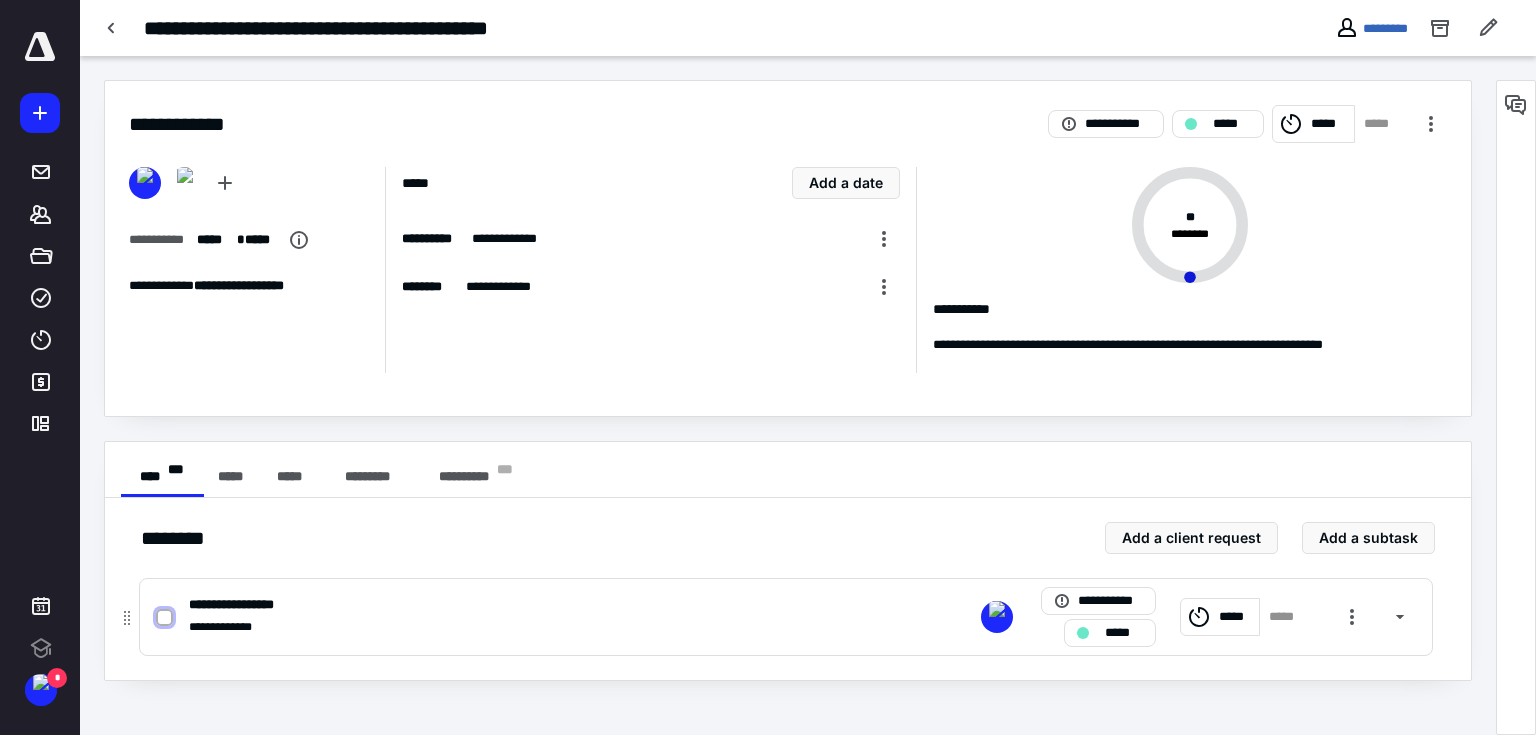 click at bounding box center (164, 618) 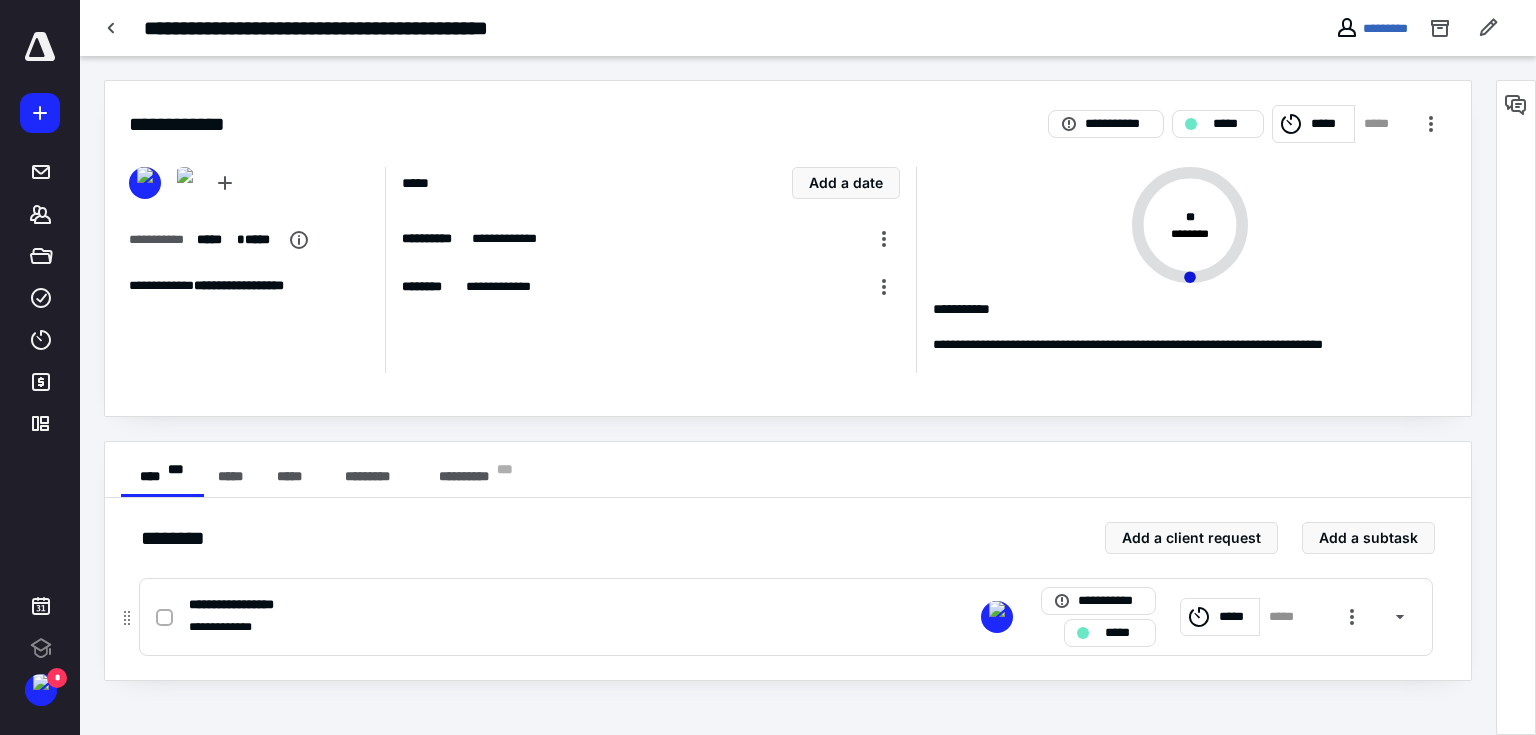 checkbox on "true" 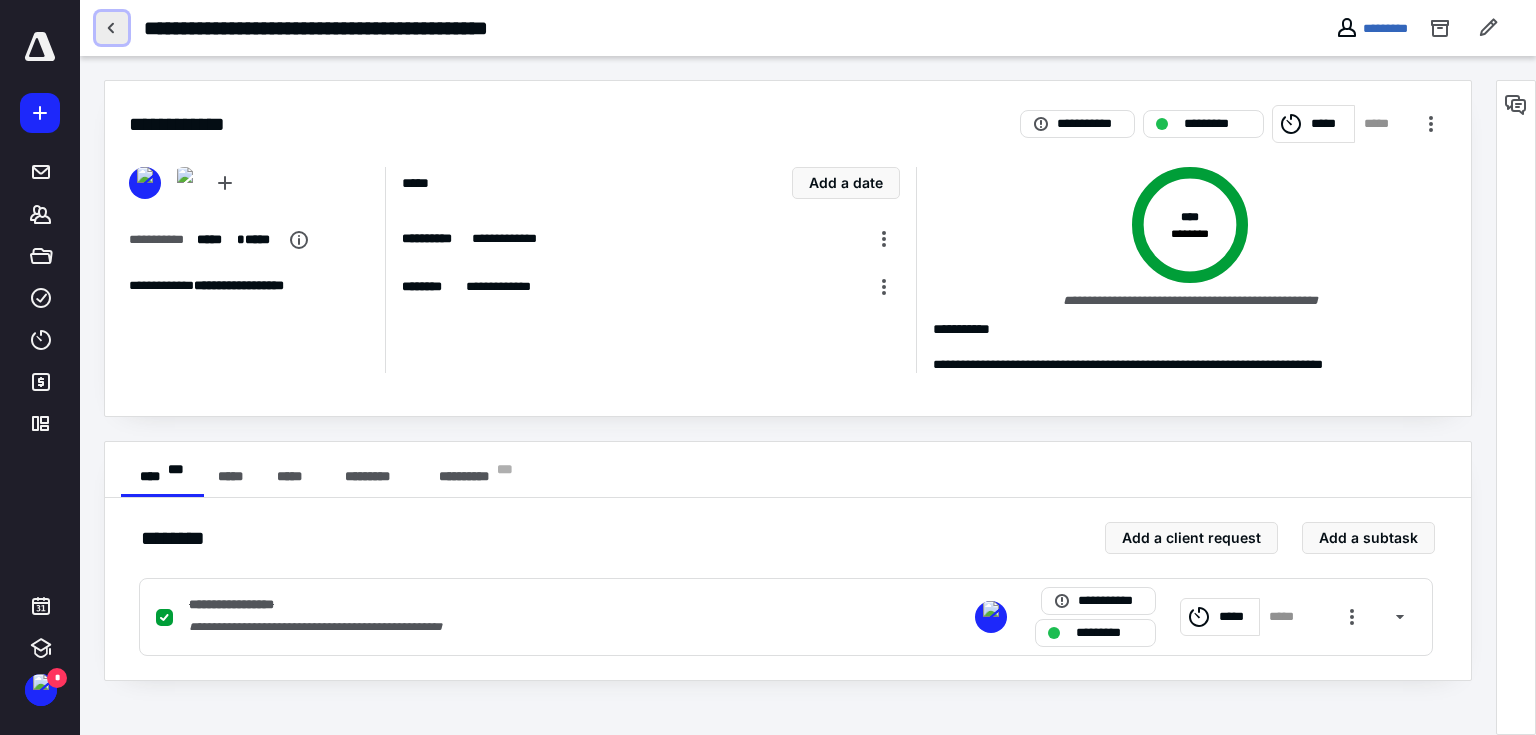 click at bounding box center (112, 28) 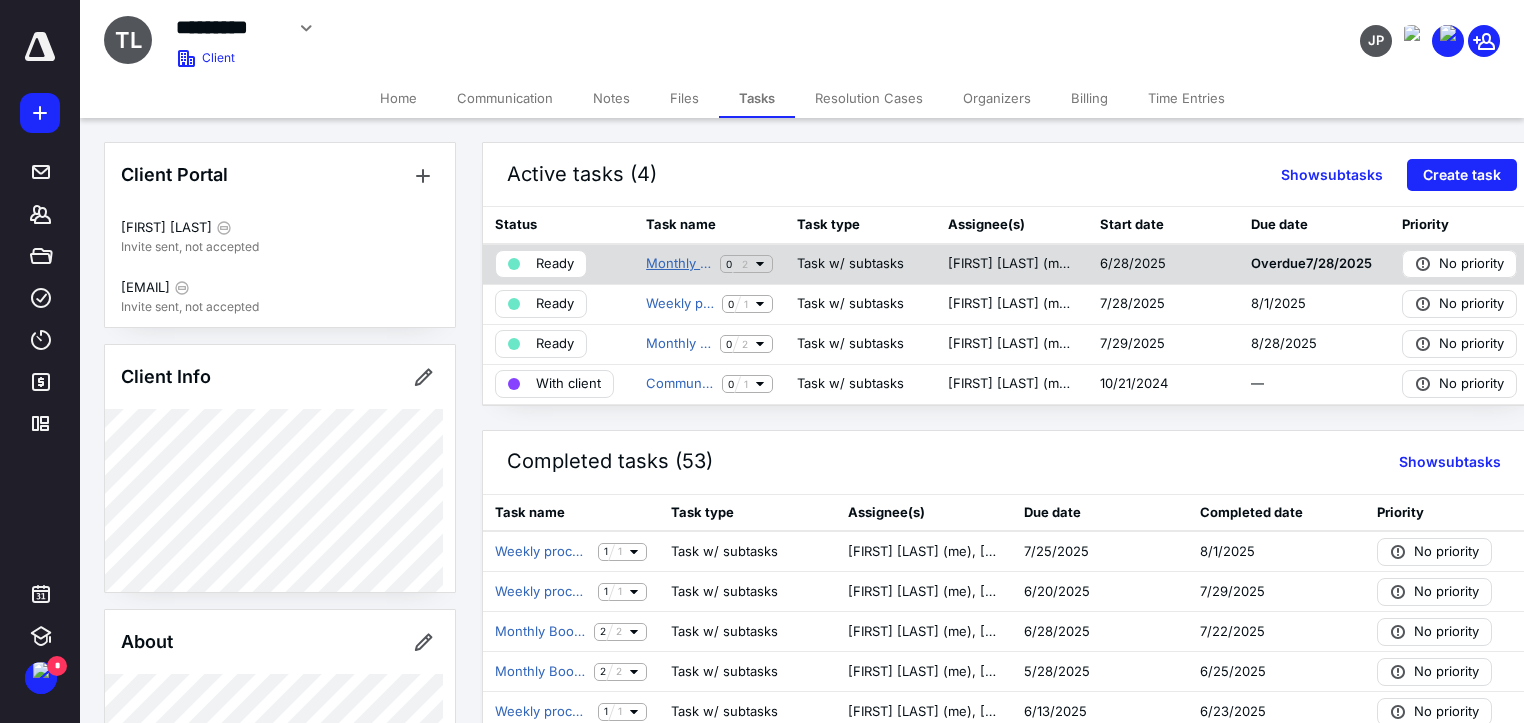 click on "Monthly Bookkeeping (NO Preparation) June 2025" at bounding box center (679, 264) 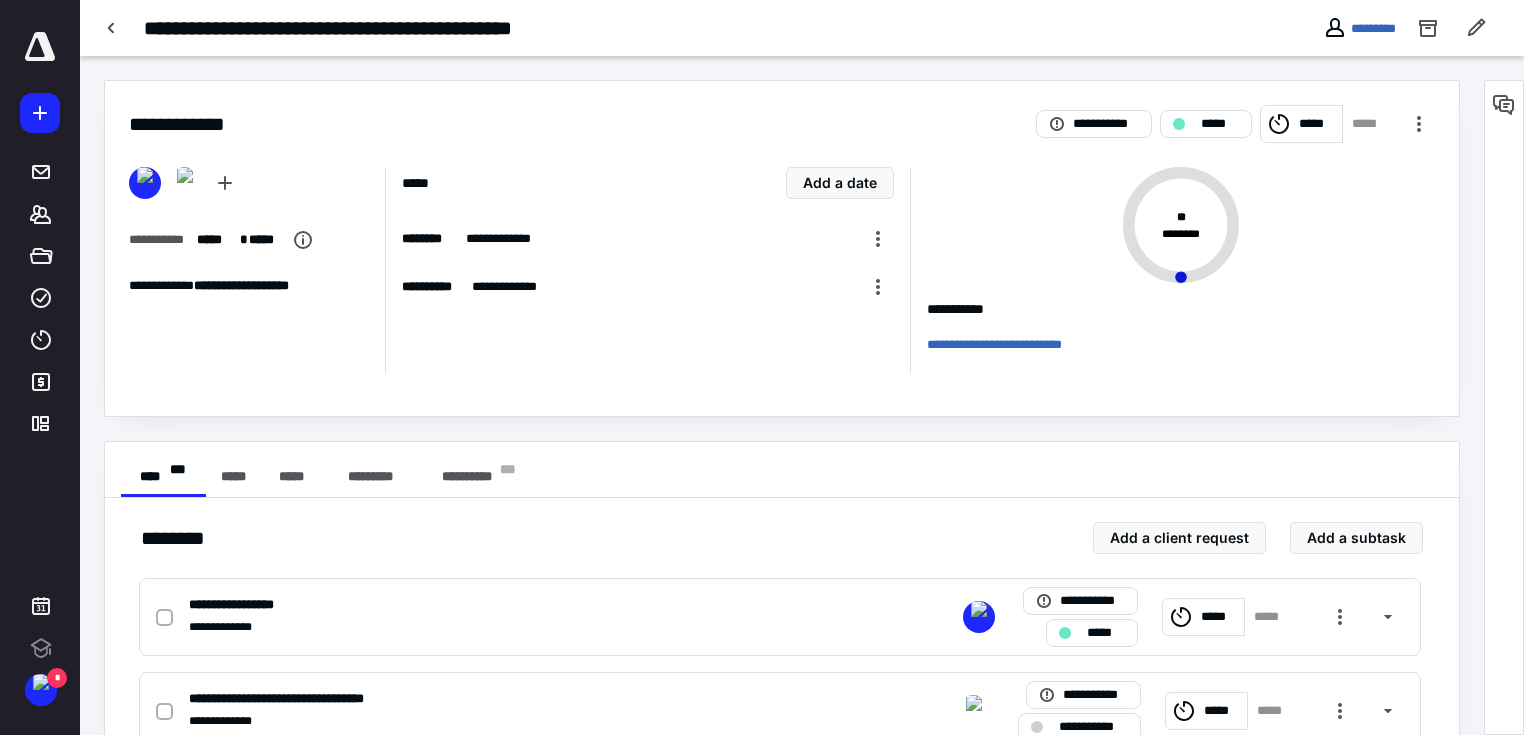 scroll, scrollTop: 0, scrollLeft: 0, axis: both 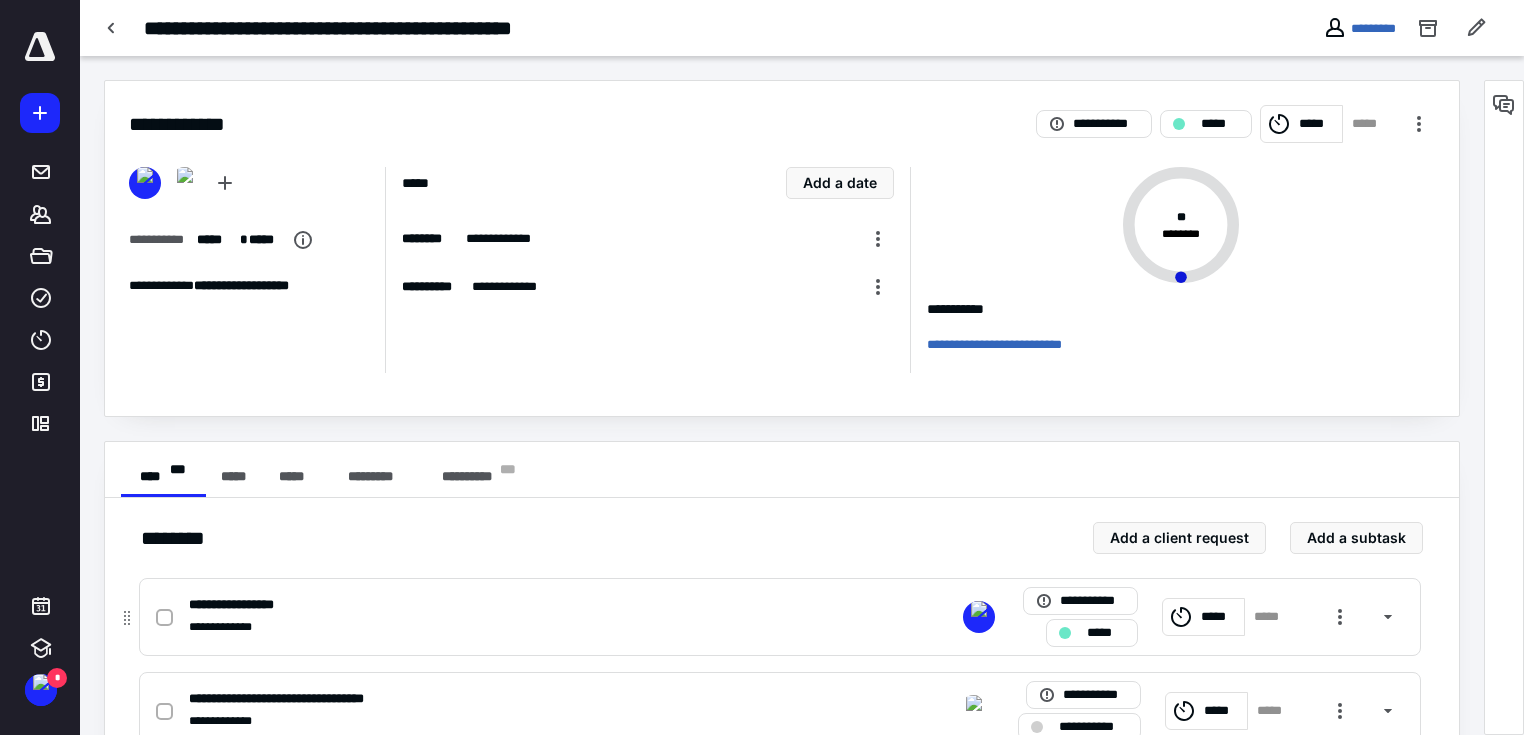 click on "**********" at bounding box center (780, 617) 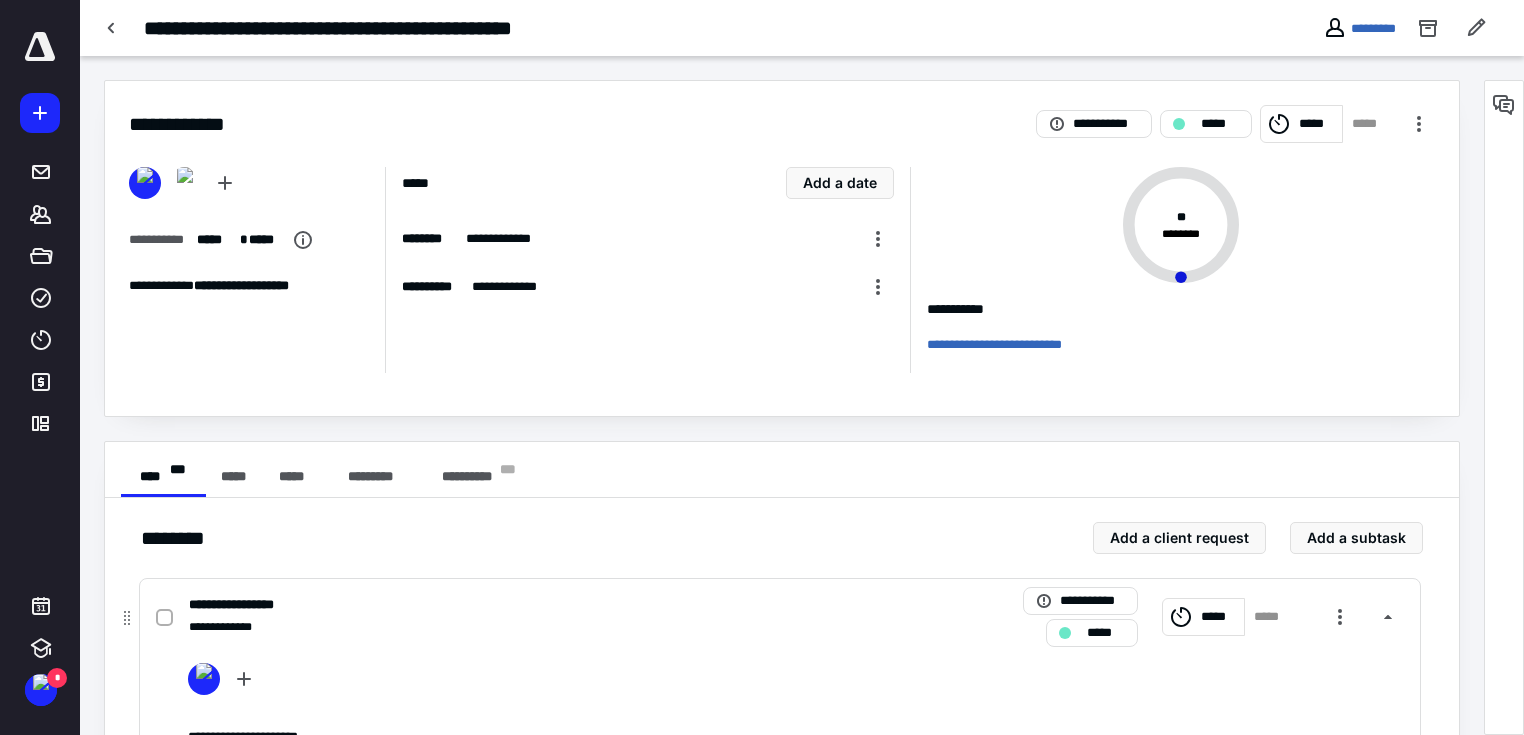 click on "**********" at bounding box center (517, 605) 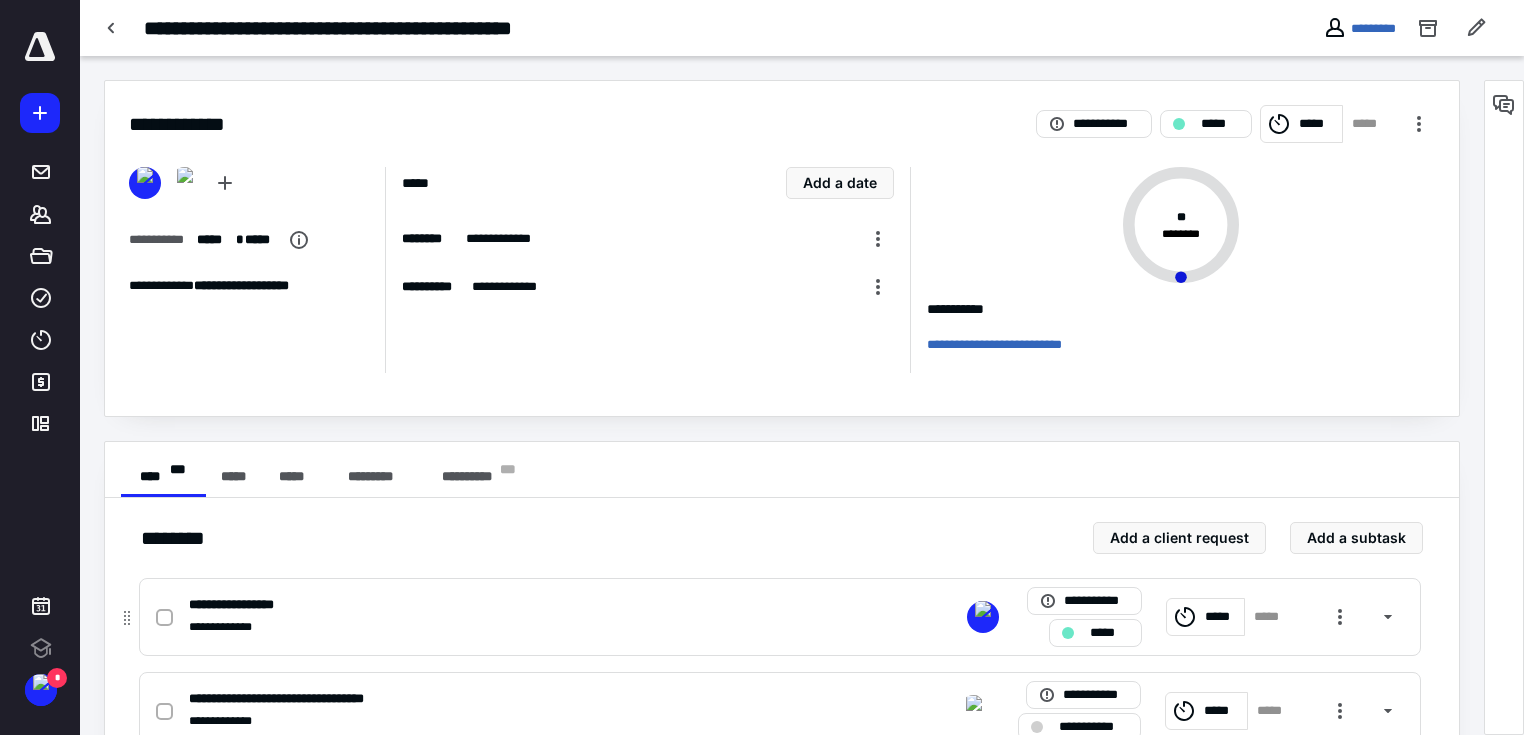 scroll, scrollTop: 0, scrollLeft: 0, axis: both 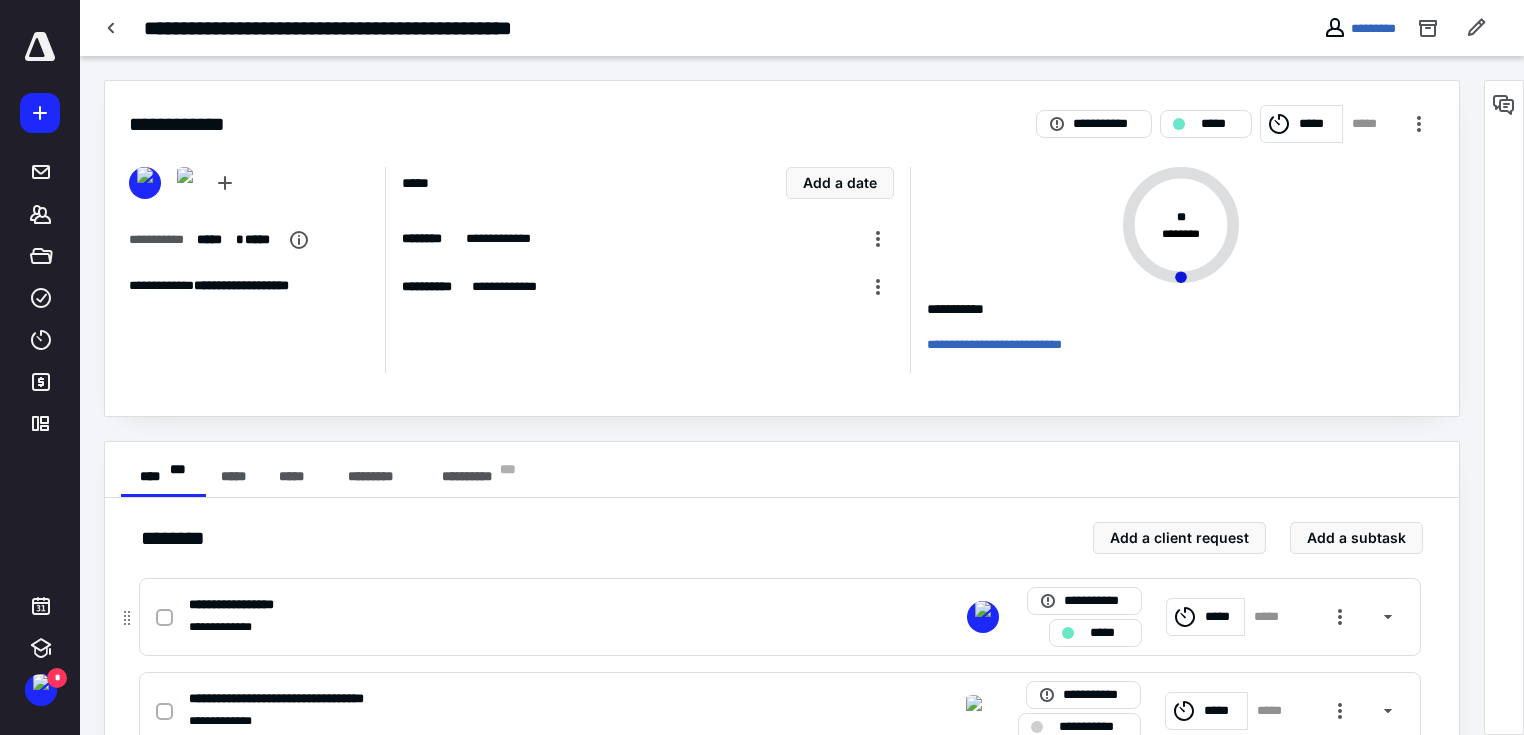 click 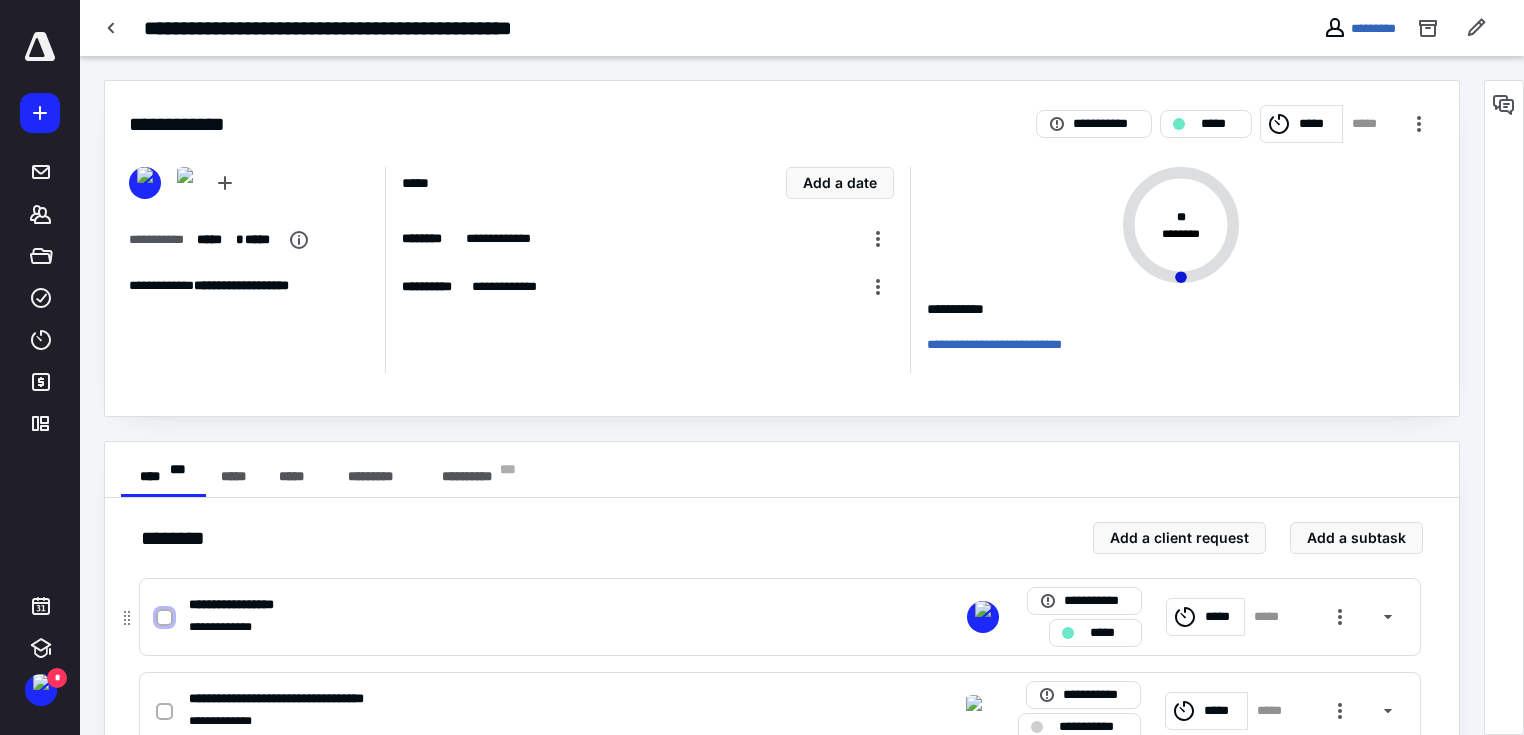 click at bounding box center [164, 618] 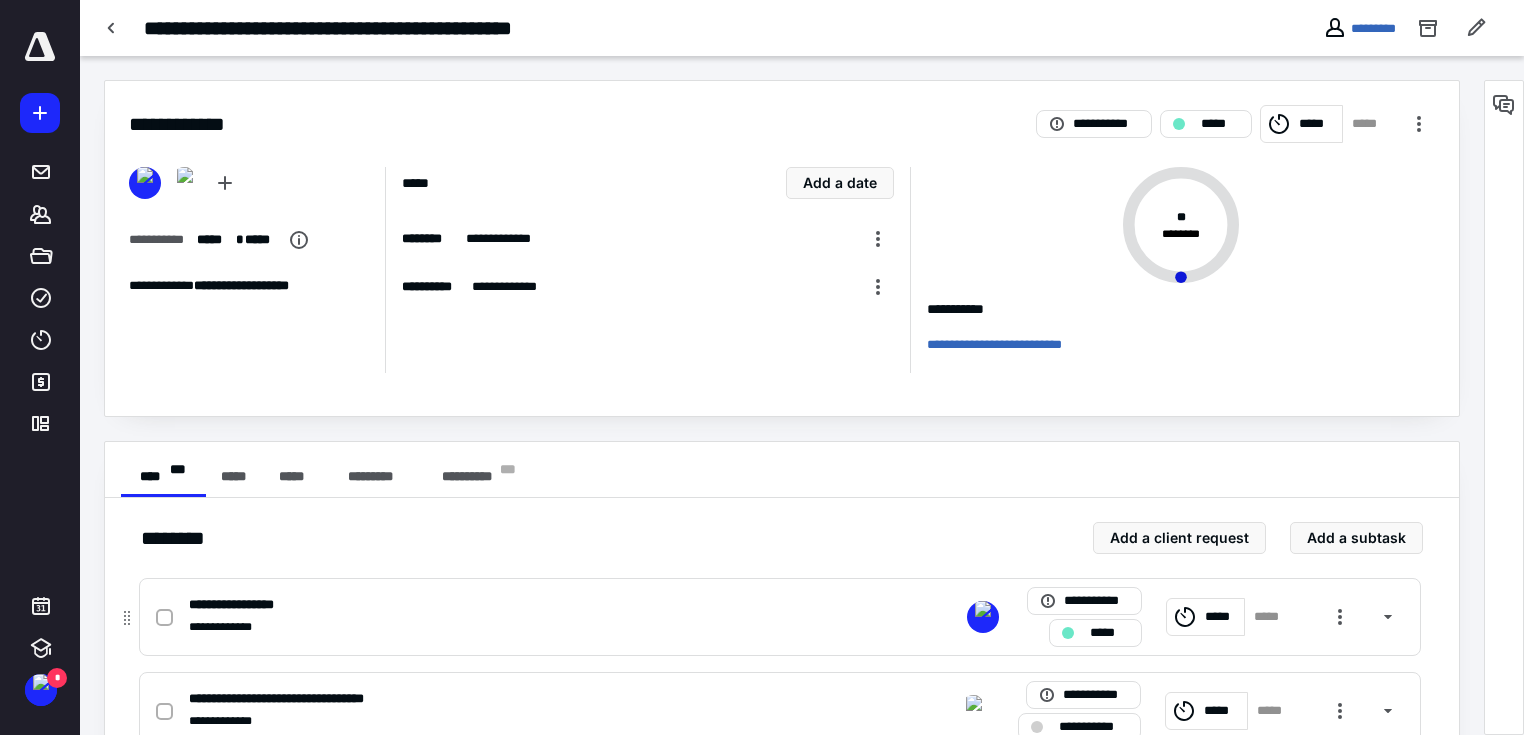 checkbox on "true" 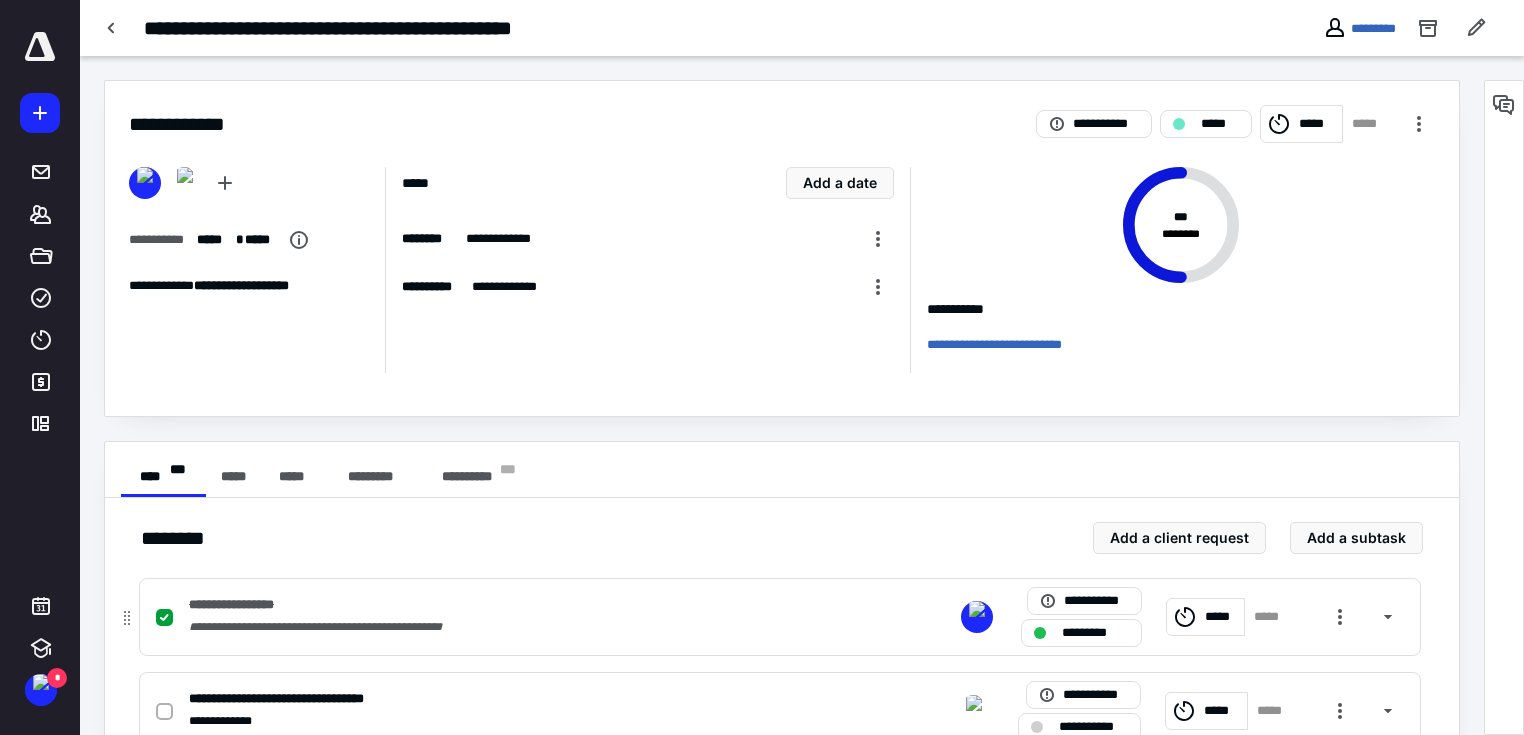 scroll, scrollTop: 63, scrollLeft: 0, axis: vertical 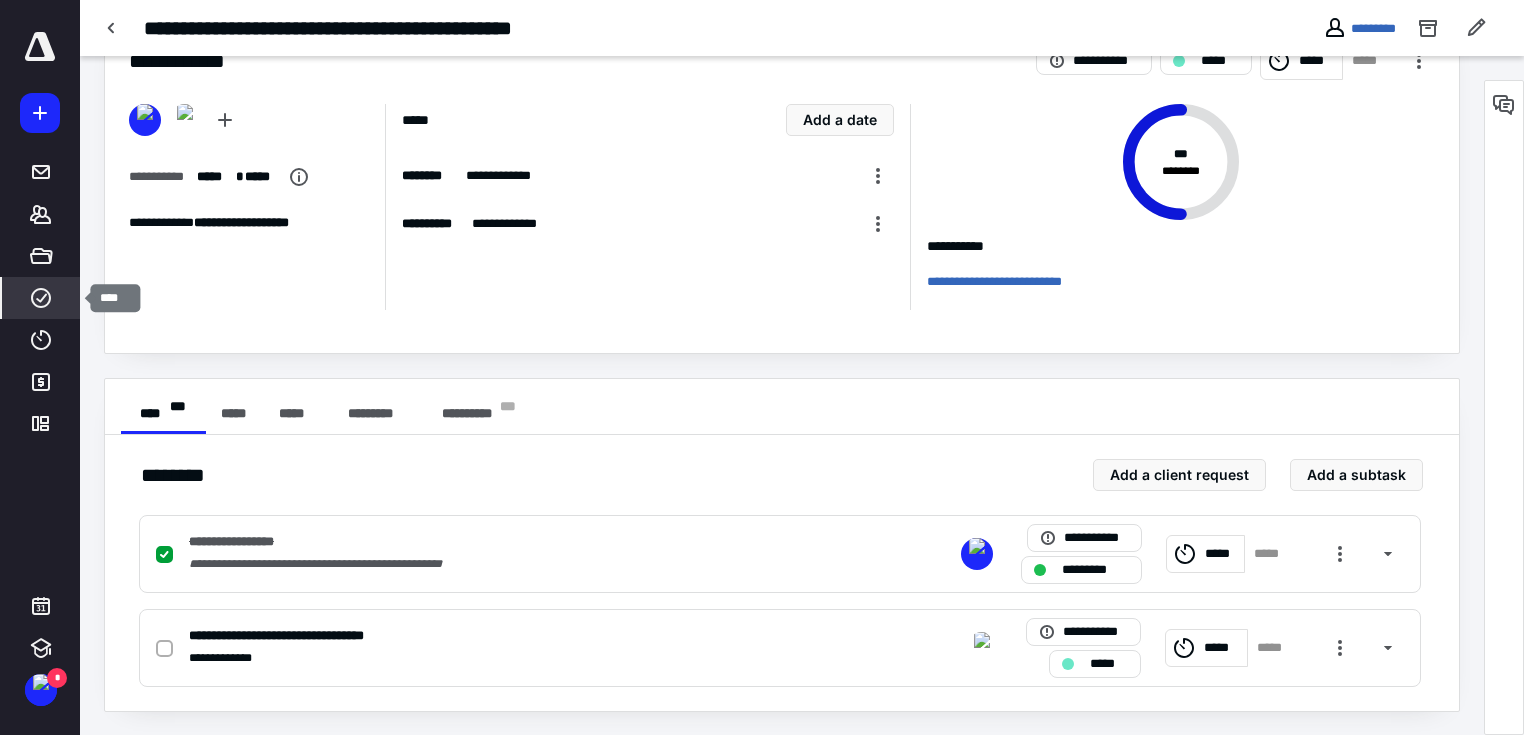 click 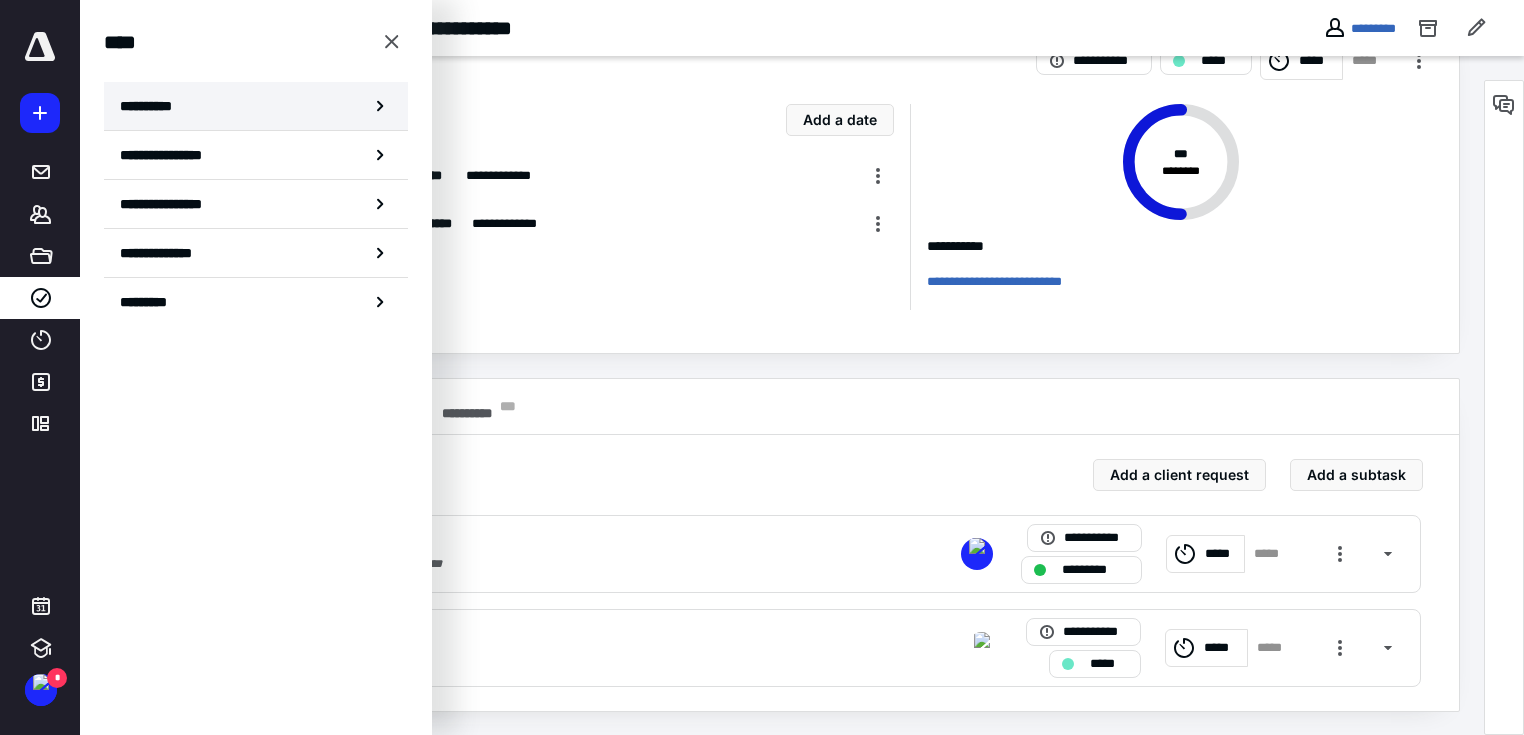 click on "**********" at bounding box center [153, 106] 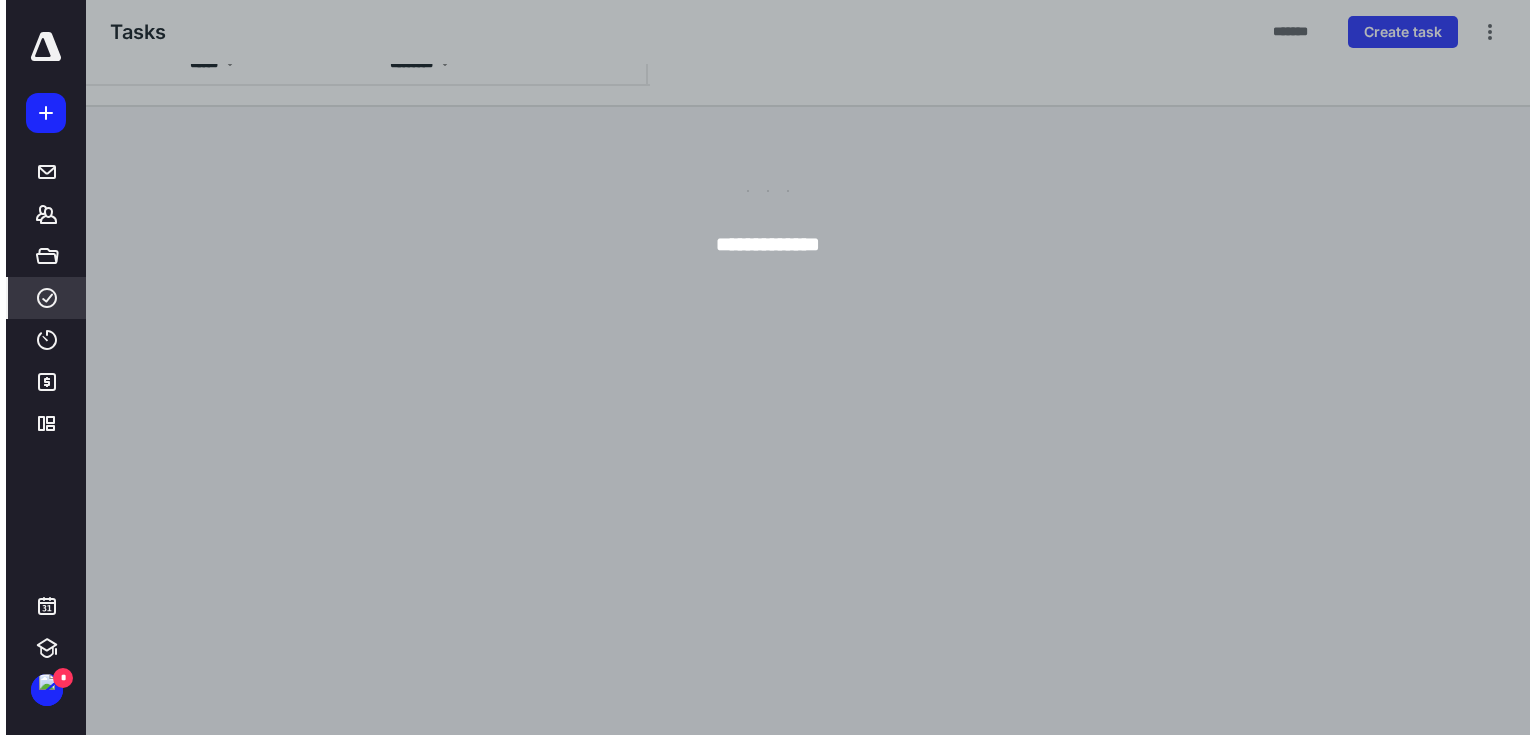 scroll, scrollTop: 0, scrollLeft: 0, axis: both 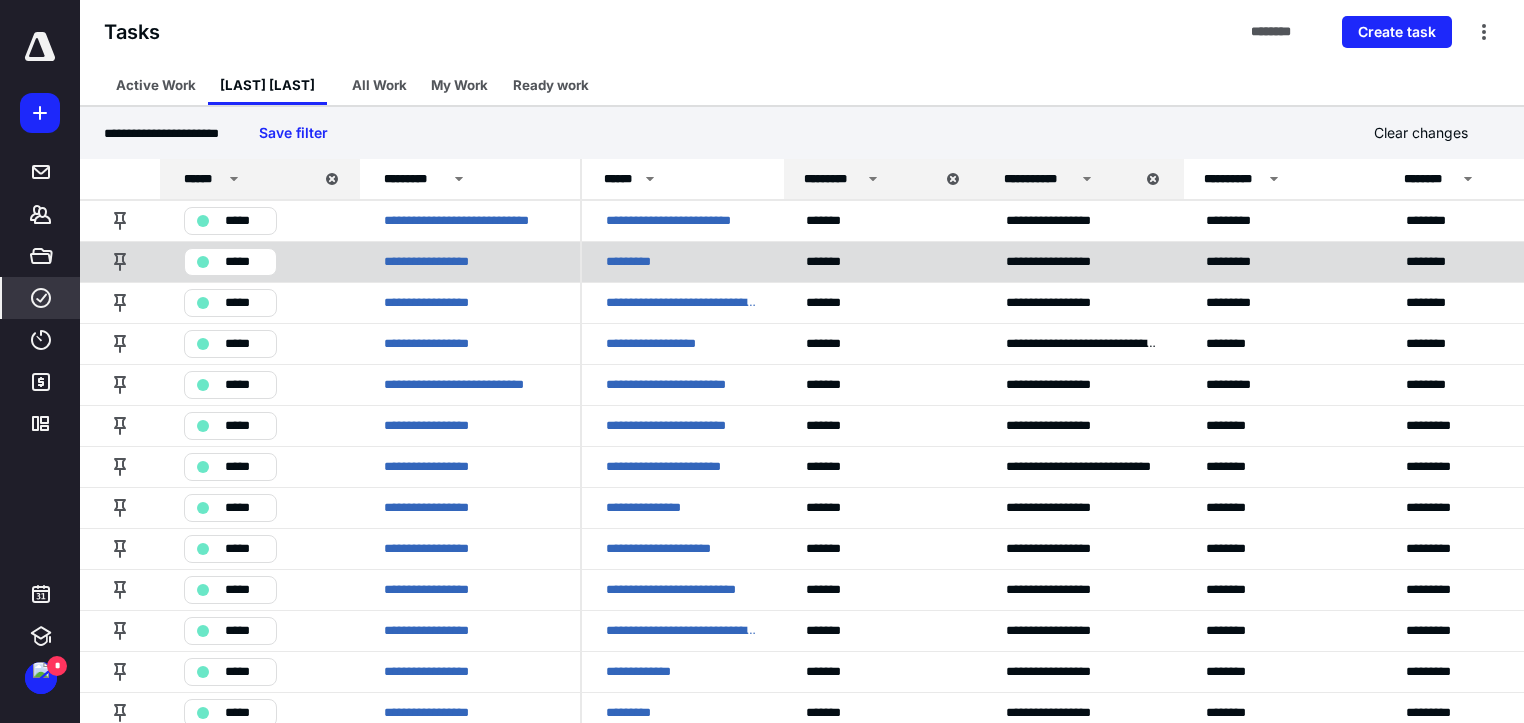 click on "*********" at bounding box center (640, 262) 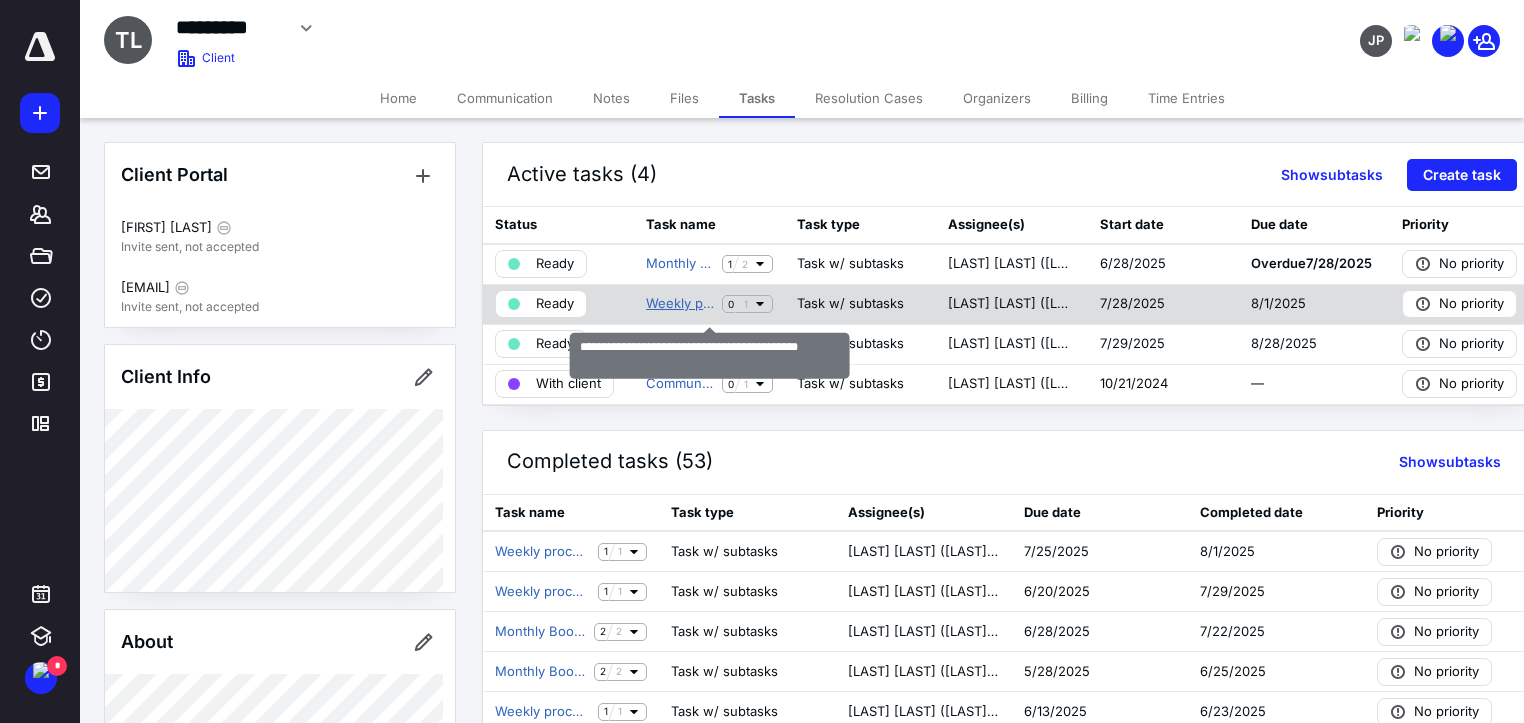 click on "Weekly processing Week Ending August 1, 2025" at bounding box center [680, 304] 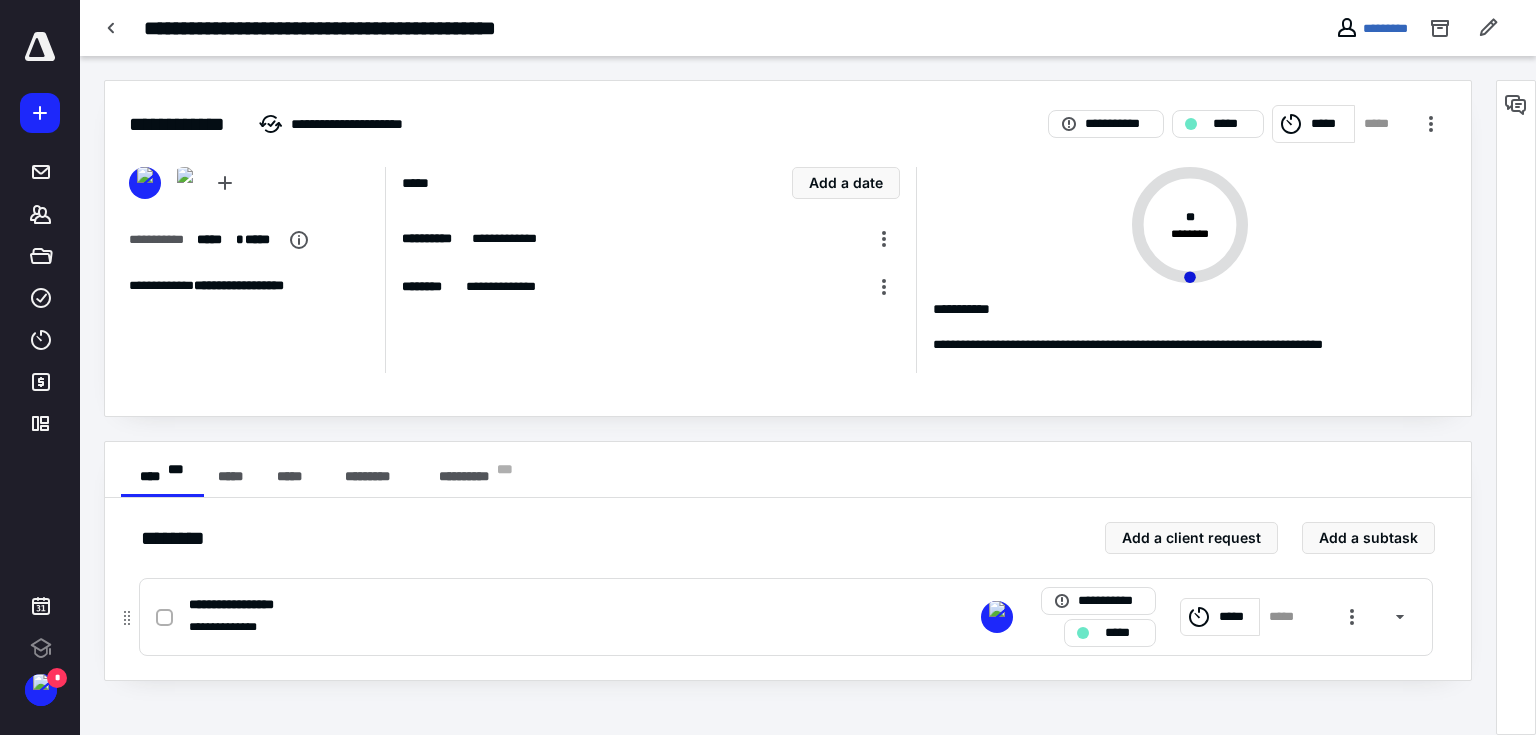 scroll, scrollTop: 0, scrollLeft: 0, axis: both 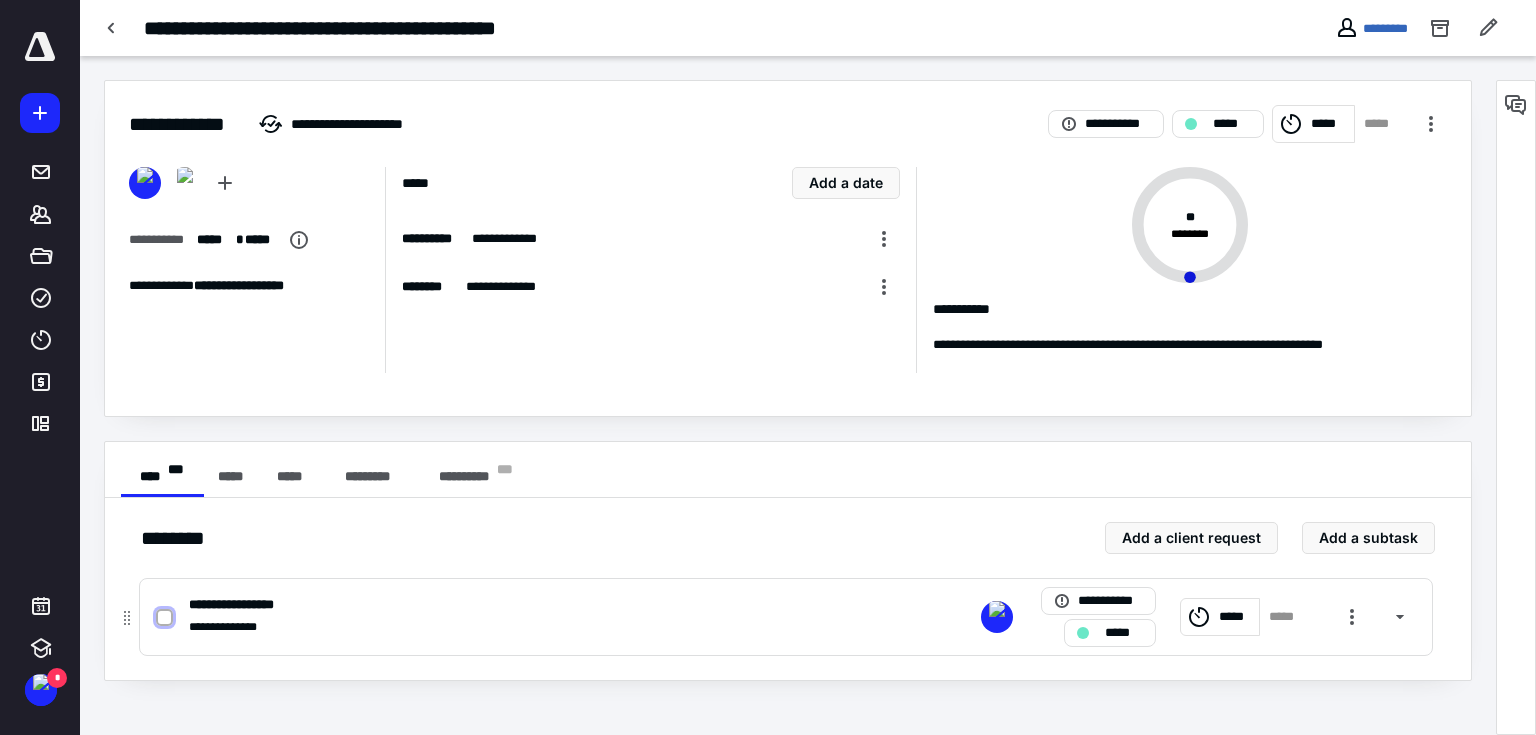 click at bounding box center [164, 618] 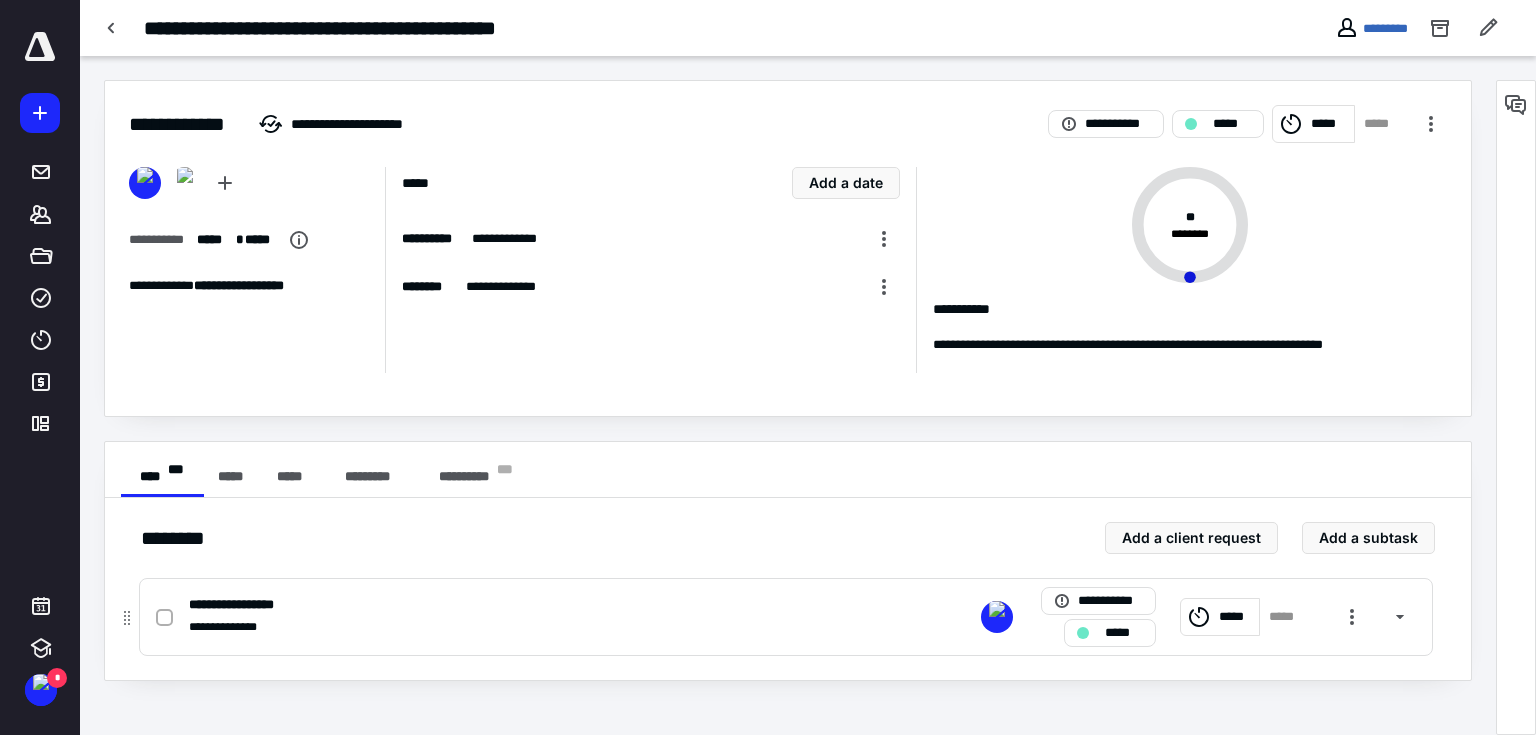 checkbox on "true" 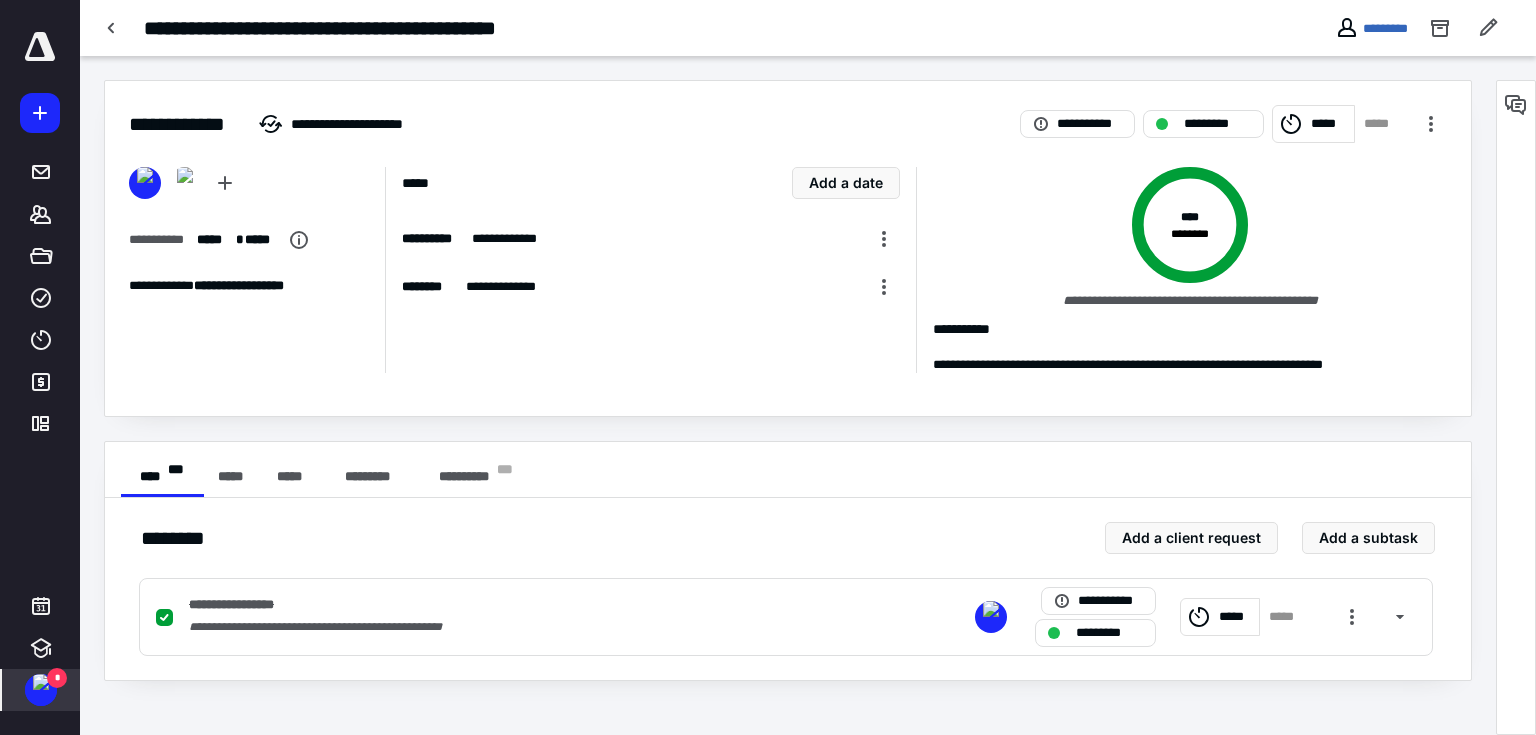 click at bounding box center [41, 682] 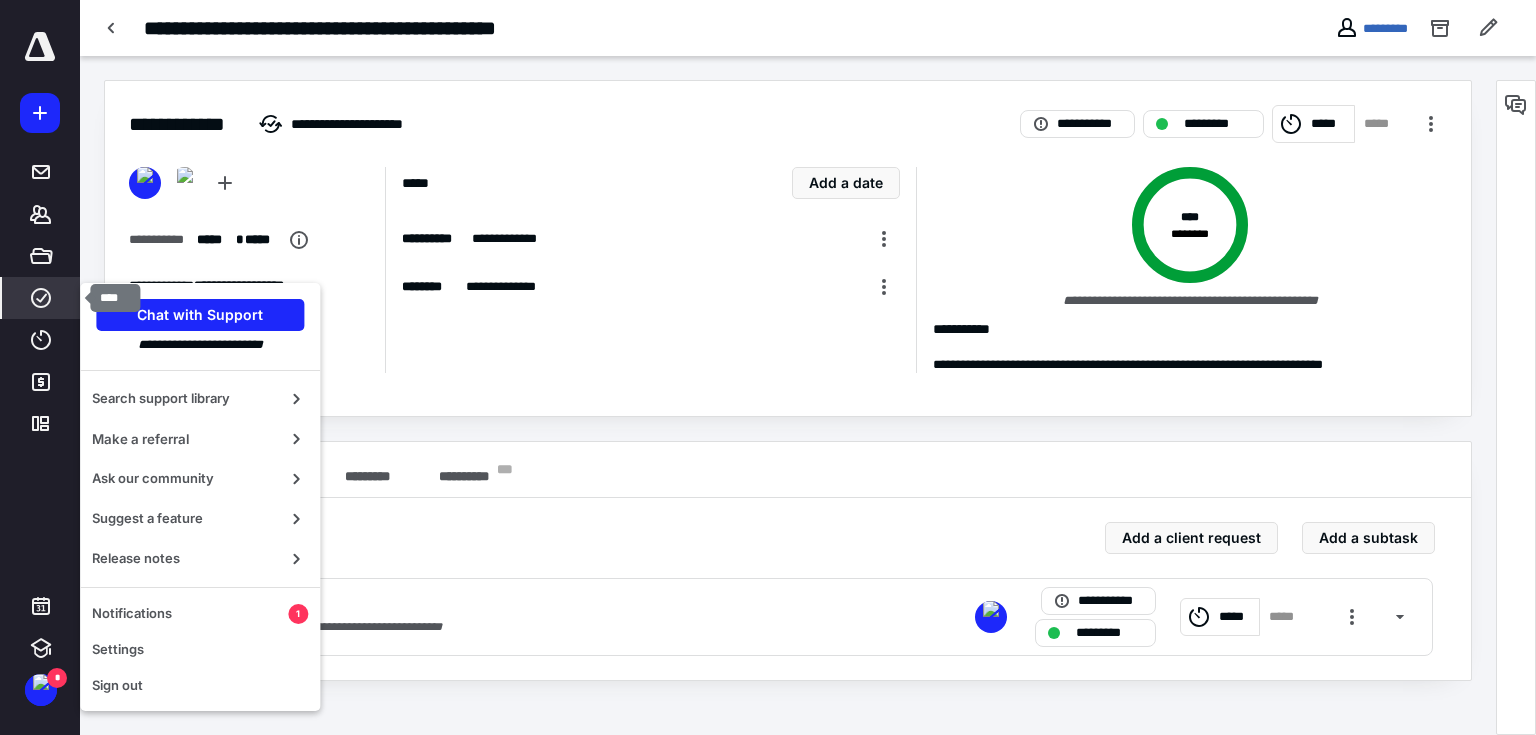 click 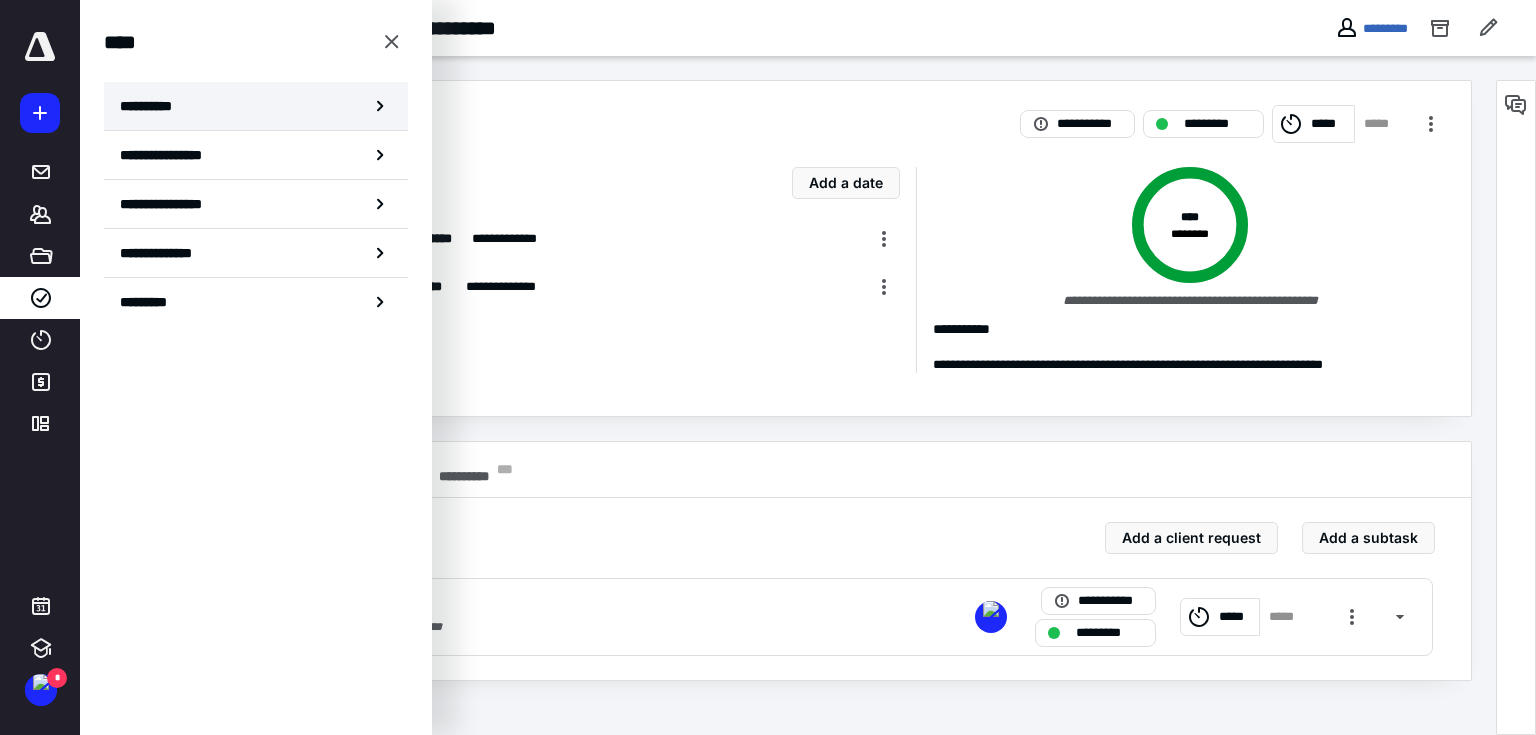 click on "**********" at bounding box center (153, 106) 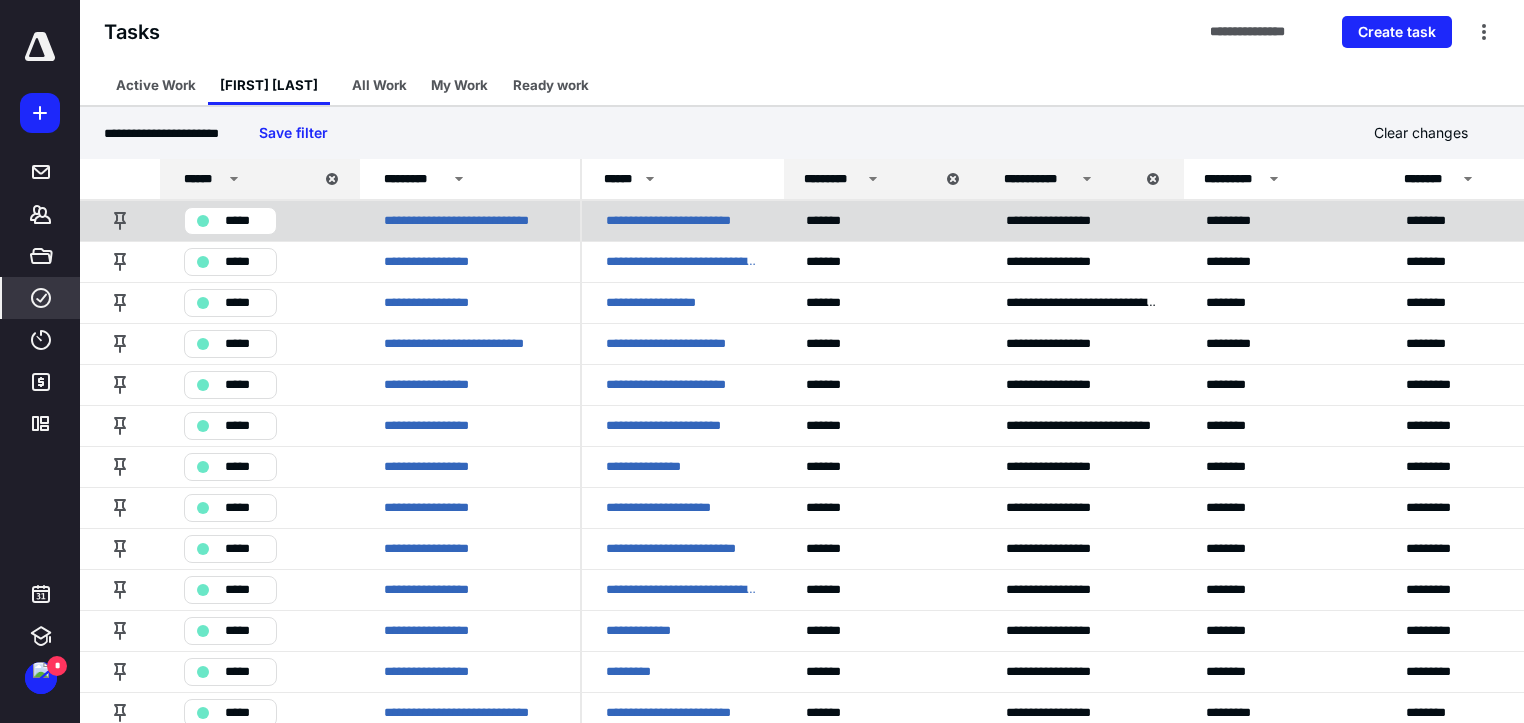 click on "**********" at bounding box center [682, 221] 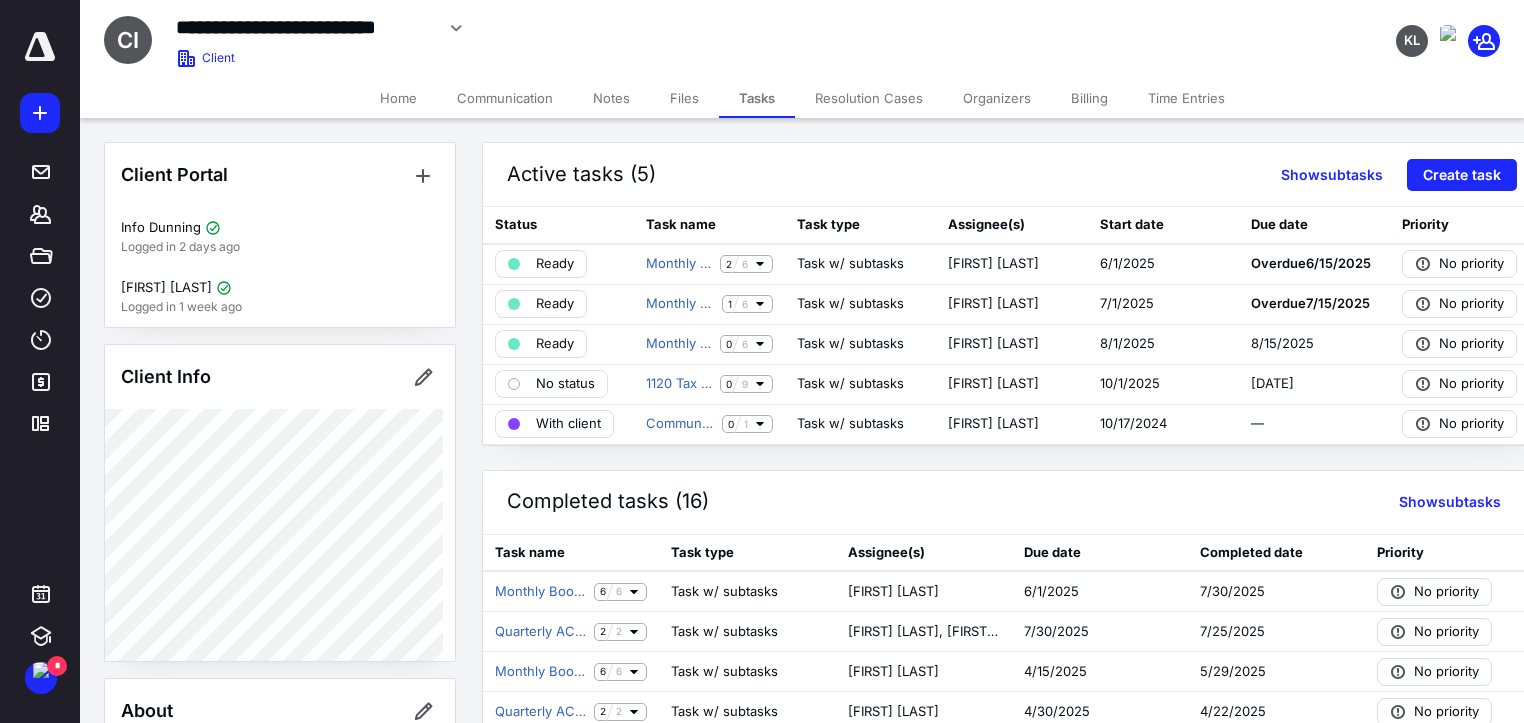 click on "Files" at bounding box center [684, 98] 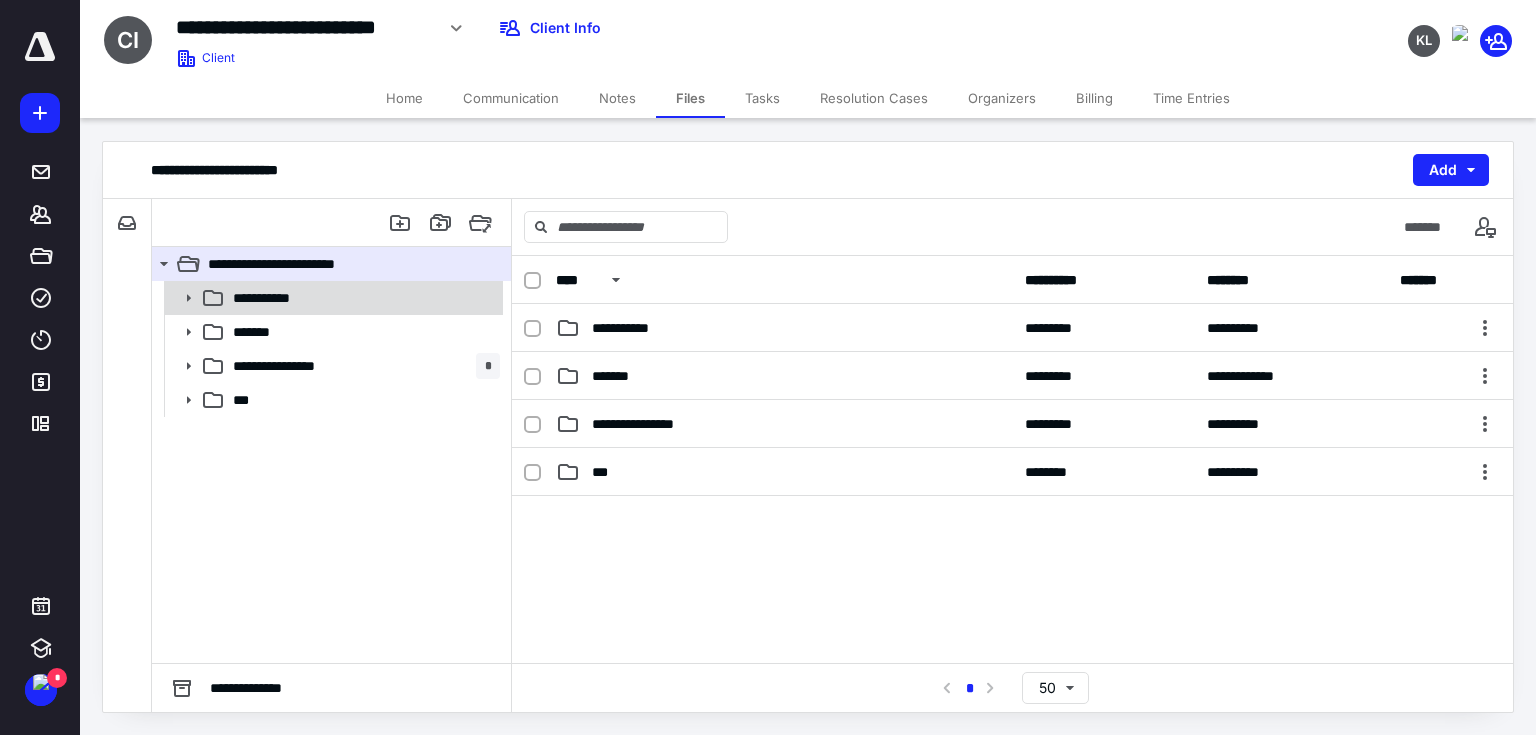 click 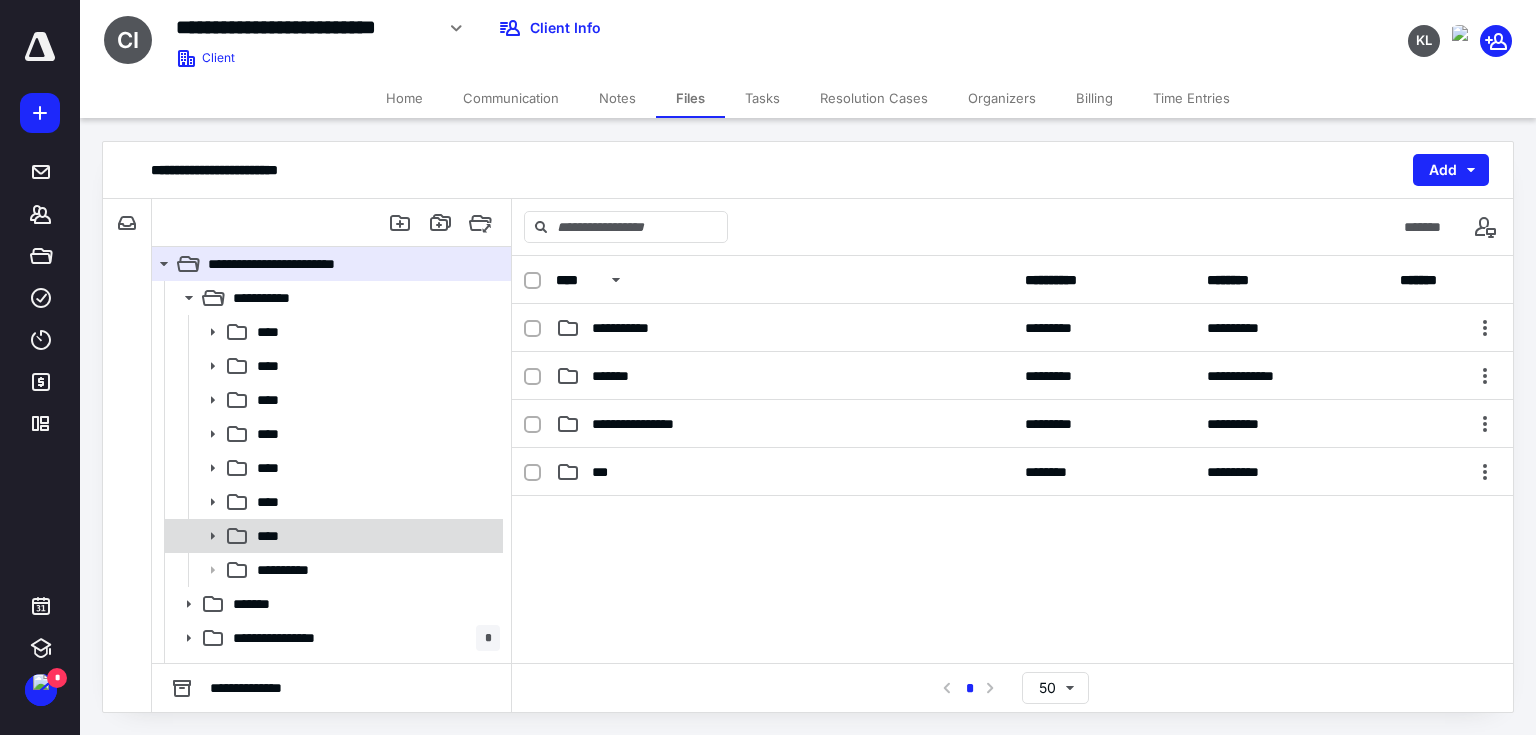 click 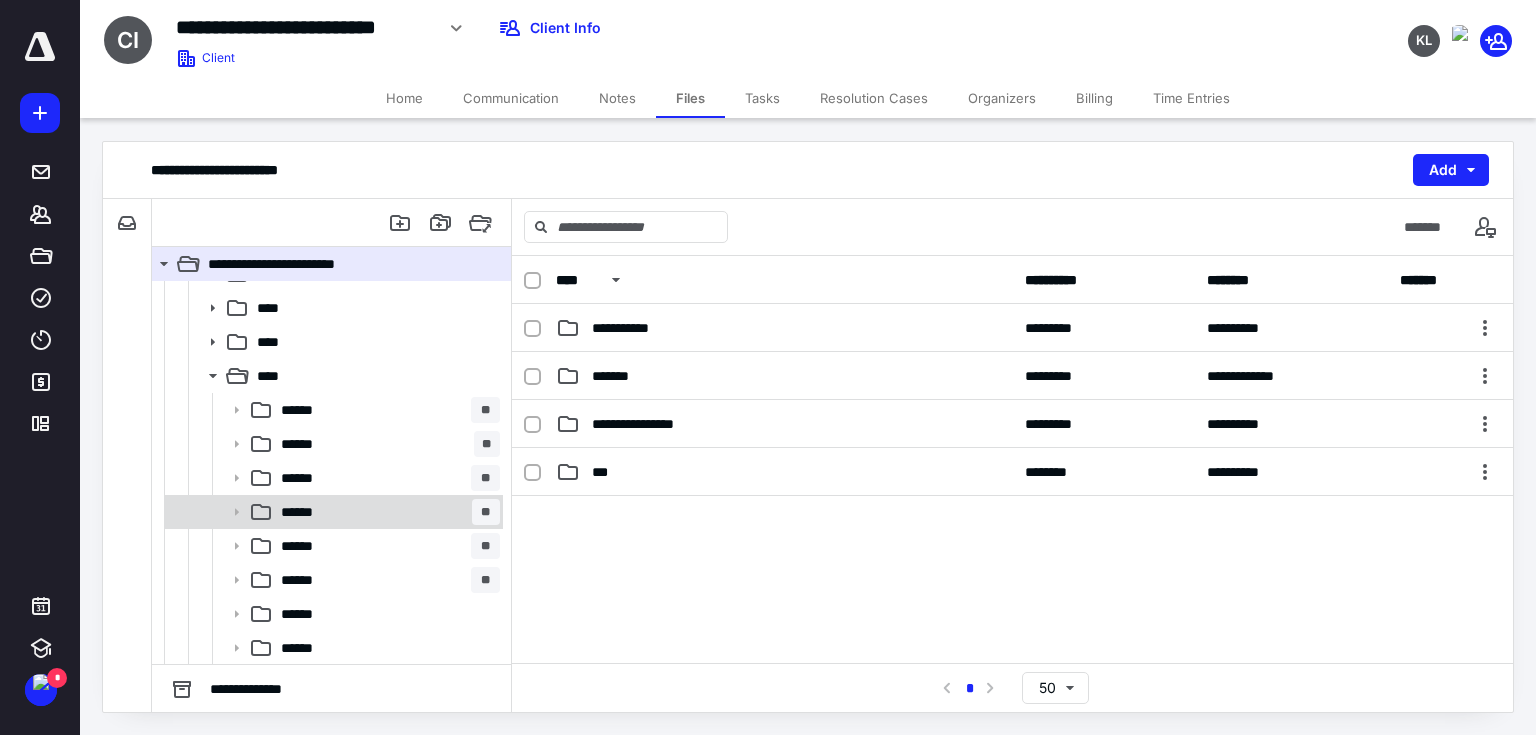scroll, scrollTop: 240, scrollLeft: 0, axis: vertical 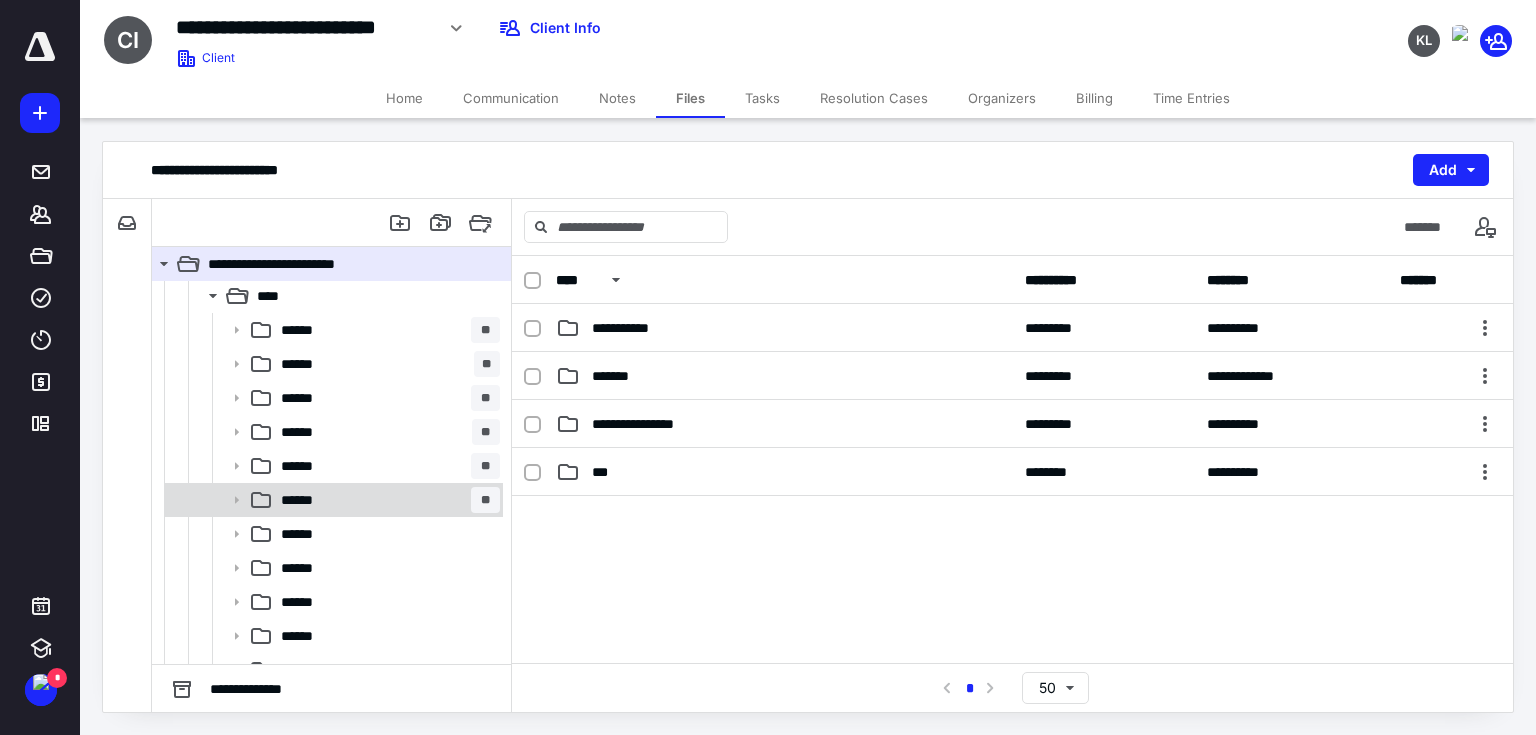 click on "****** **" at bounding box center [386, 500] 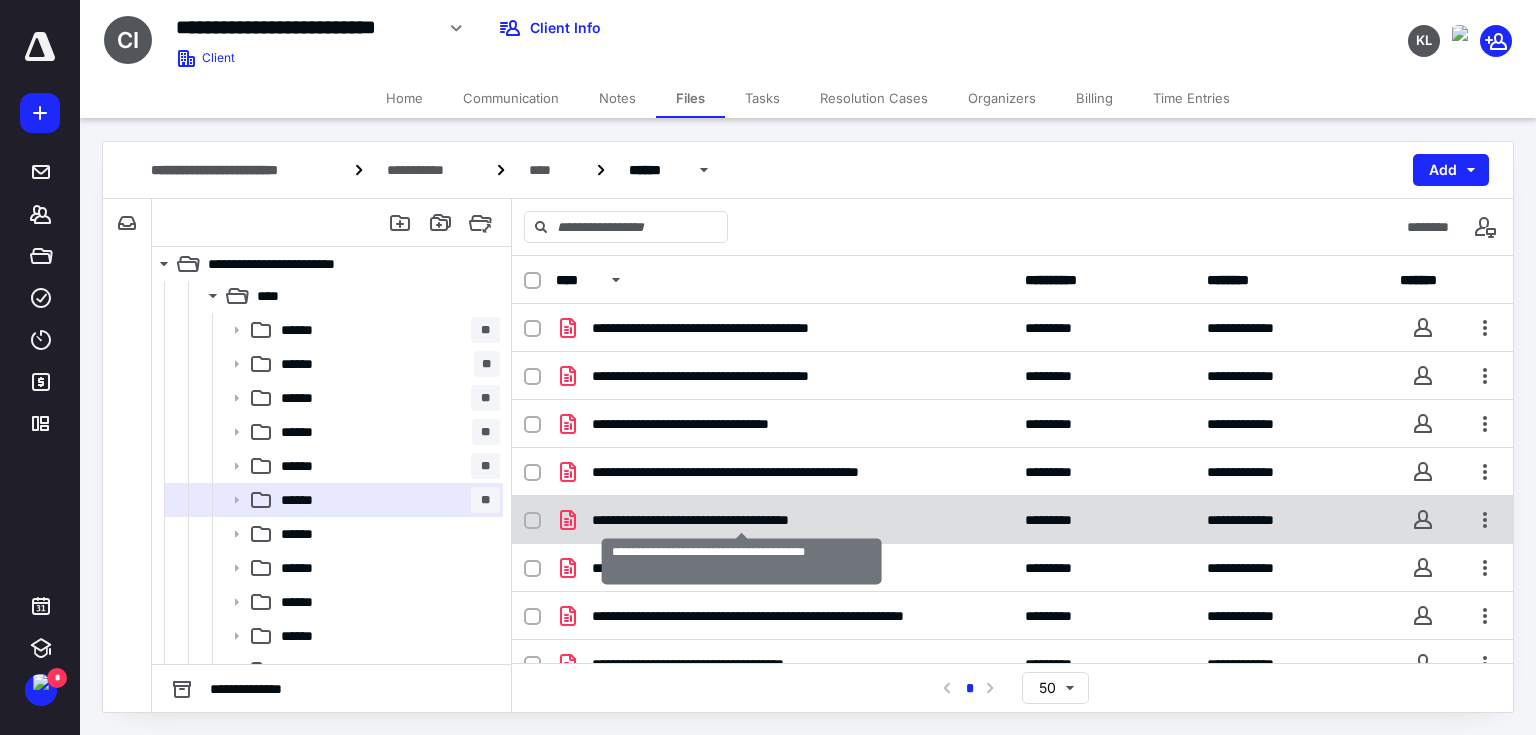 click on "**********" at bounding box center (741, 520) 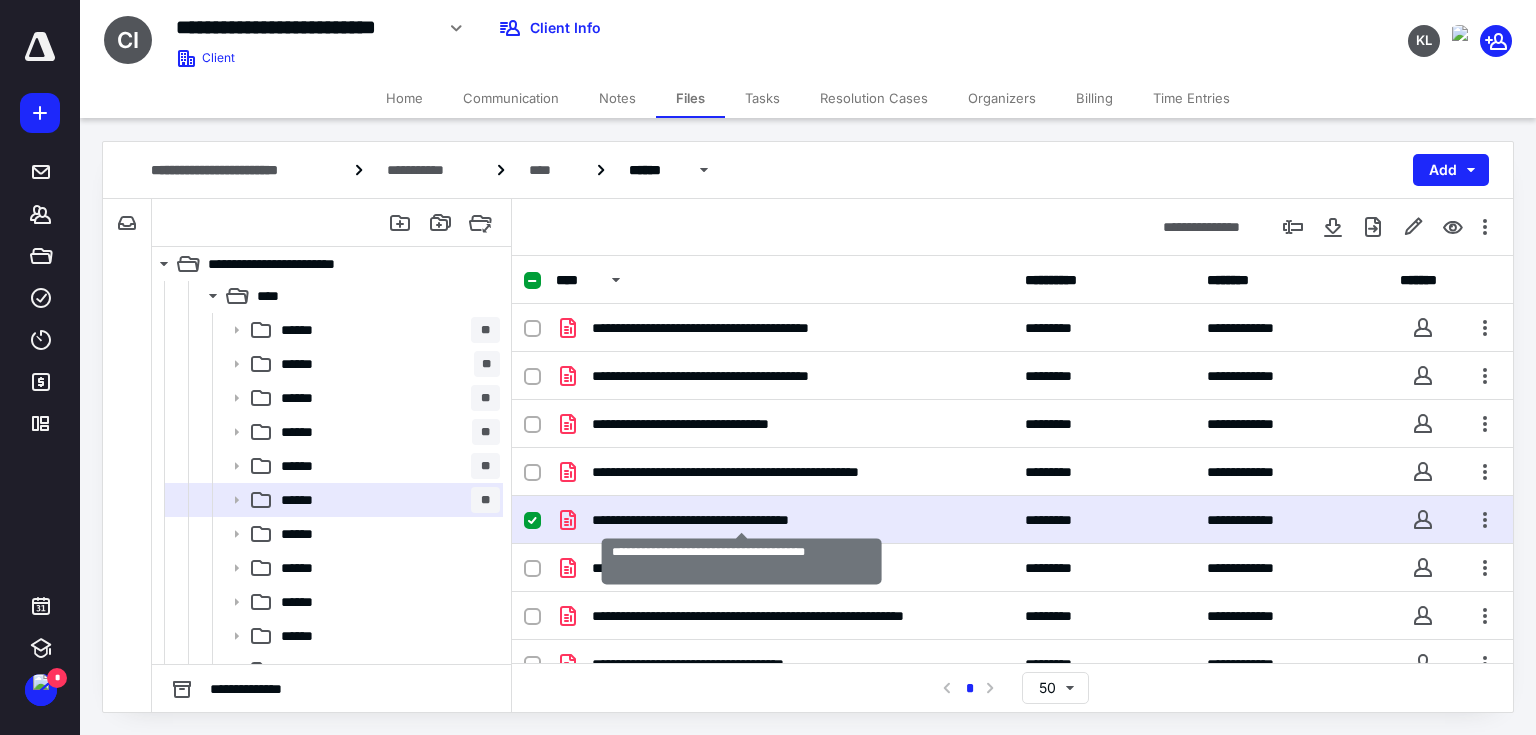 click on "**********" at bounding box center (741, 520) 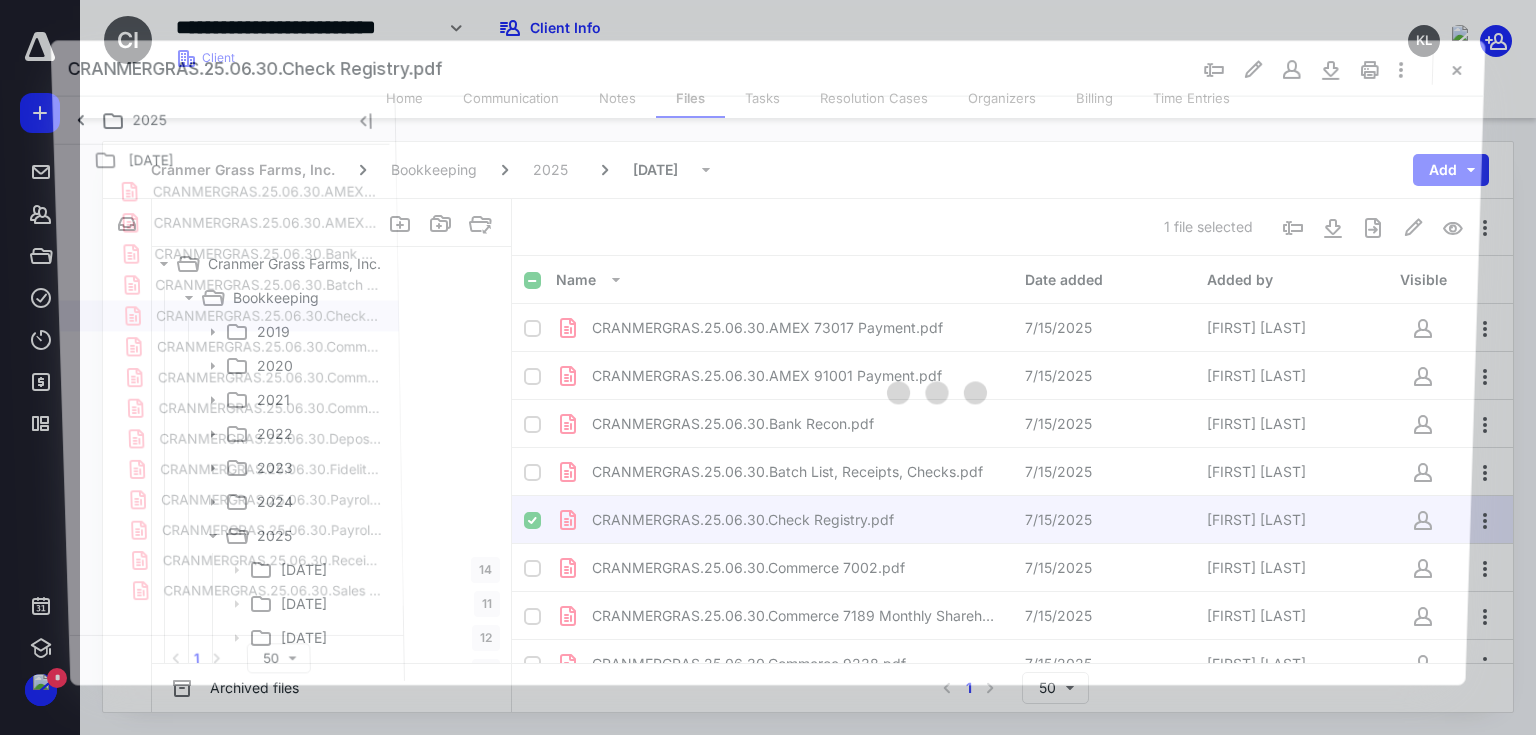 scroll, scrollTop: 240, scrollLeft: 0, axis: vertical 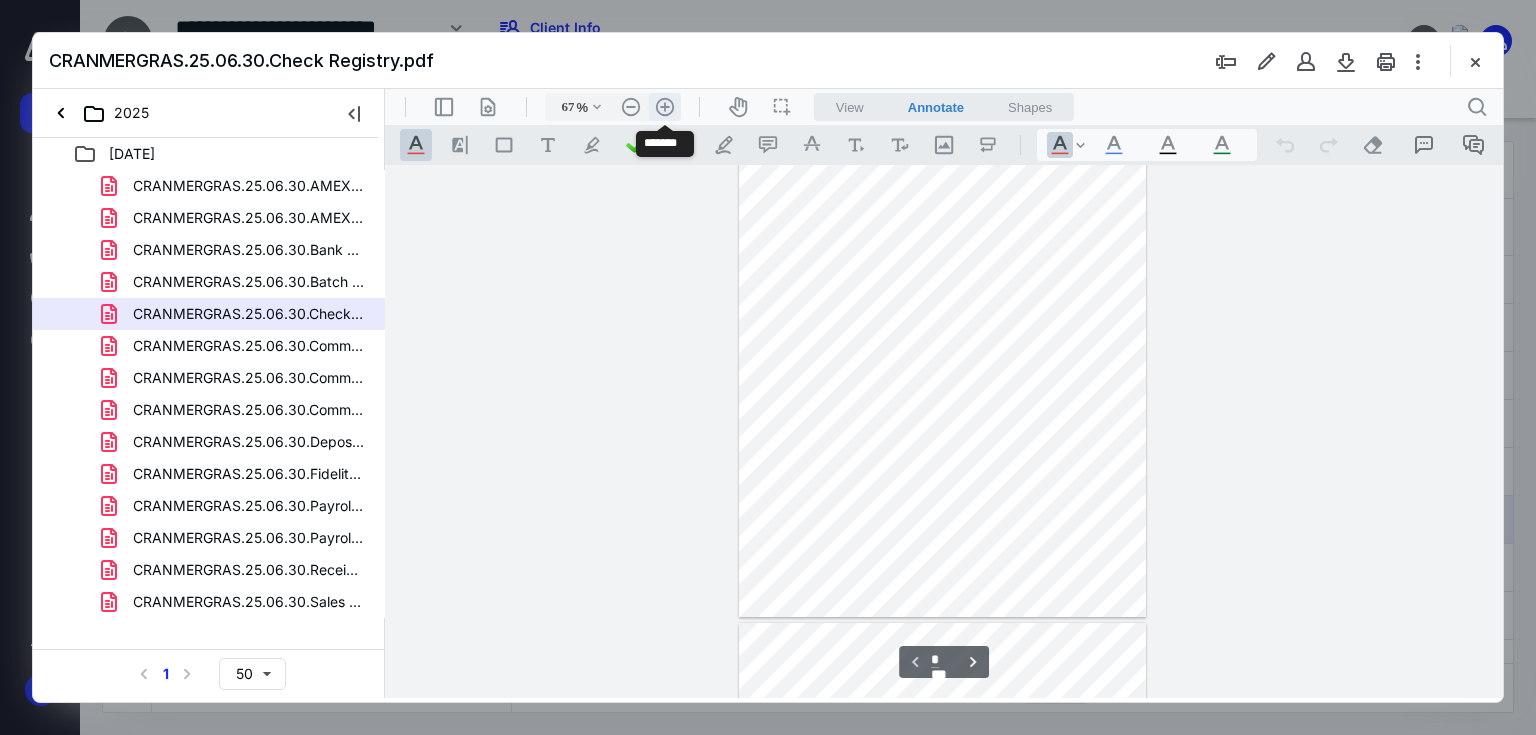 click on ".cls-1{fill:#abb0c4;} icon - header - zoom - in - line" at bounding box center (665, 107) 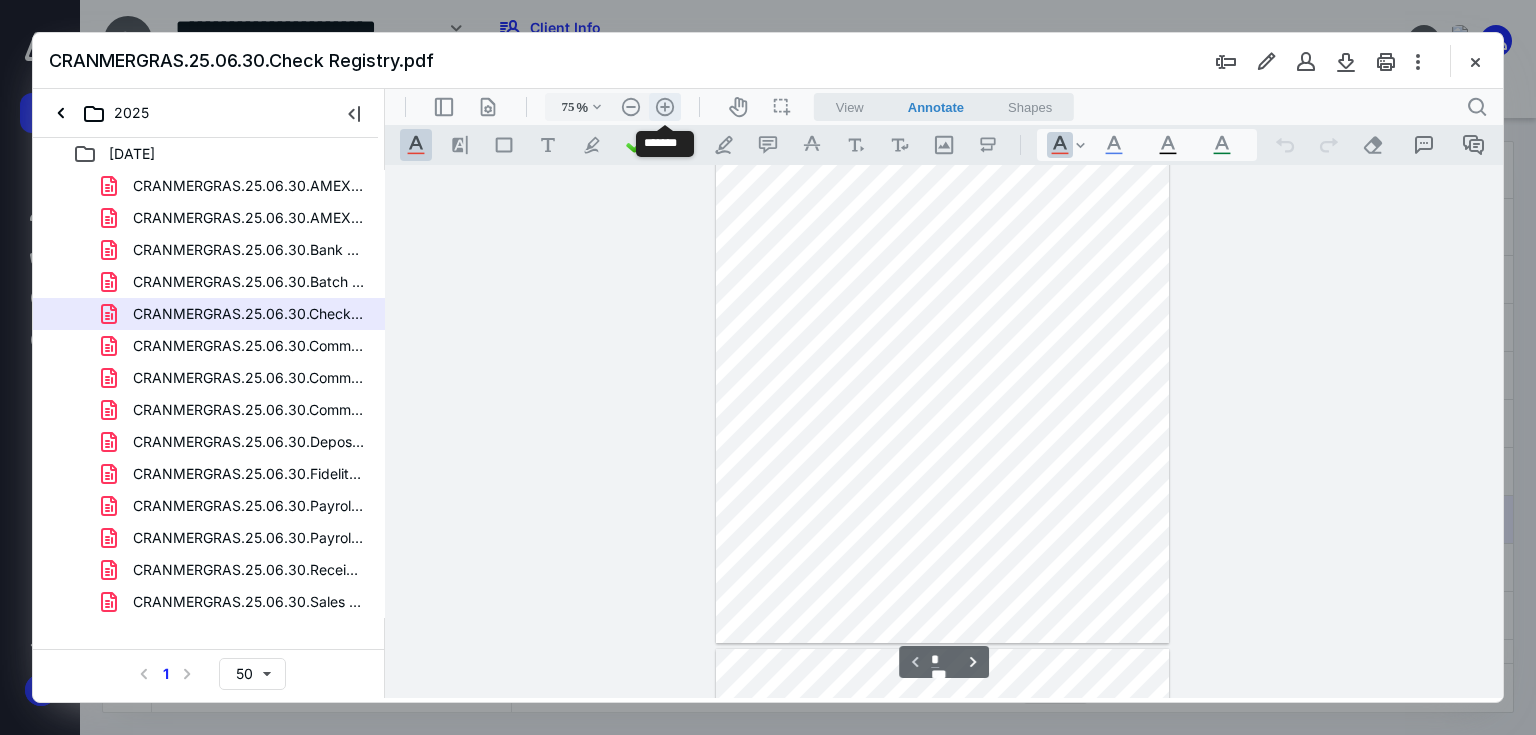 click on ".cls-1{fill:#abb0c4;} icon - header - zoom - in - line" at bounding box center (665, 107) 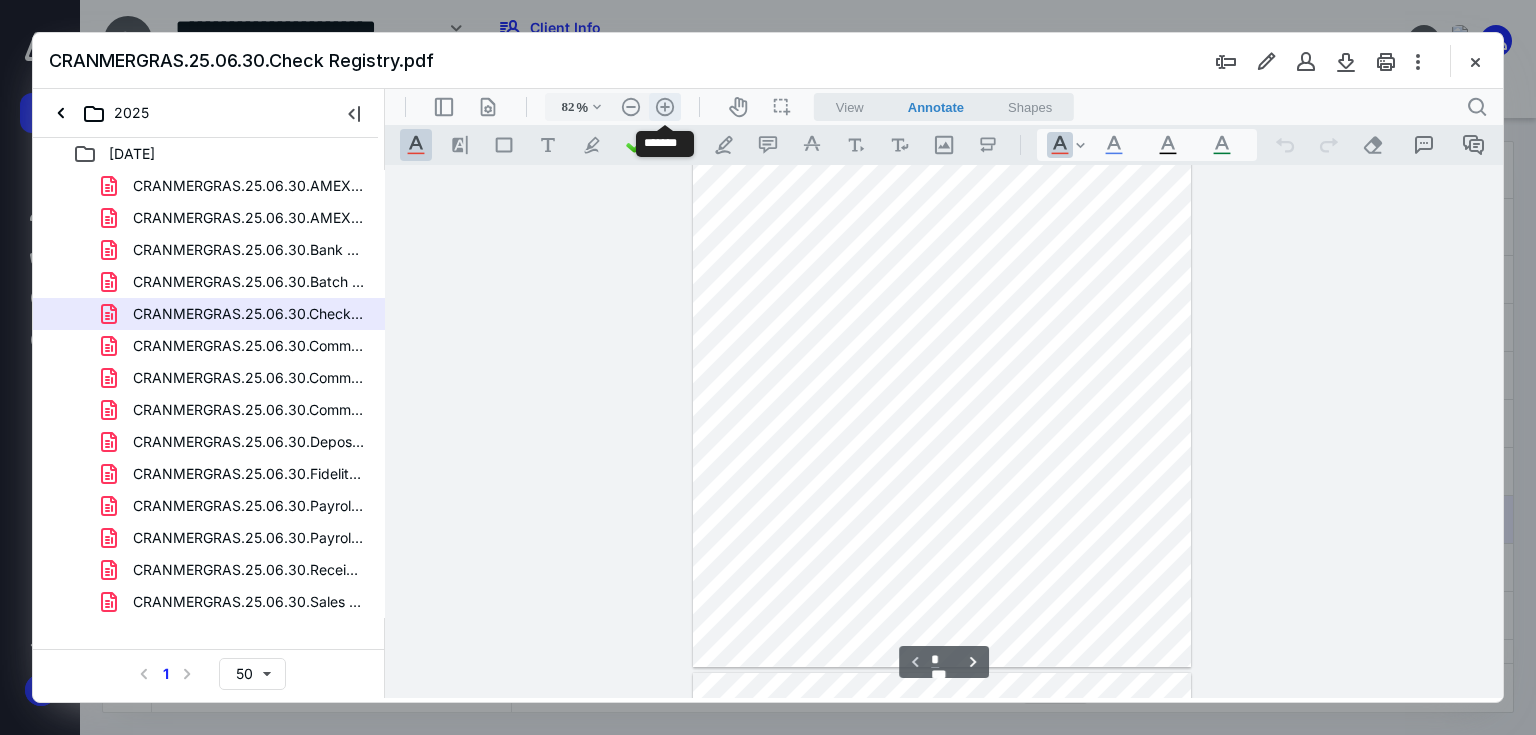 click on ".cls-1{fill:#abb0c4;} icon - header - zoom - in - line" at bounding box center (665, 107) 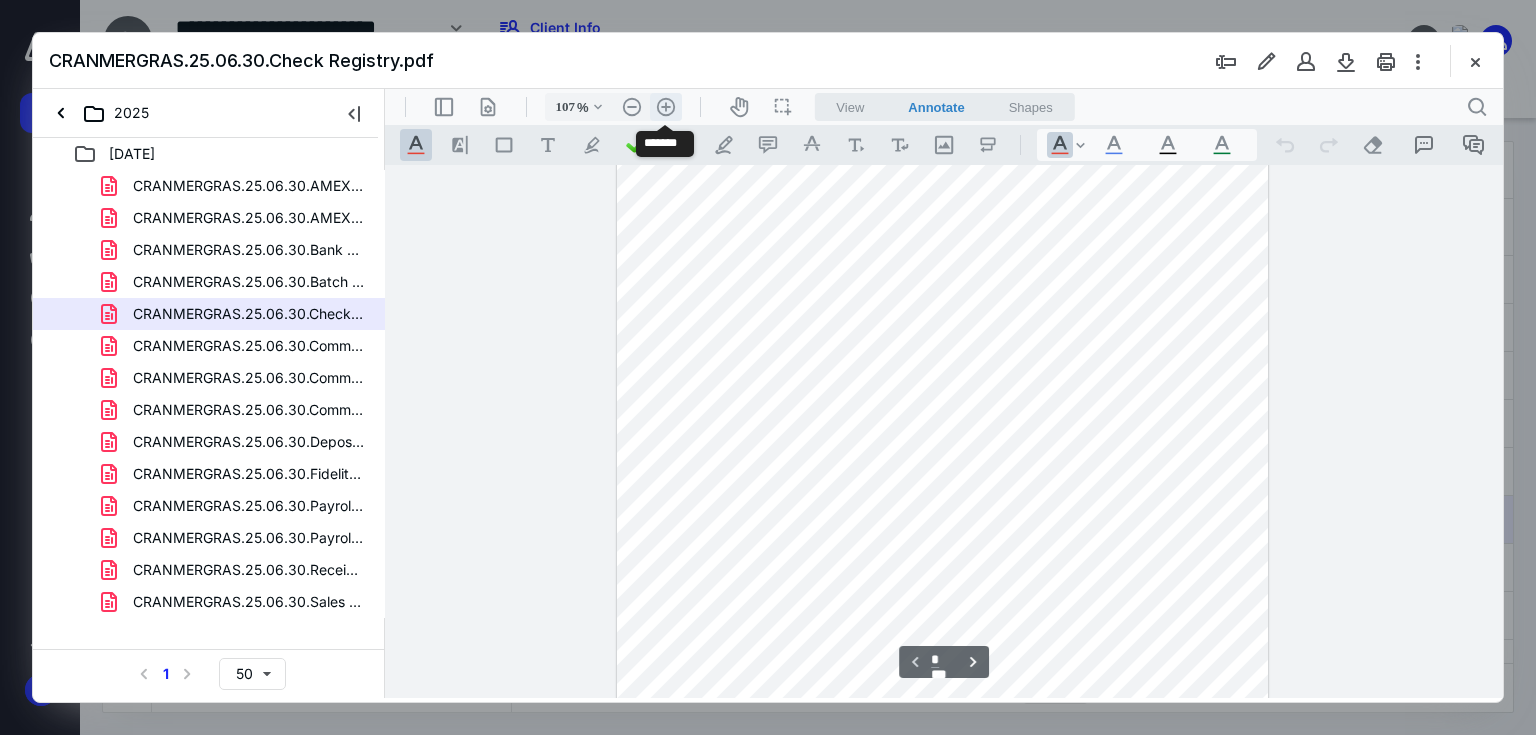 click on ".cls-1{fill:#abb0c4;} icon - header - zoom - in - line" at bounding box center [666, 107] 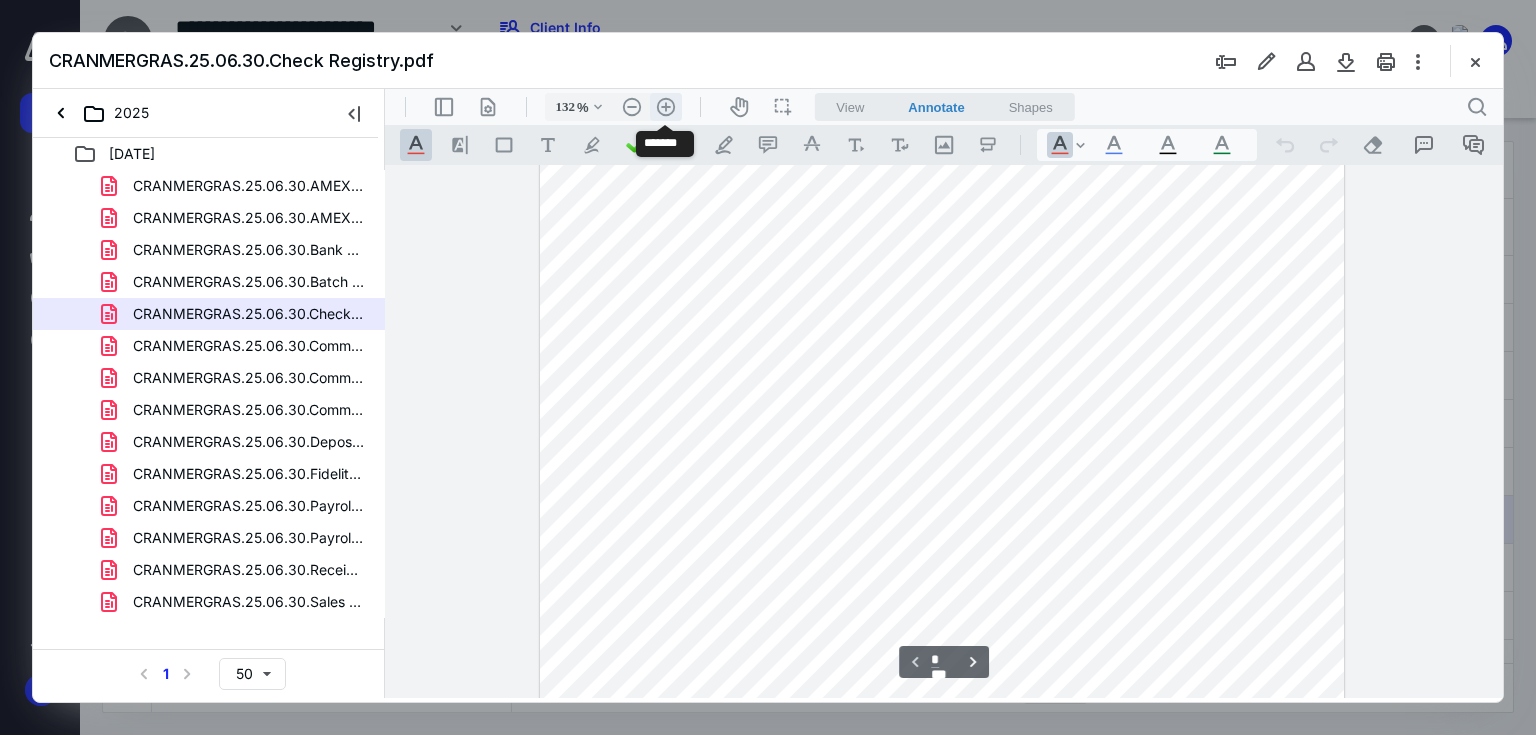 click on ".cls-1{fill:#abb0c4;} icon - header - zoom - in - line" at bounding box center [666, 107] 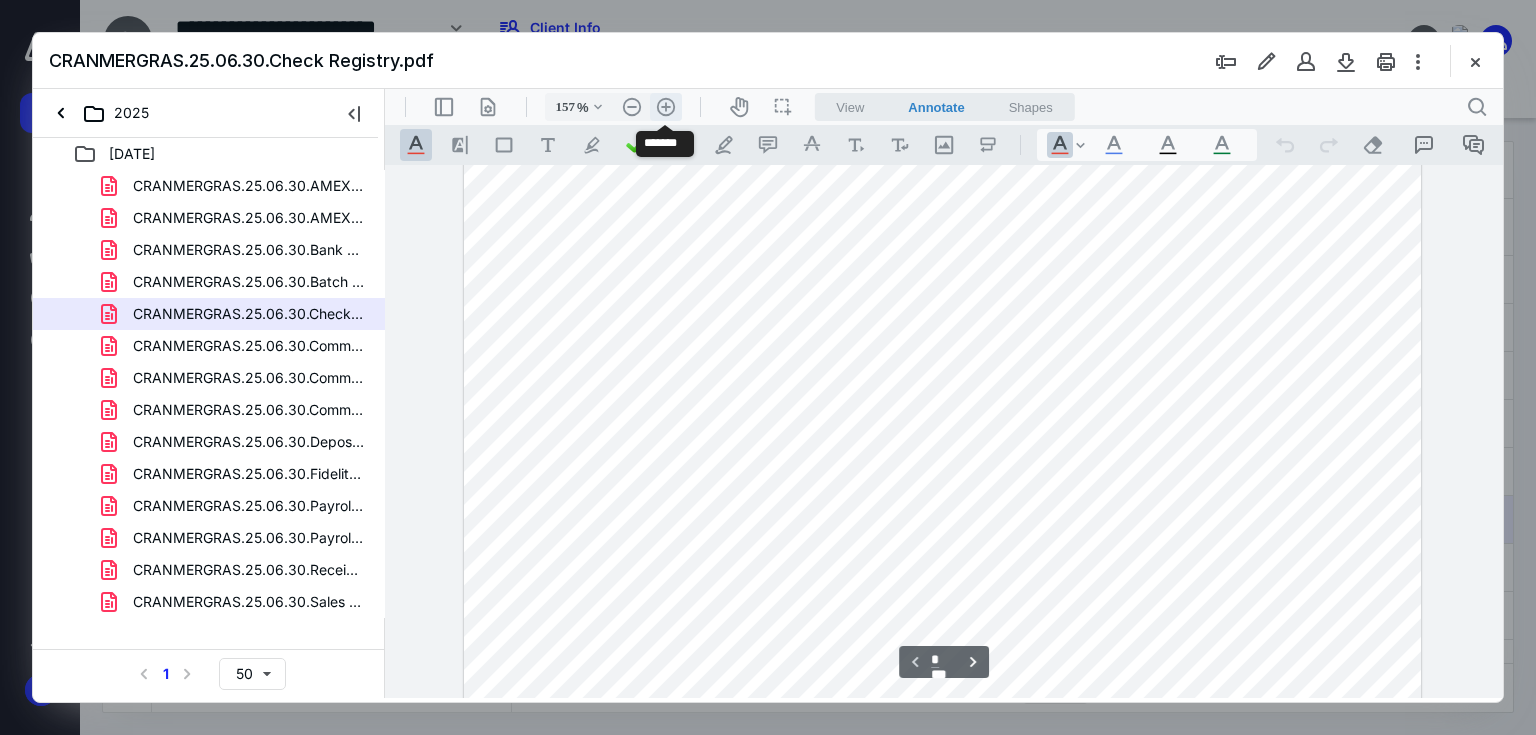 scroll, scrollTop: 493, scrollLeft: 0, axis: vertical 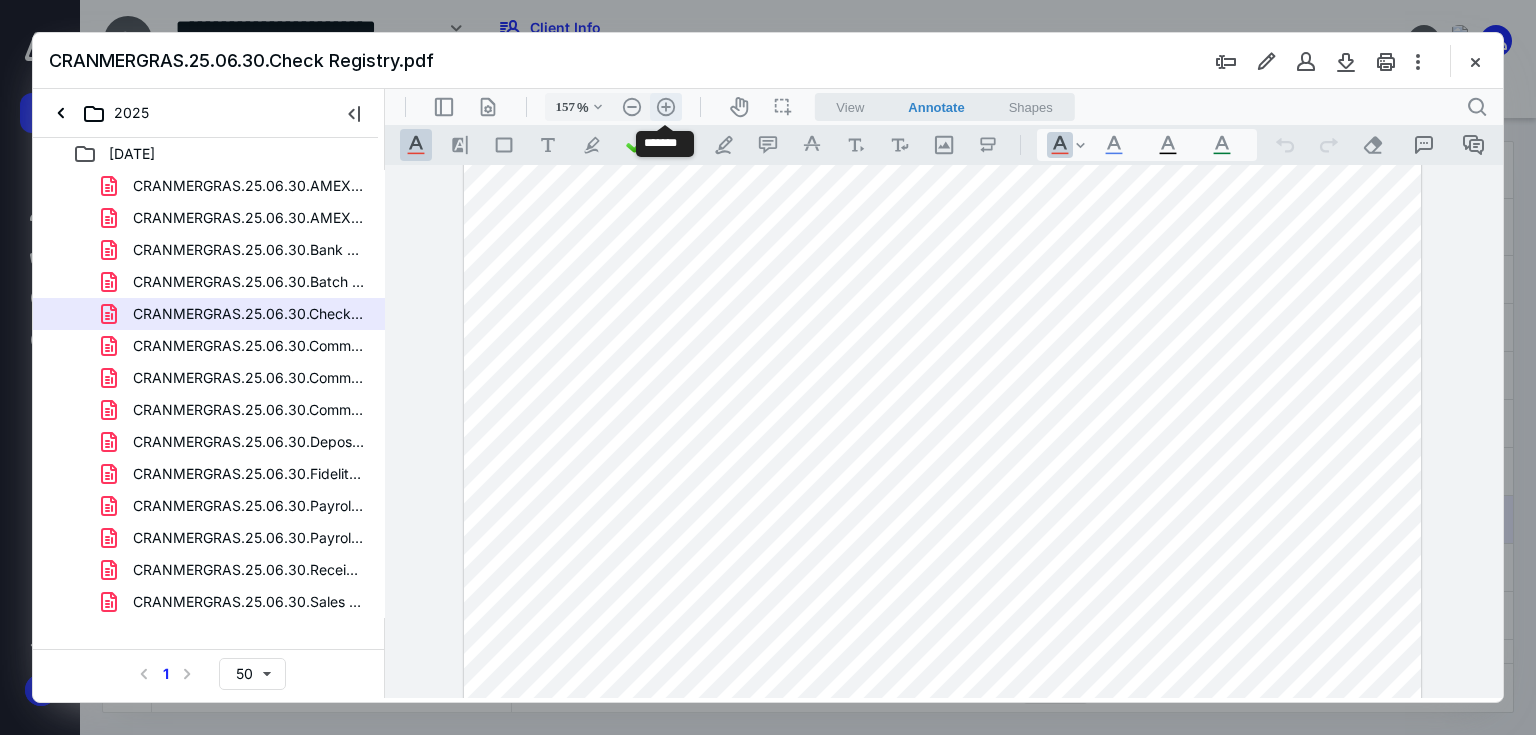 click on ".cls-1{fill:#abb0c4;} icon - header - zoom - in - line" at bounding box center (666, 107) 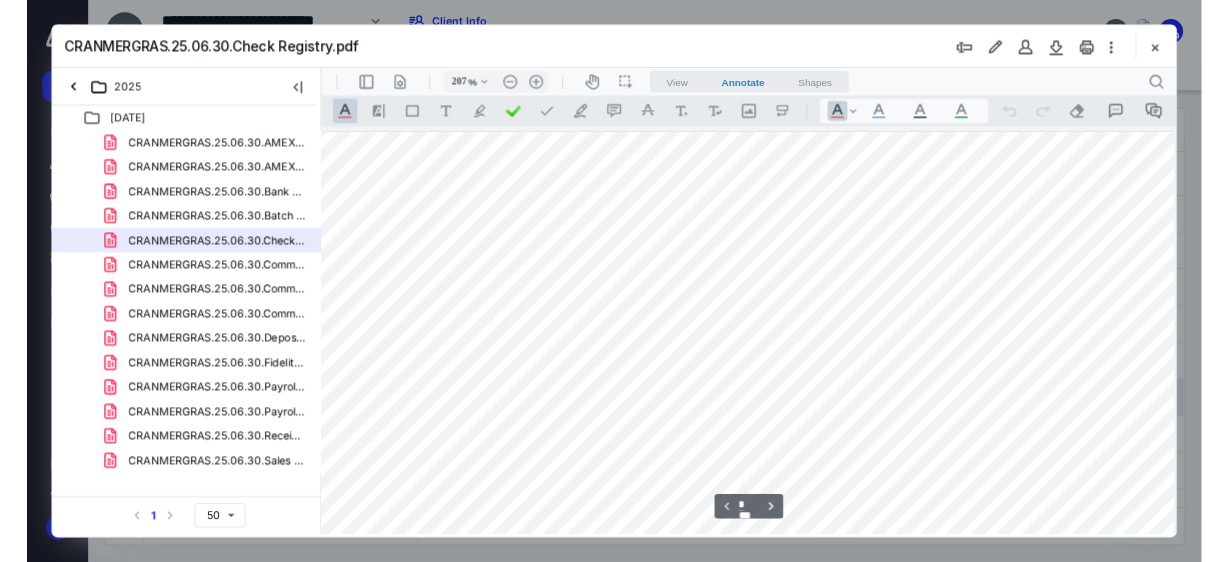 scroll, scrollTop: 0, scrollLeft: 86, axis: horizontal 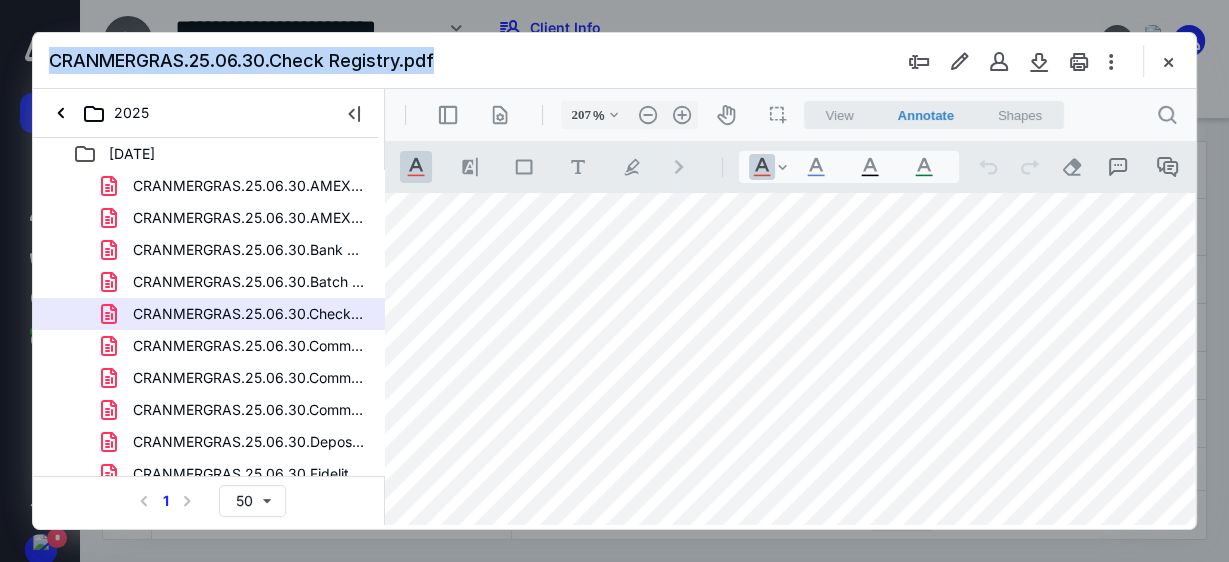 drag, startPoint x: 784, startPoint y: 51, endPoint x: 793, endPoint y: 29, distance: 23.769728 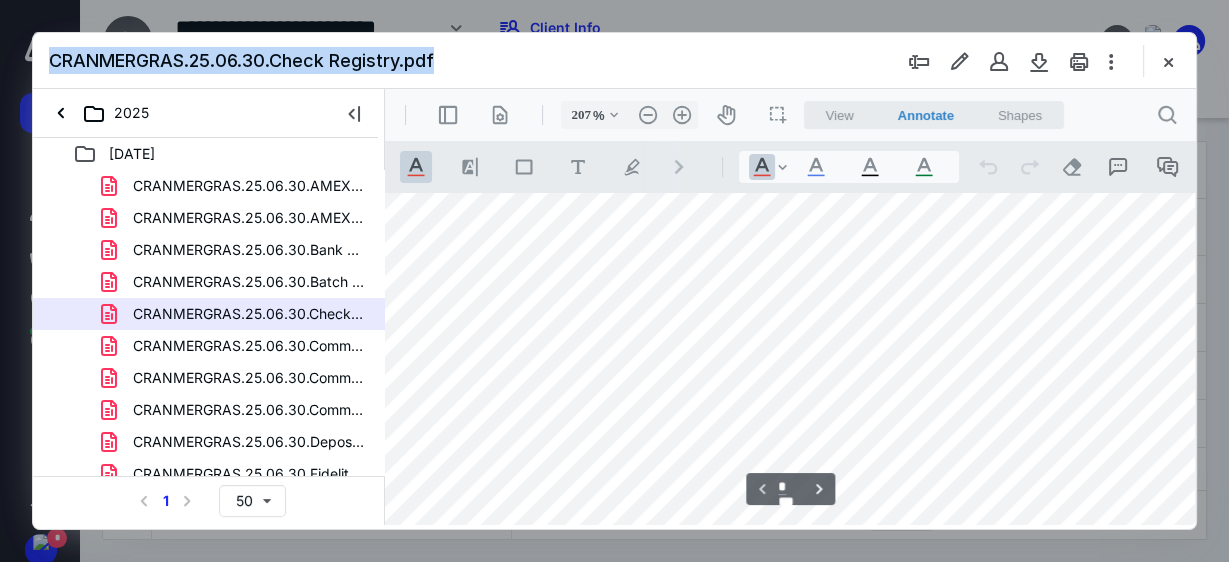 scroll, scrollTop: 401, scrollLeft: 86, axis: both 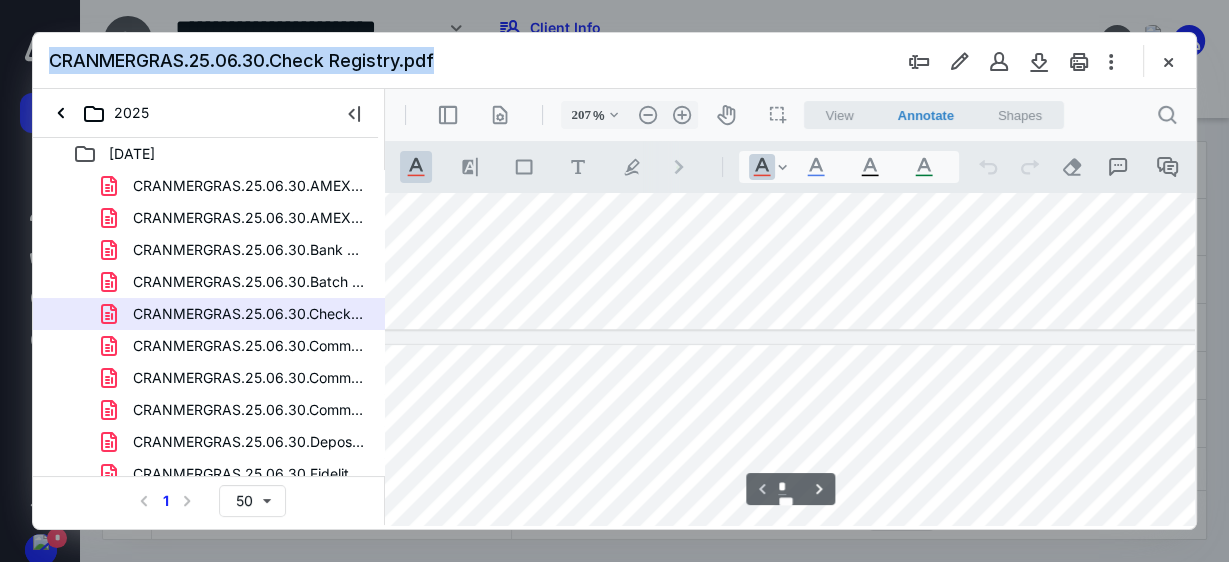 type on "*" 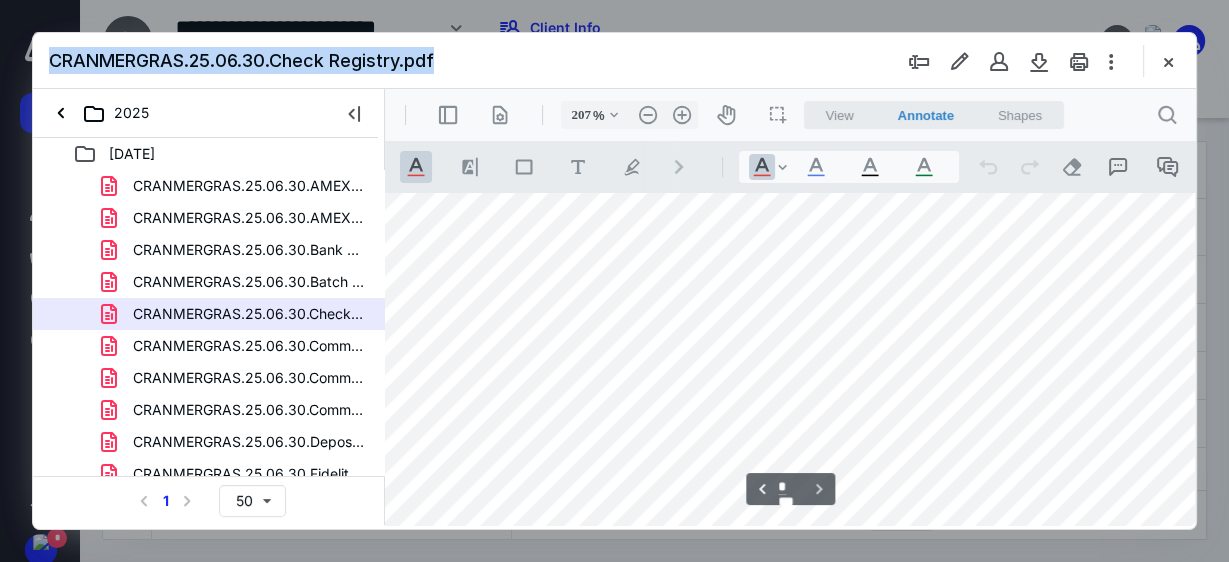 scroll, scrollTop: 2028, scrollLeft: 86, axis: both 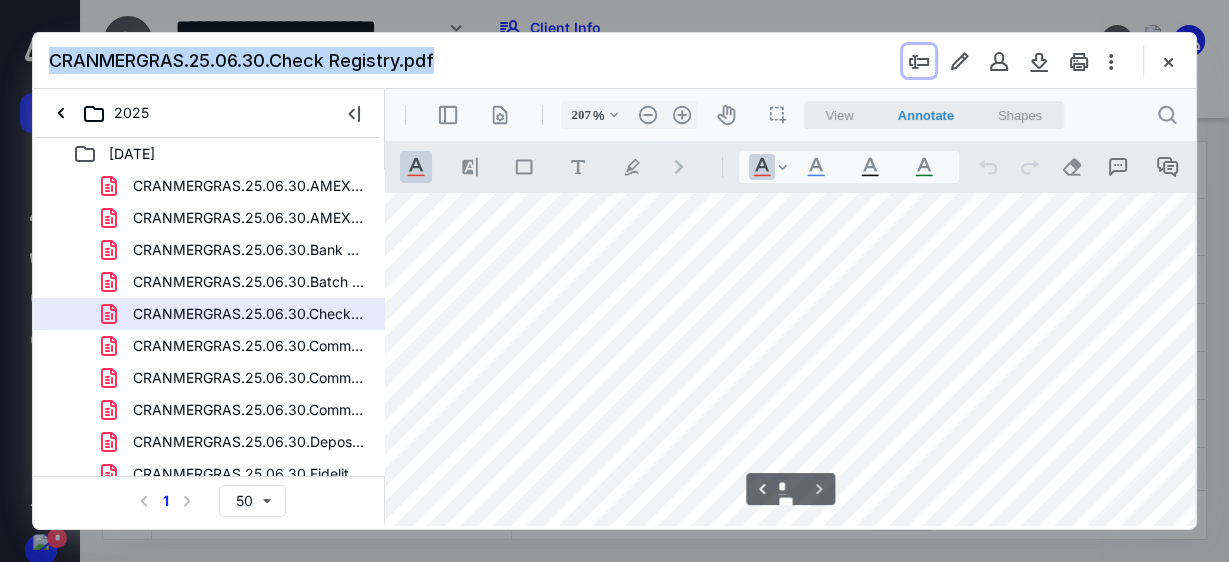 type 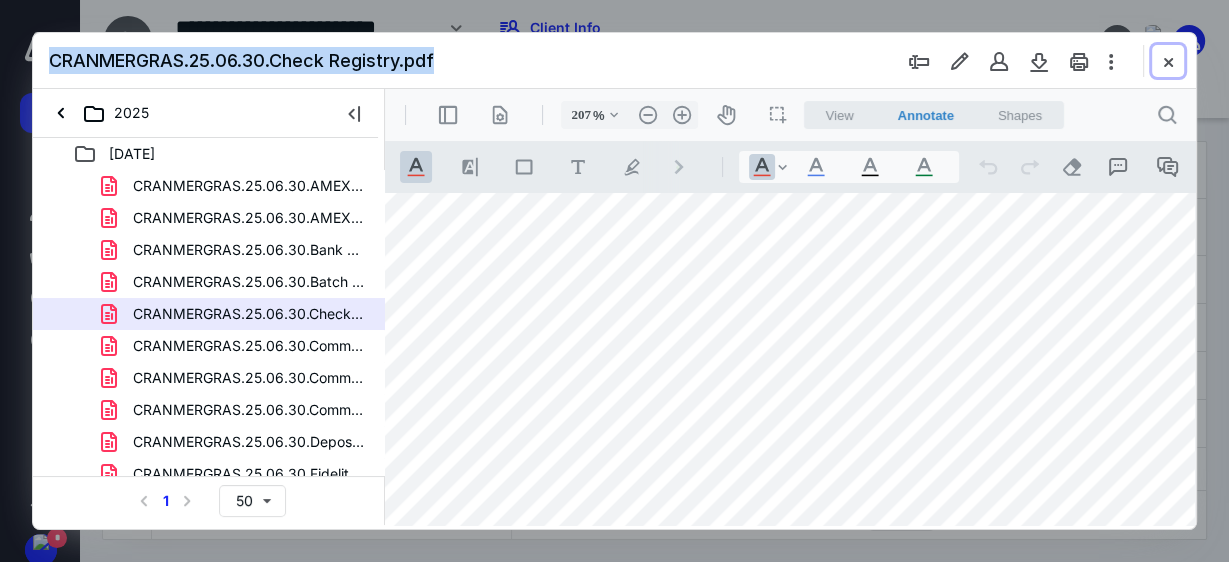 drag, startPoint x: 1174, startPoint y: 64, endPoint x: 1105, endPoint y: 265, distance: 212.51353 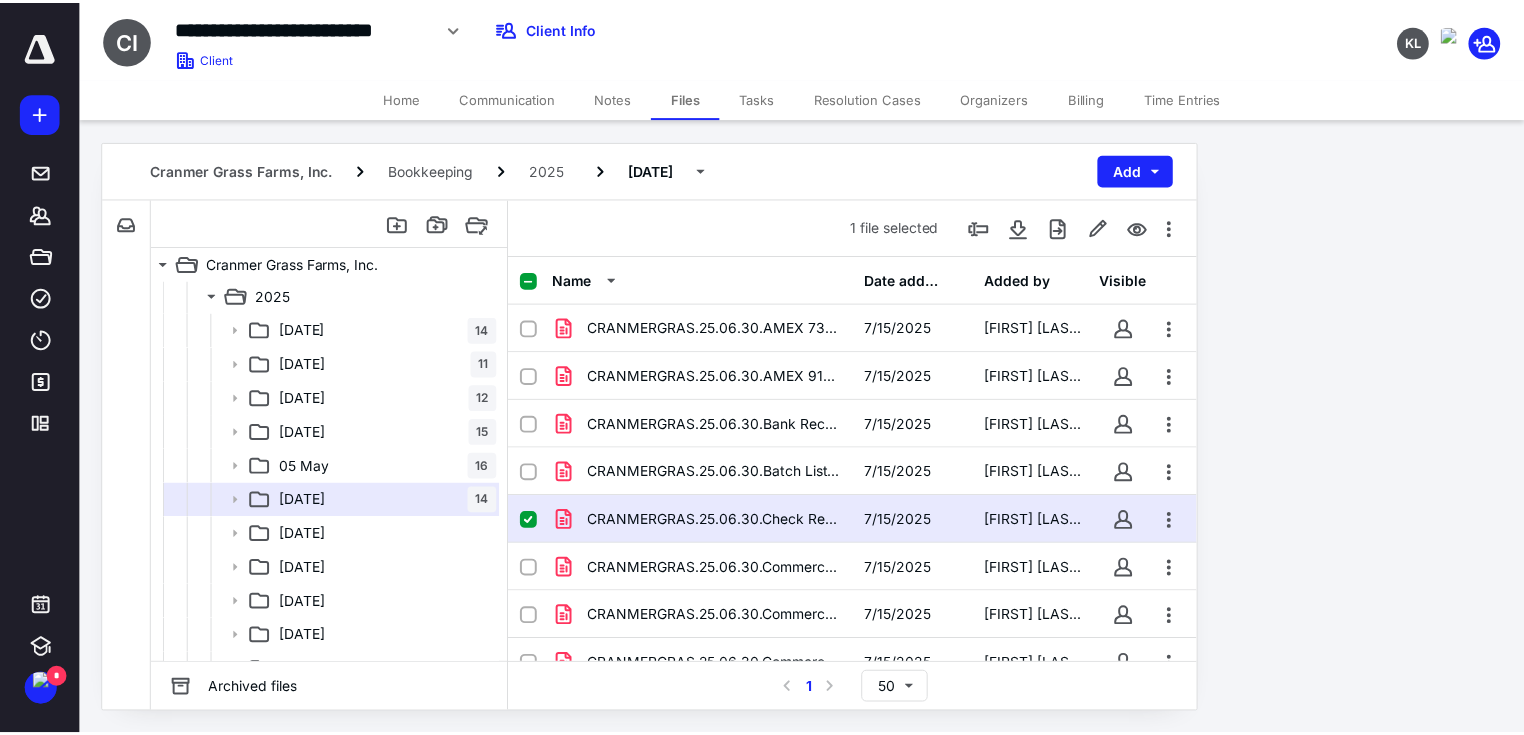 scroll, scrollTop: 240, scrollLeft: 0, axis: vertical 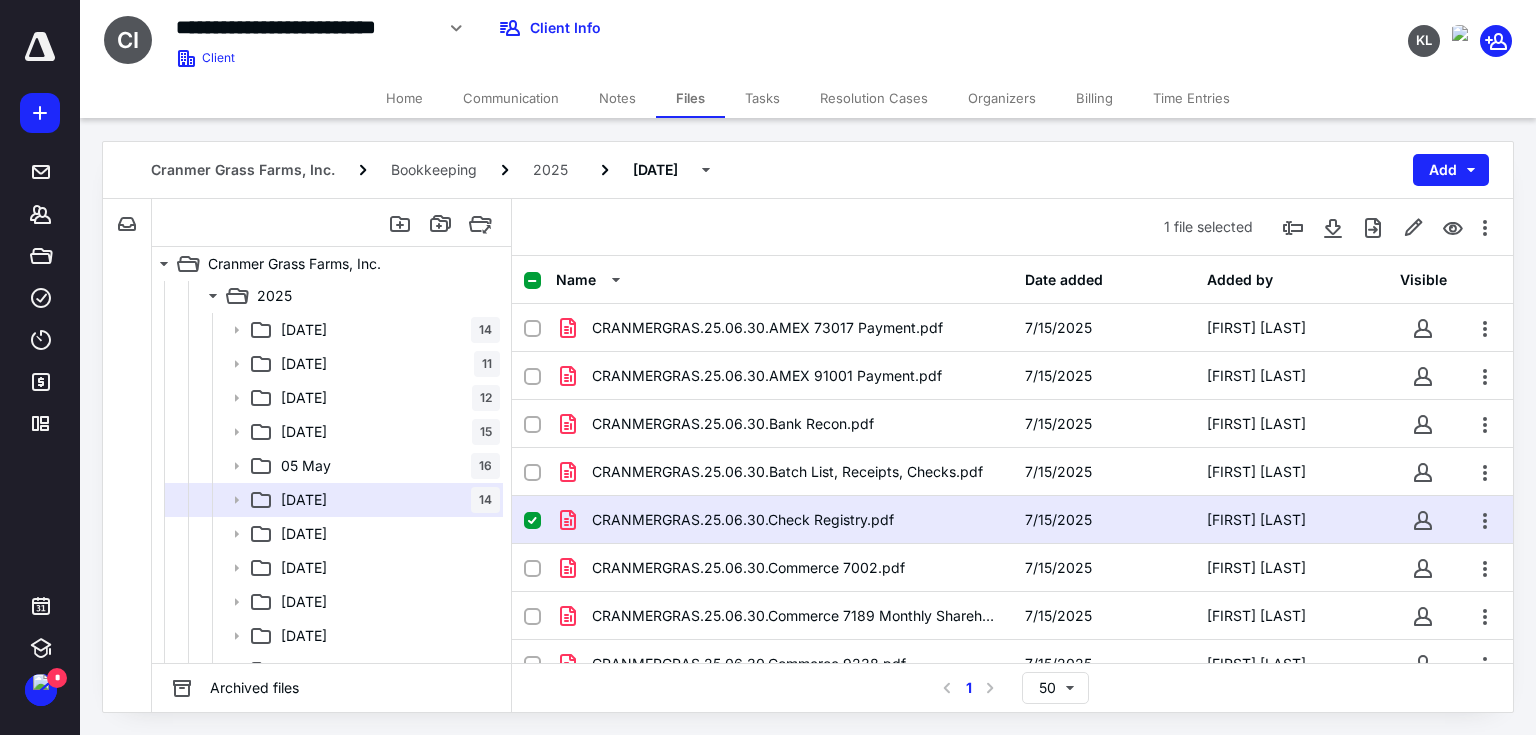 click on "Tasks" at bounding box center [762, 98] 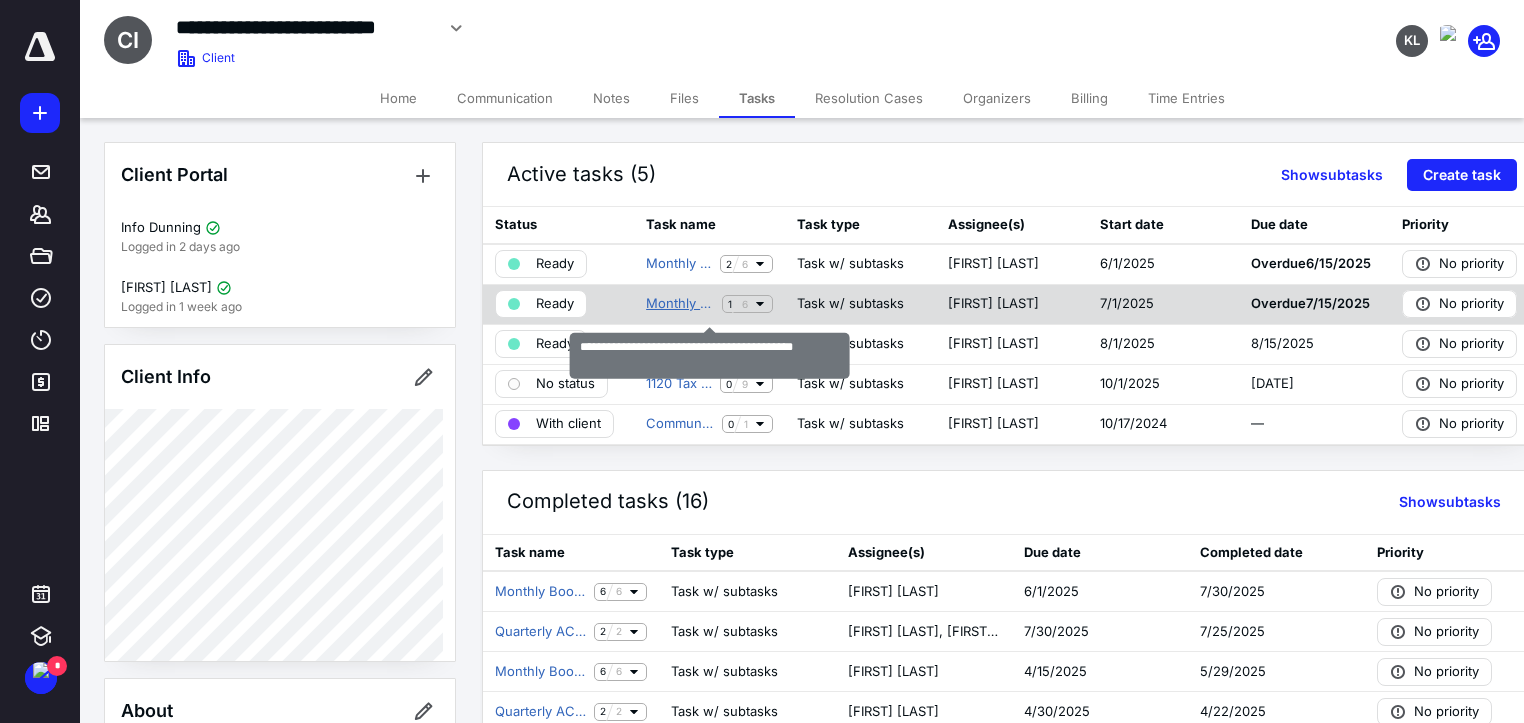 click on "Monthly Bookkeeping (Preparation) June 2025" at bounding box center (680, 304) 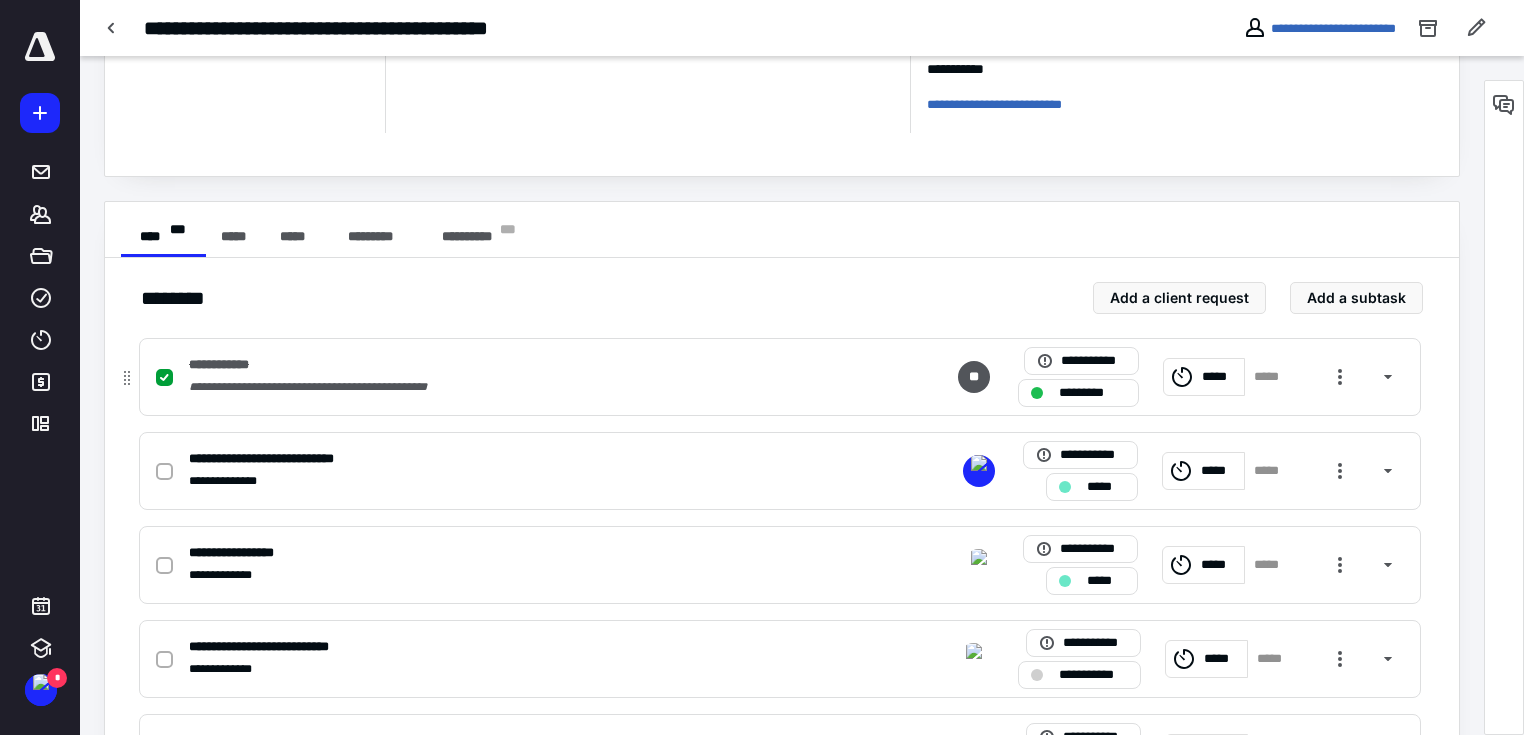 scroll, scrollTop: 160, scrollLeft: 0, axis: vertical 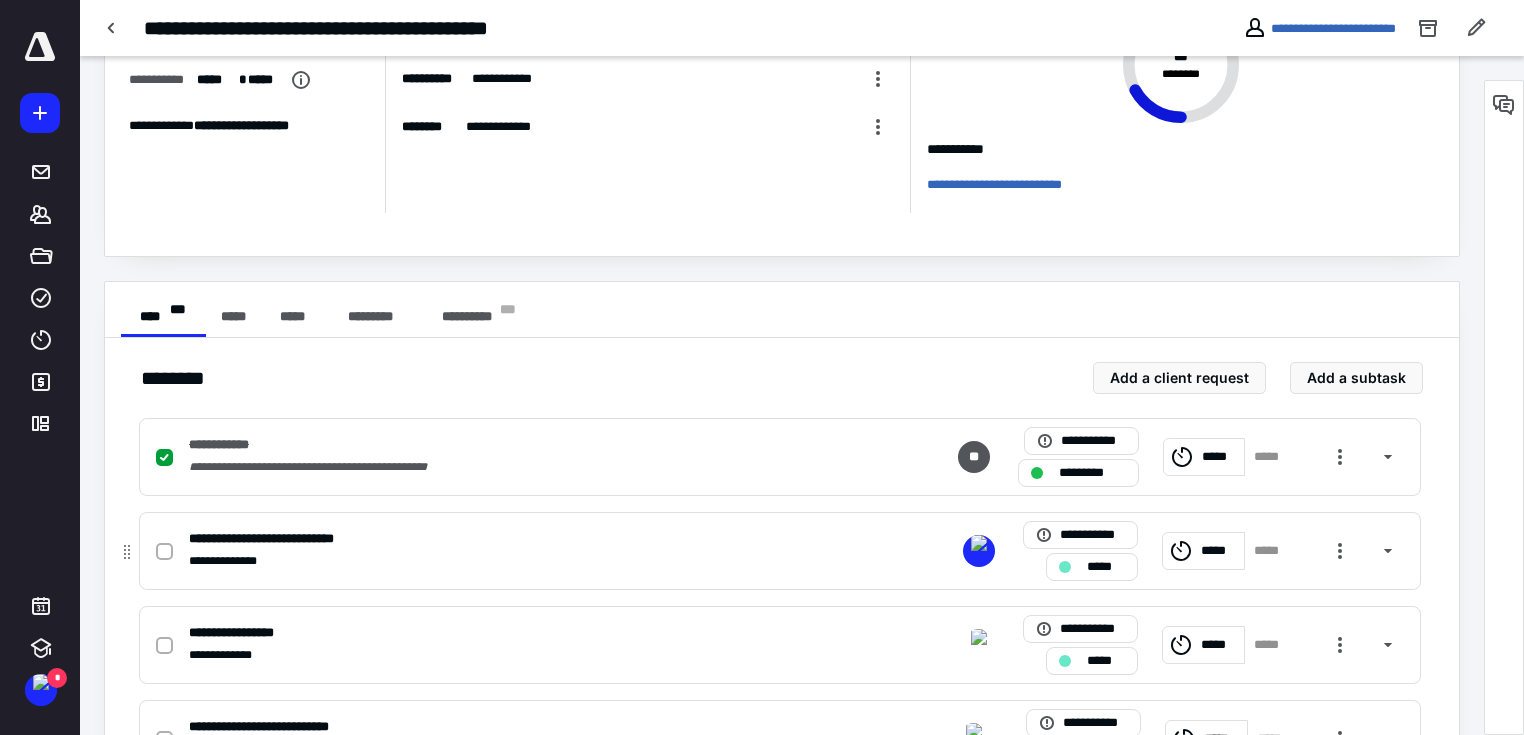 click 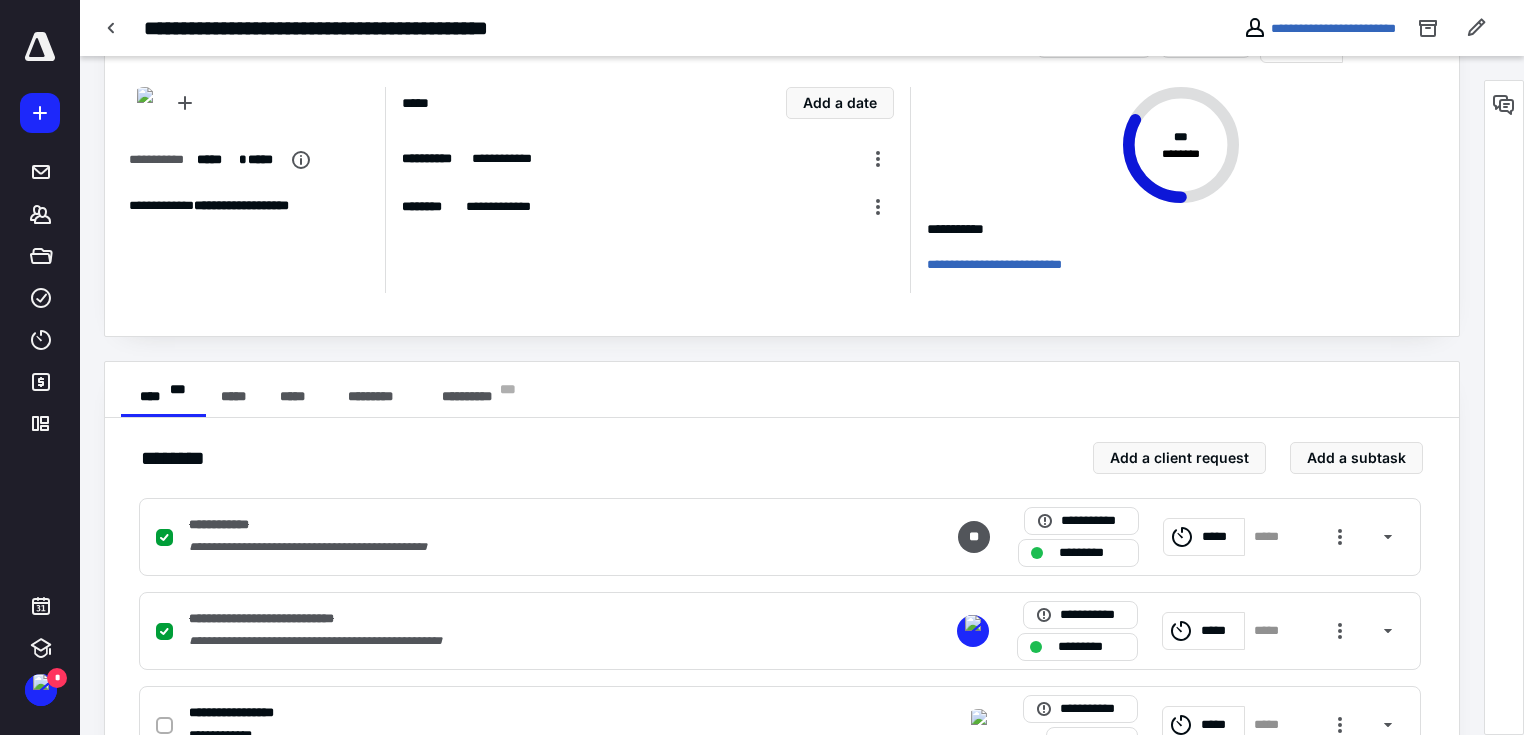 scroll, scrollTop: 0, scrollLeft: 0, axis: both 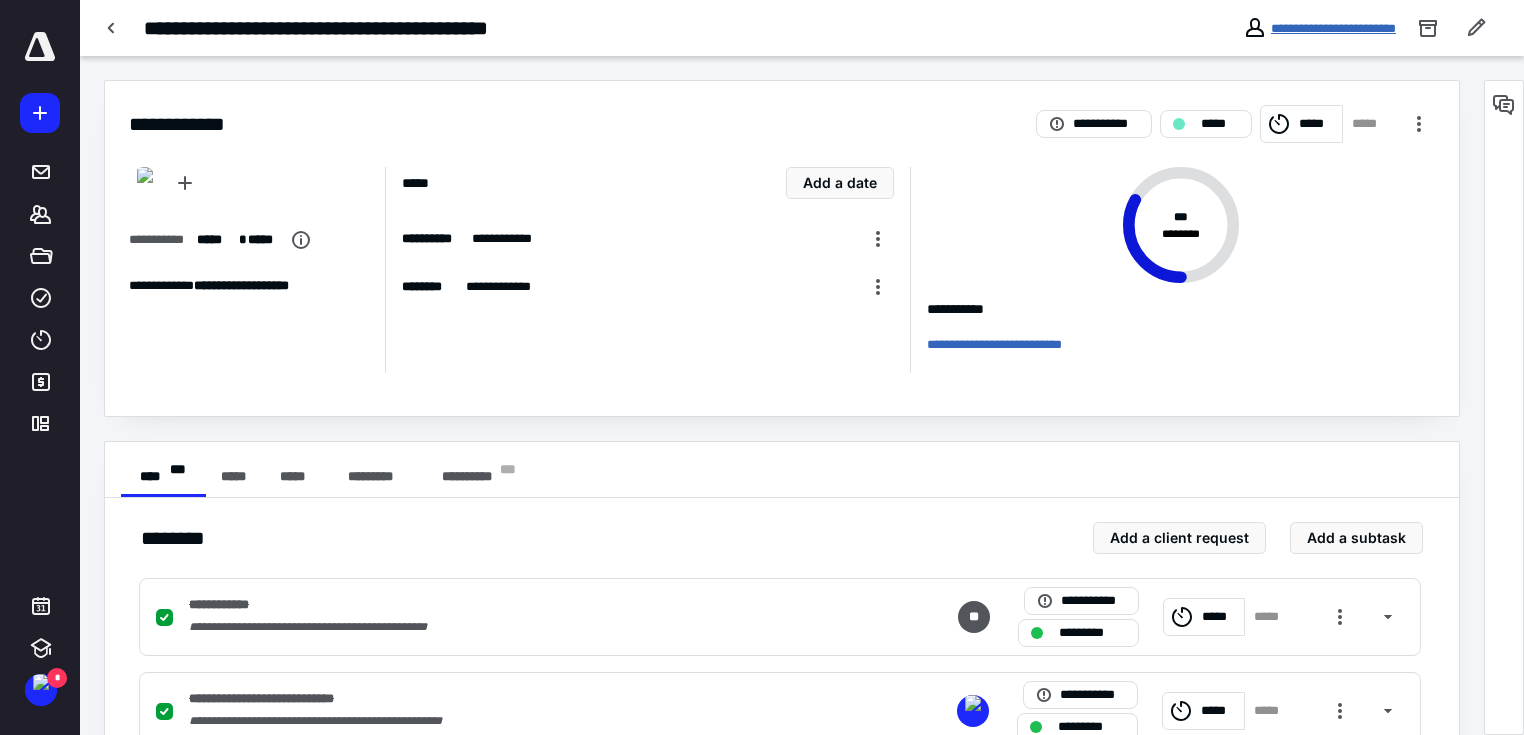 click on "**********" at bounding box center [1333, 28] 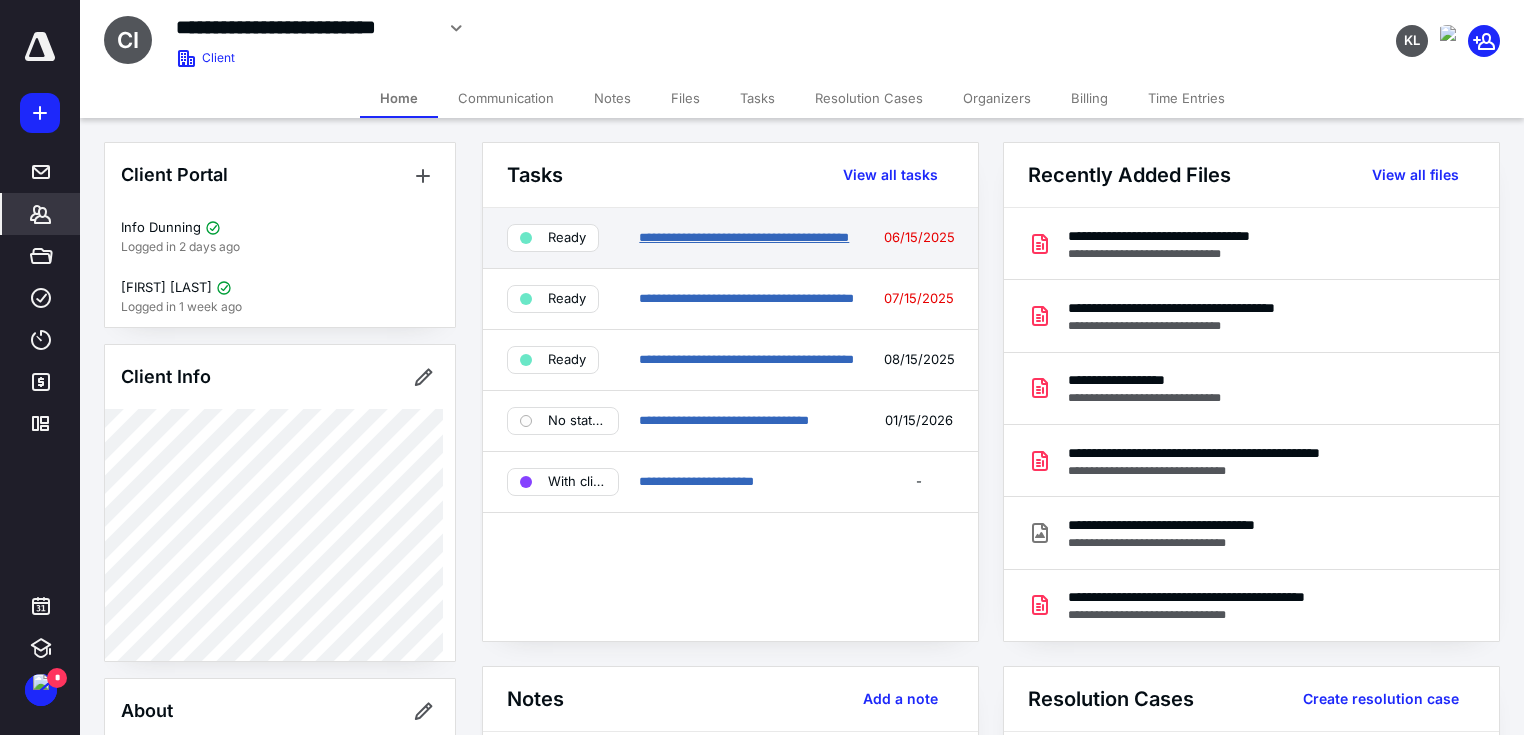 click on "**********" at bounding box center [744, 237] 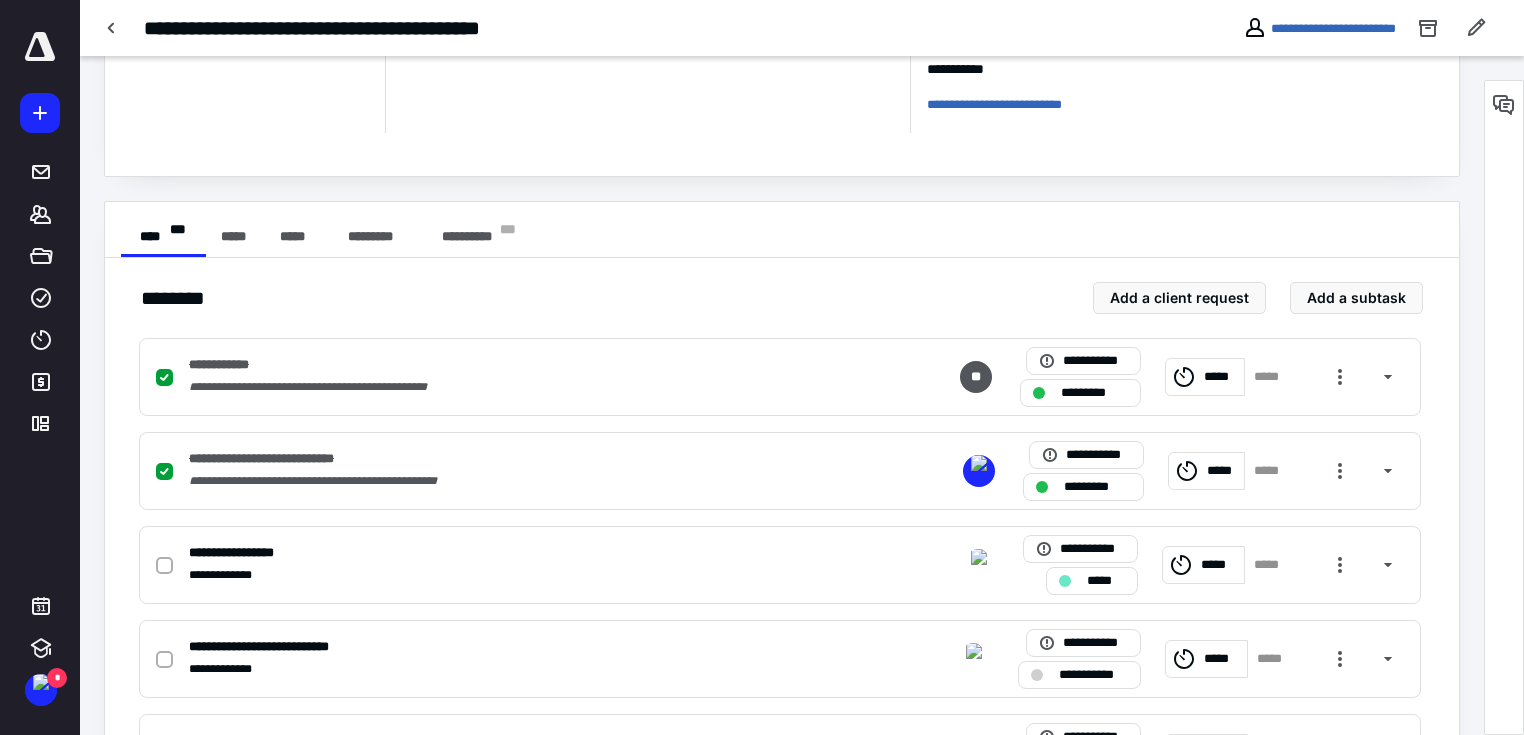 scroll, scrollTop: 0, scrollLeft: 0, axis: both 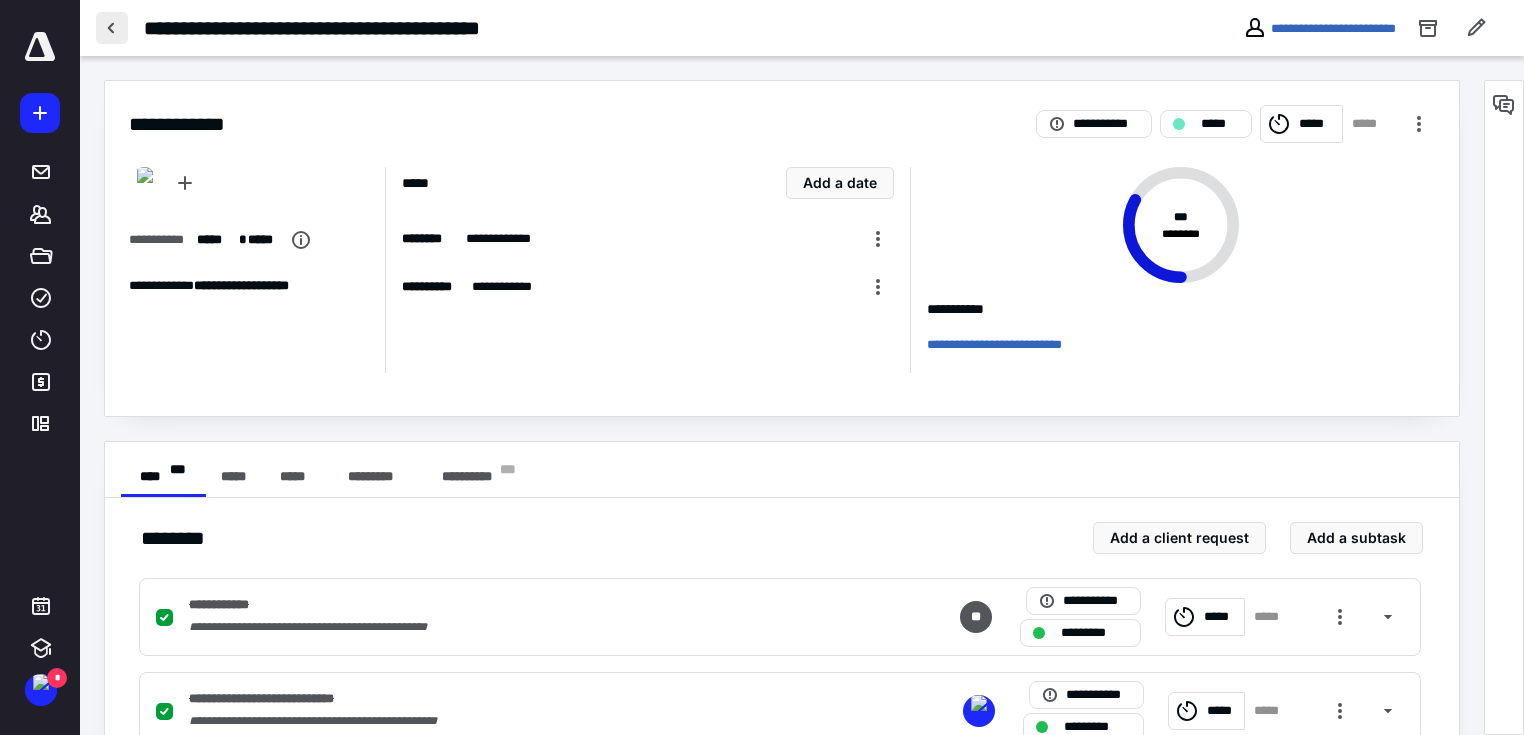 click at bounding box center [112, 28] 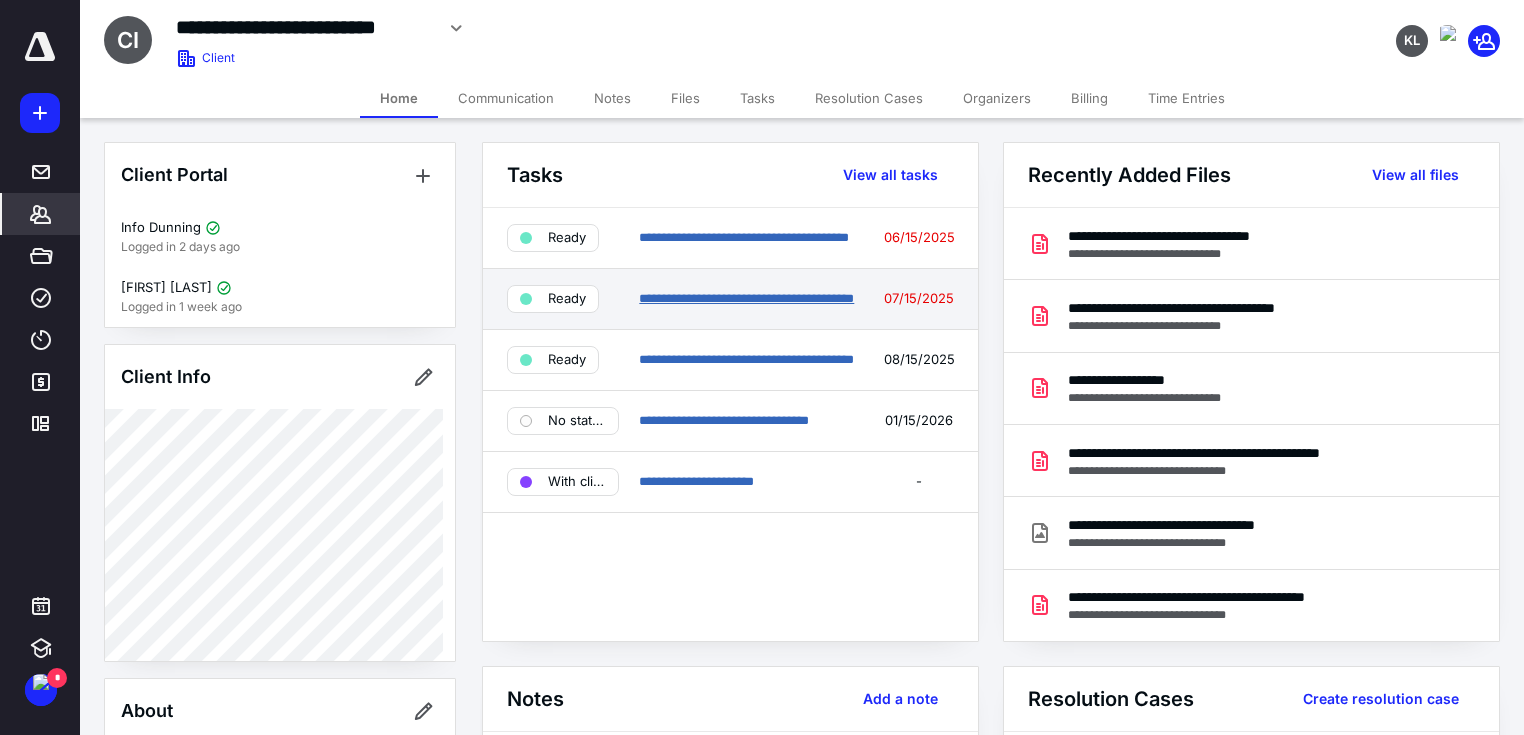 click on "**********" at bounding box center (746, 298) 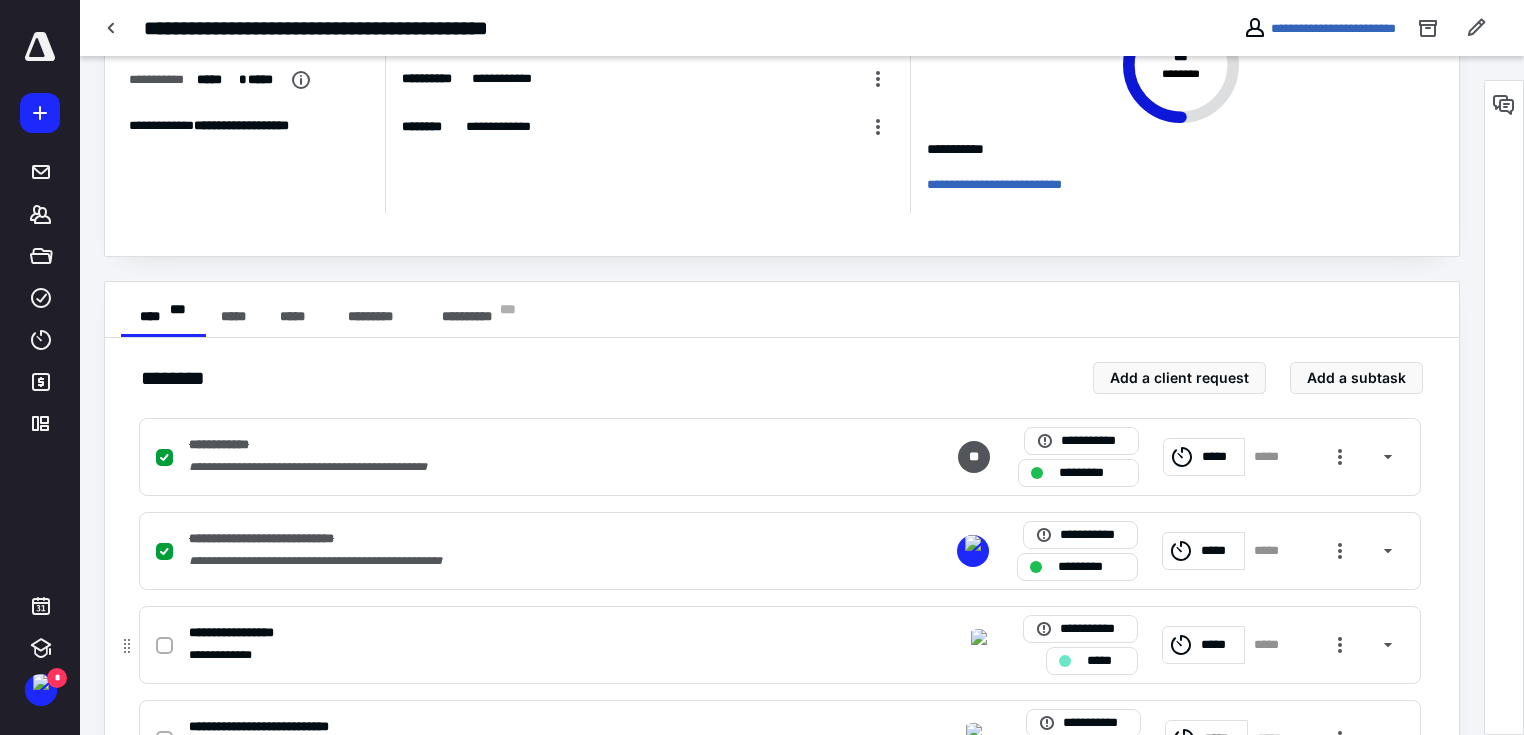 scroll, scrollTop: 240, scrollLeft: 0, axis: vertical 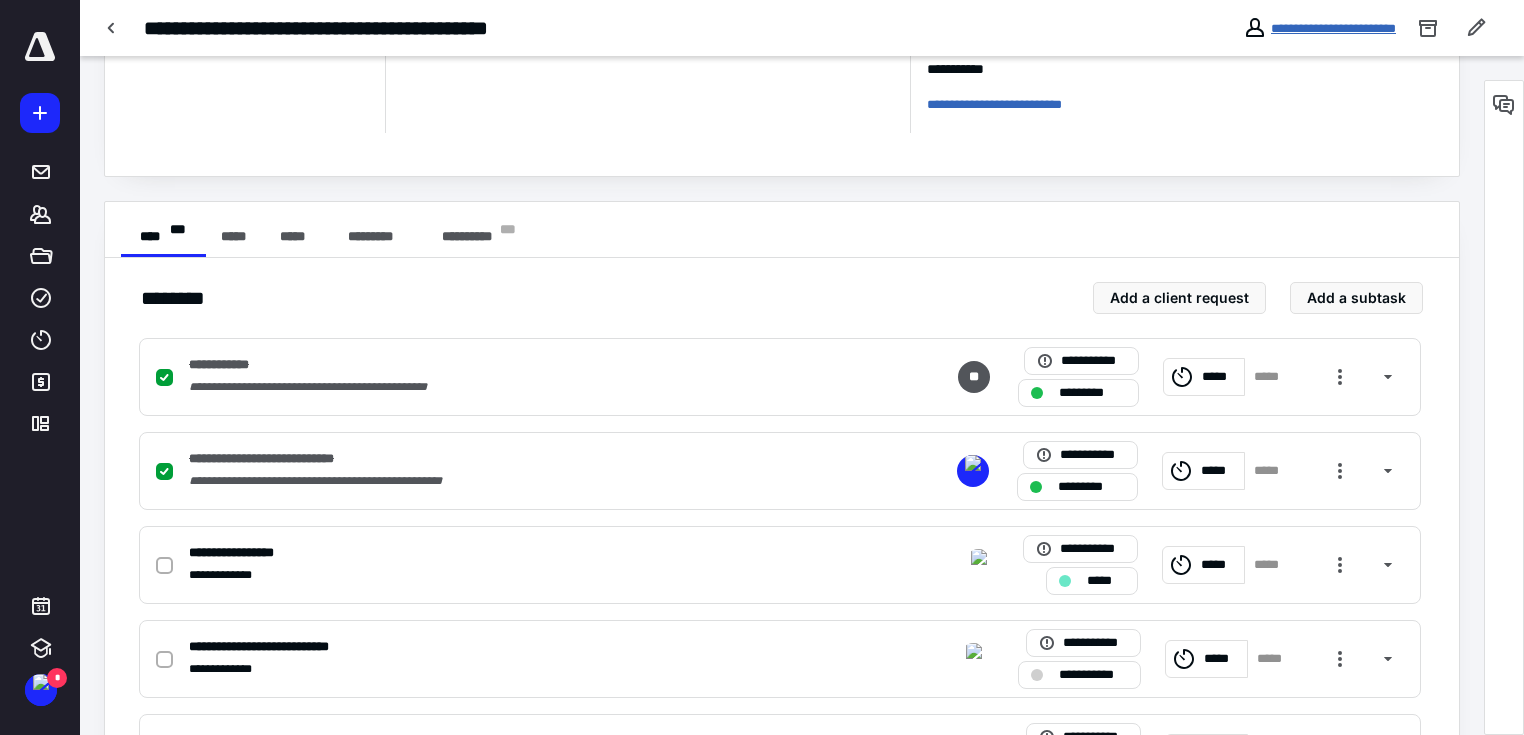 click on "**********" at bounding box center (1333, 28) 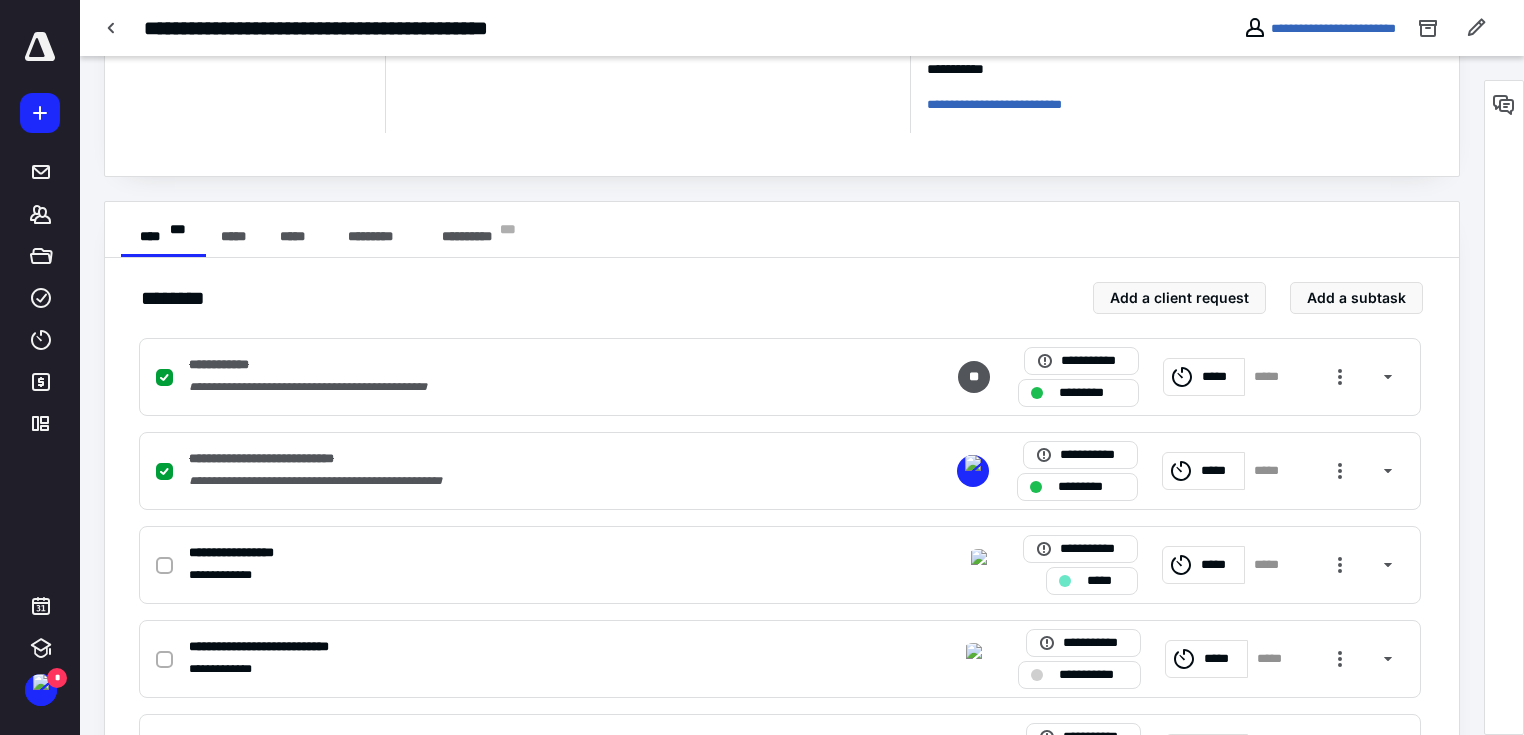 scroll, scrollTop: 0, scrollLeft: 0, axis: both 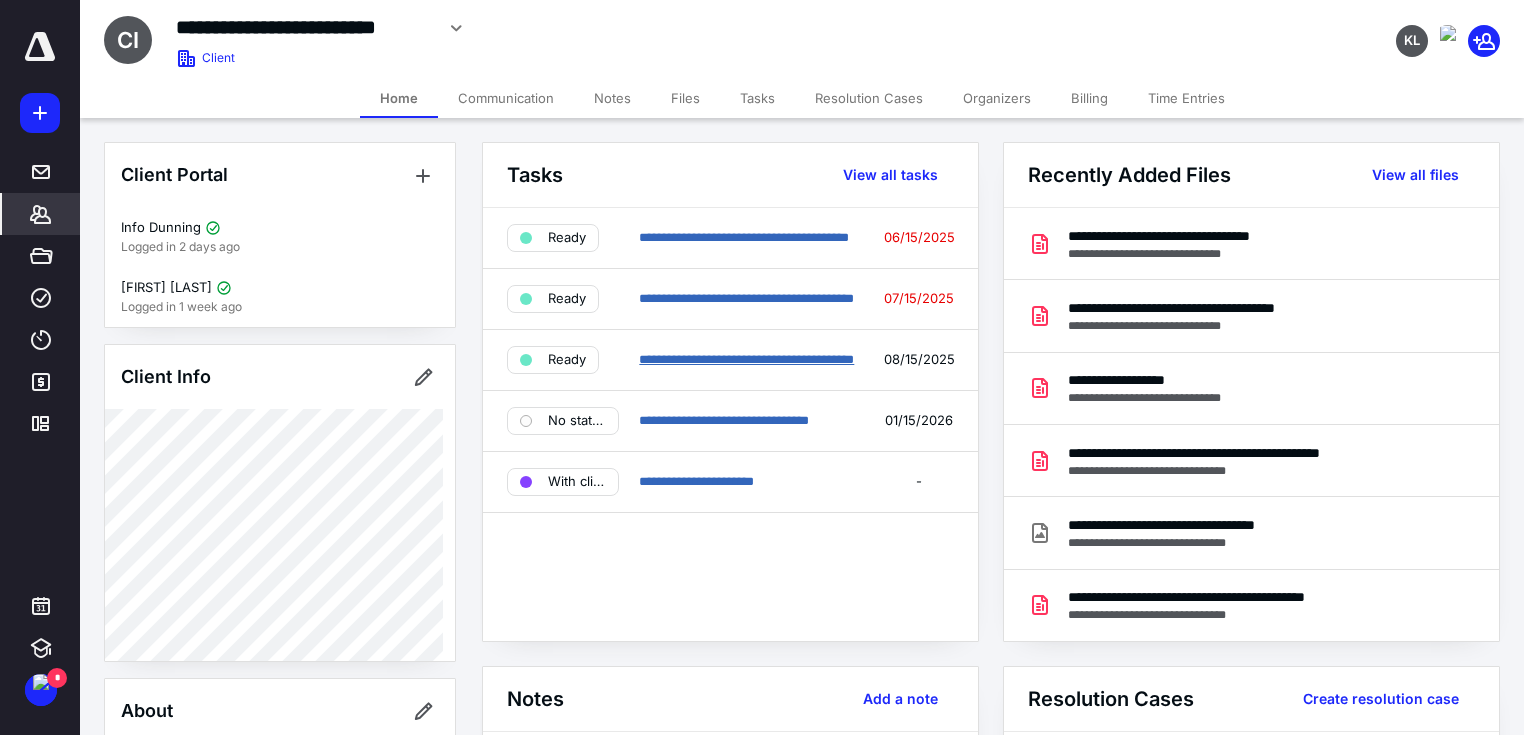 click on "**********" at bounding box center [746, 359] 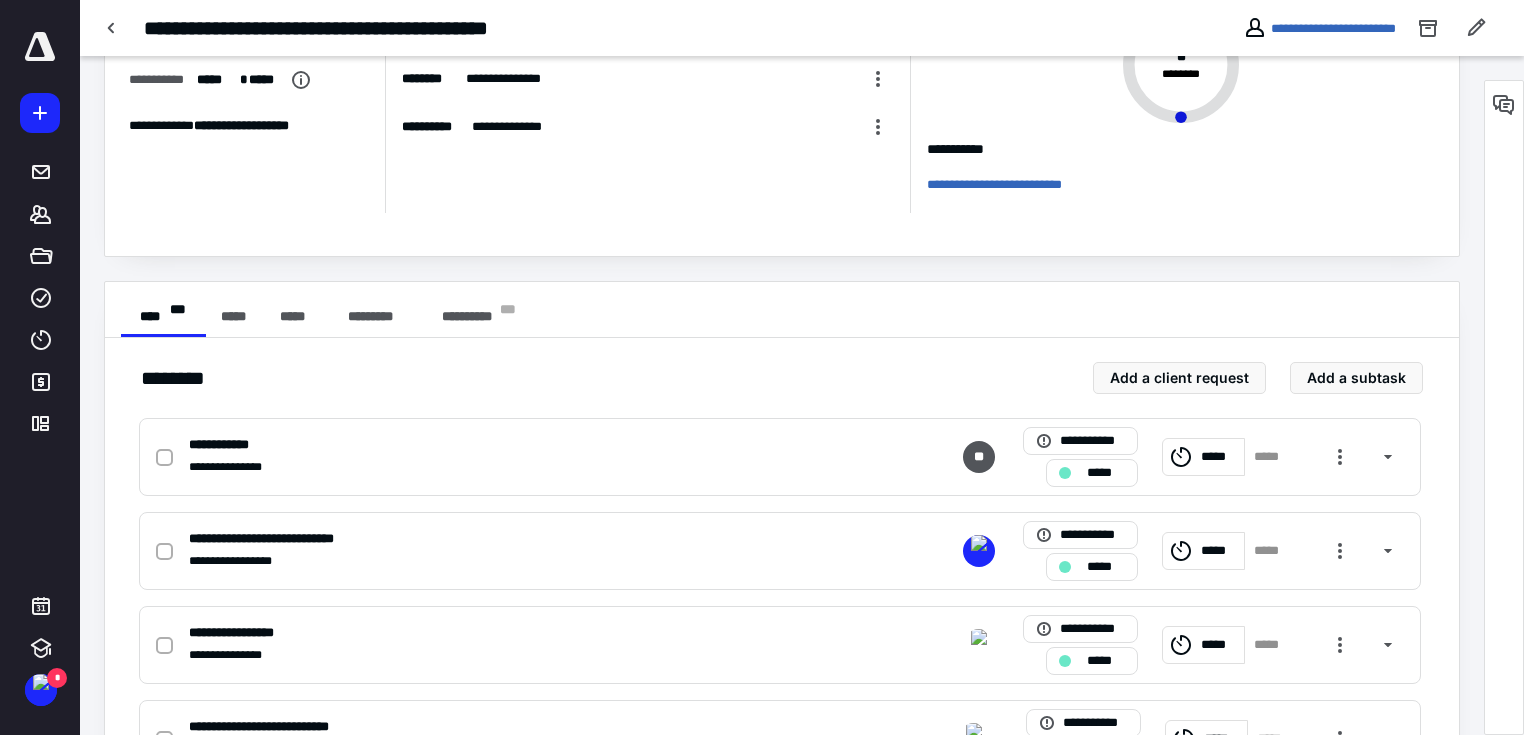 scroll, scrollTop: 240, scrollLeft: 0, axis: vertical 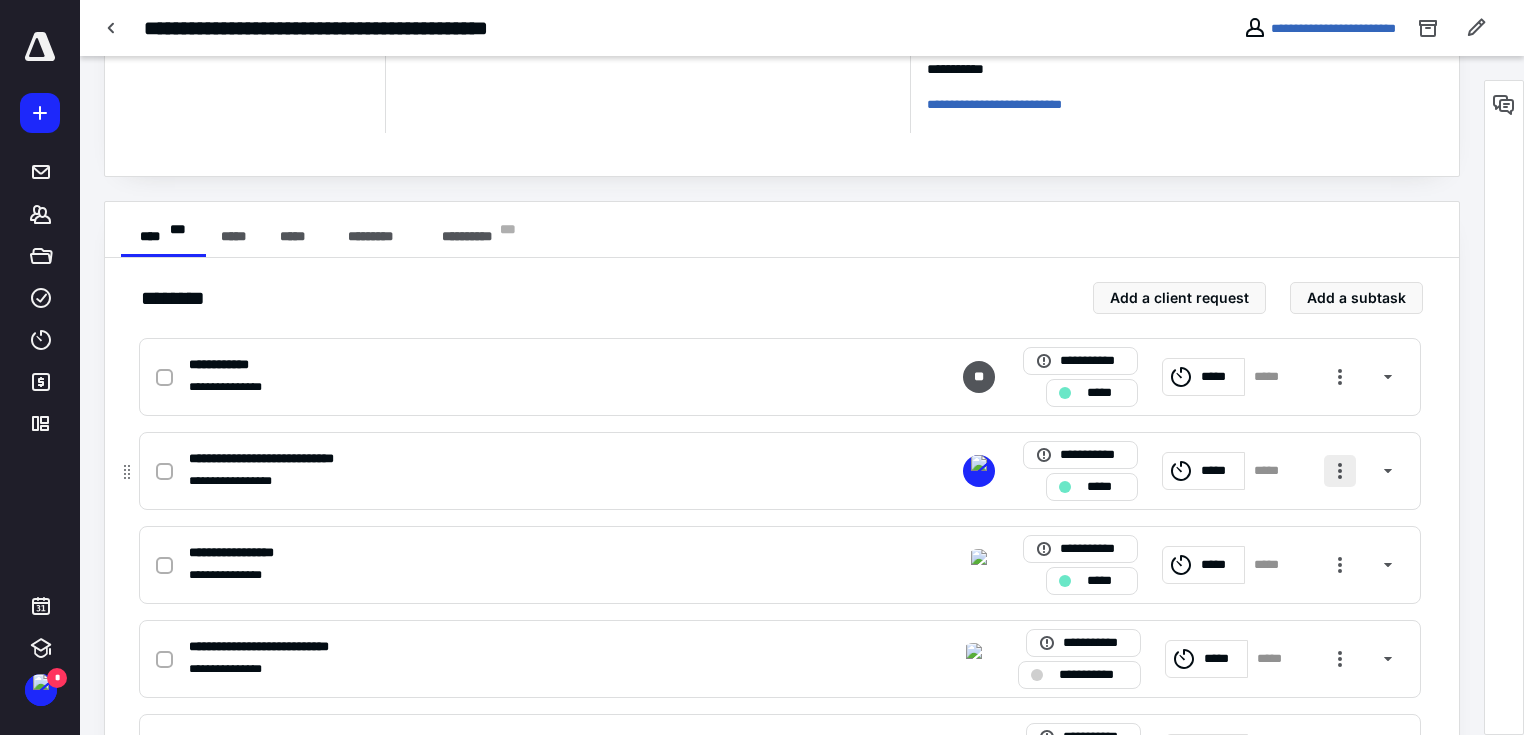 click at bounding box center (1340, 471) 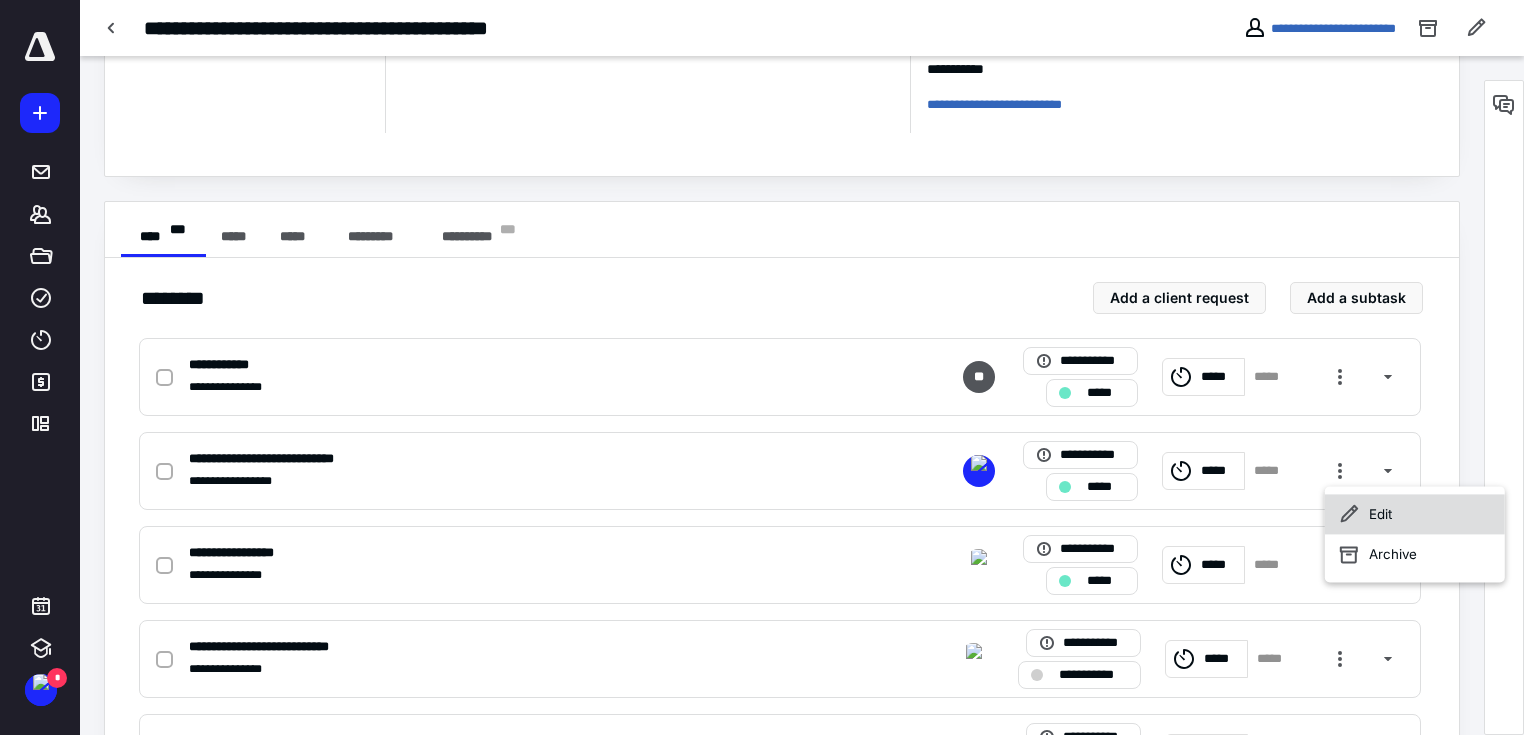 click on "Edit" at bounding box center (1415, 514) 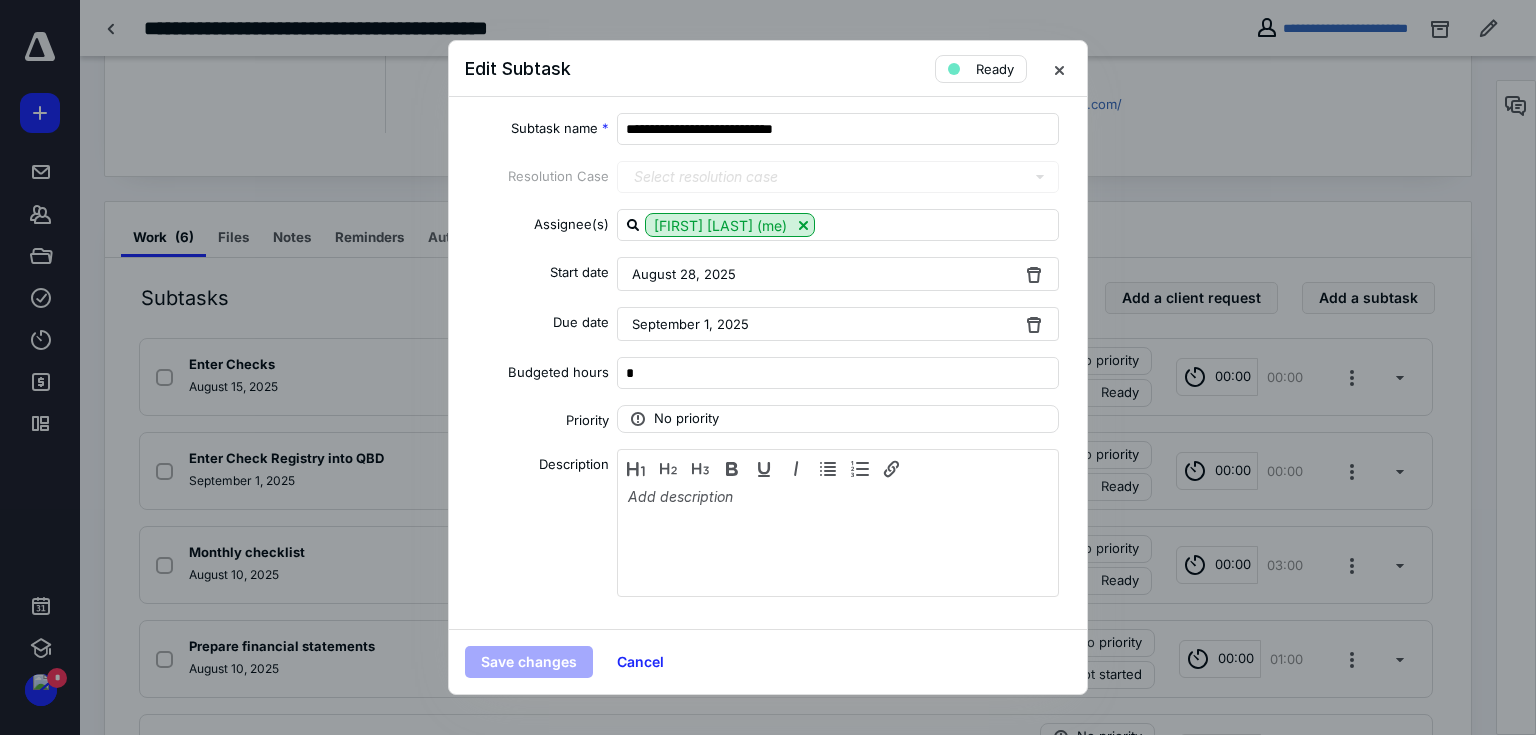 click on "August 28, 2025" at bounding box center [838, 274] 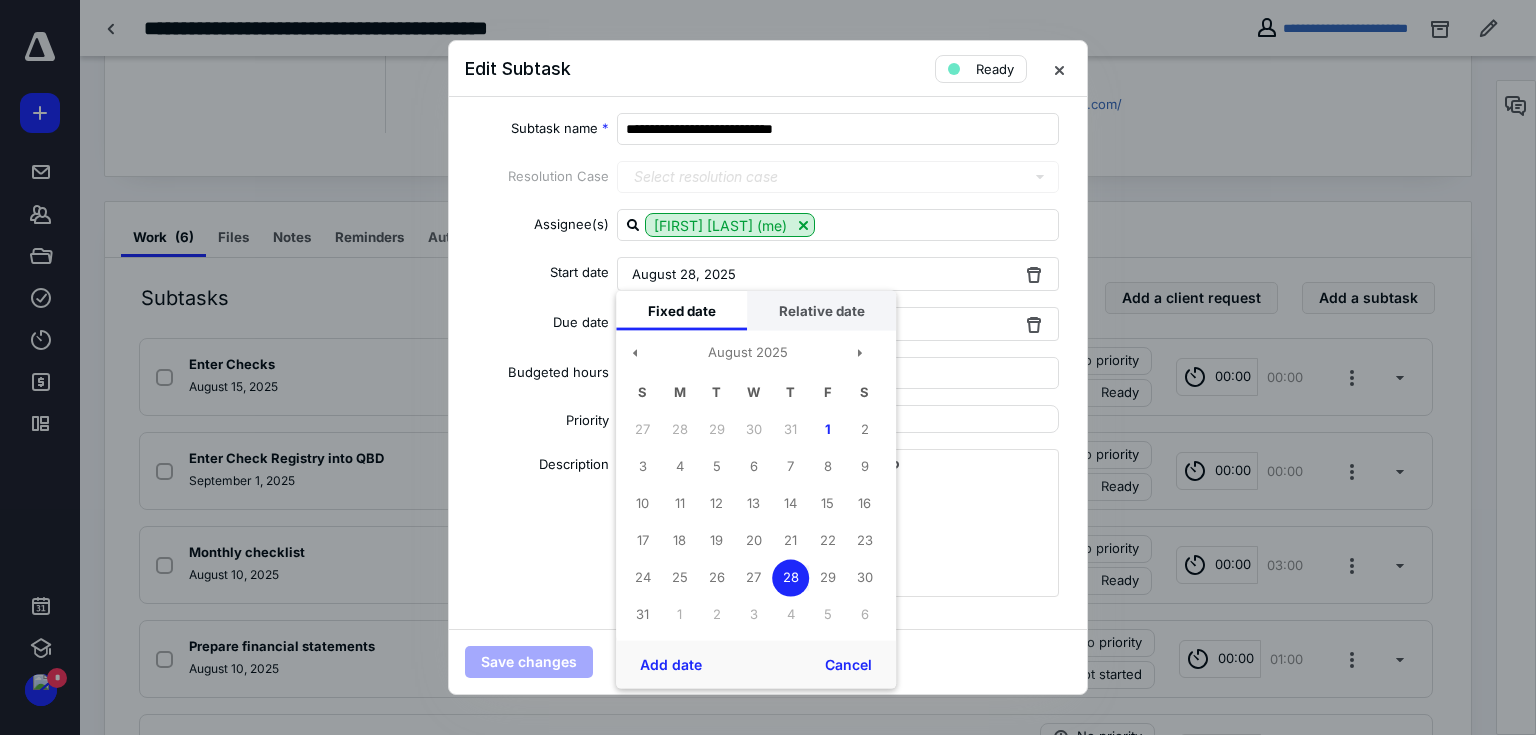 click on "Relative date" at bounding box center (821, 311) 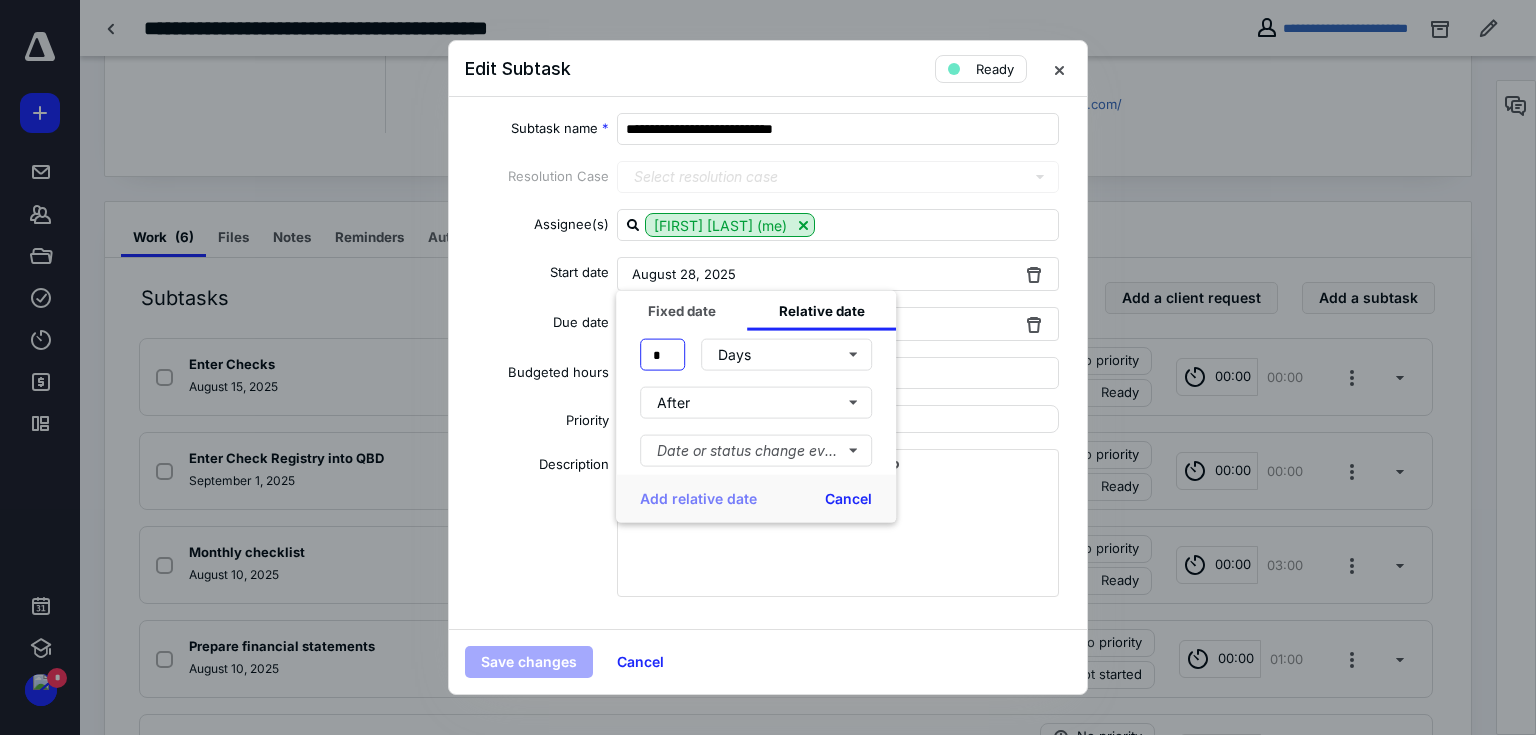 click on "*" at bounding box center [662, 355] 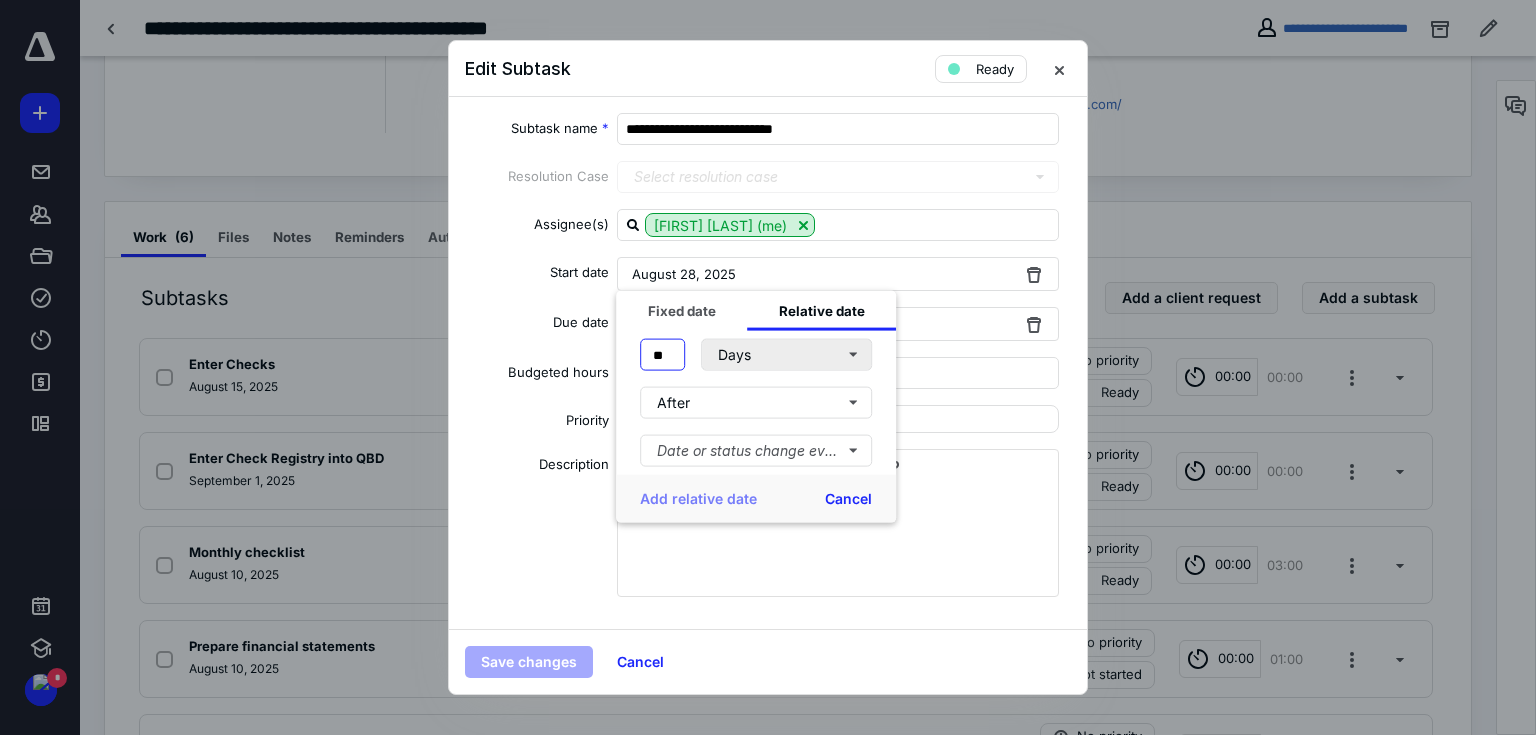 type on "**" 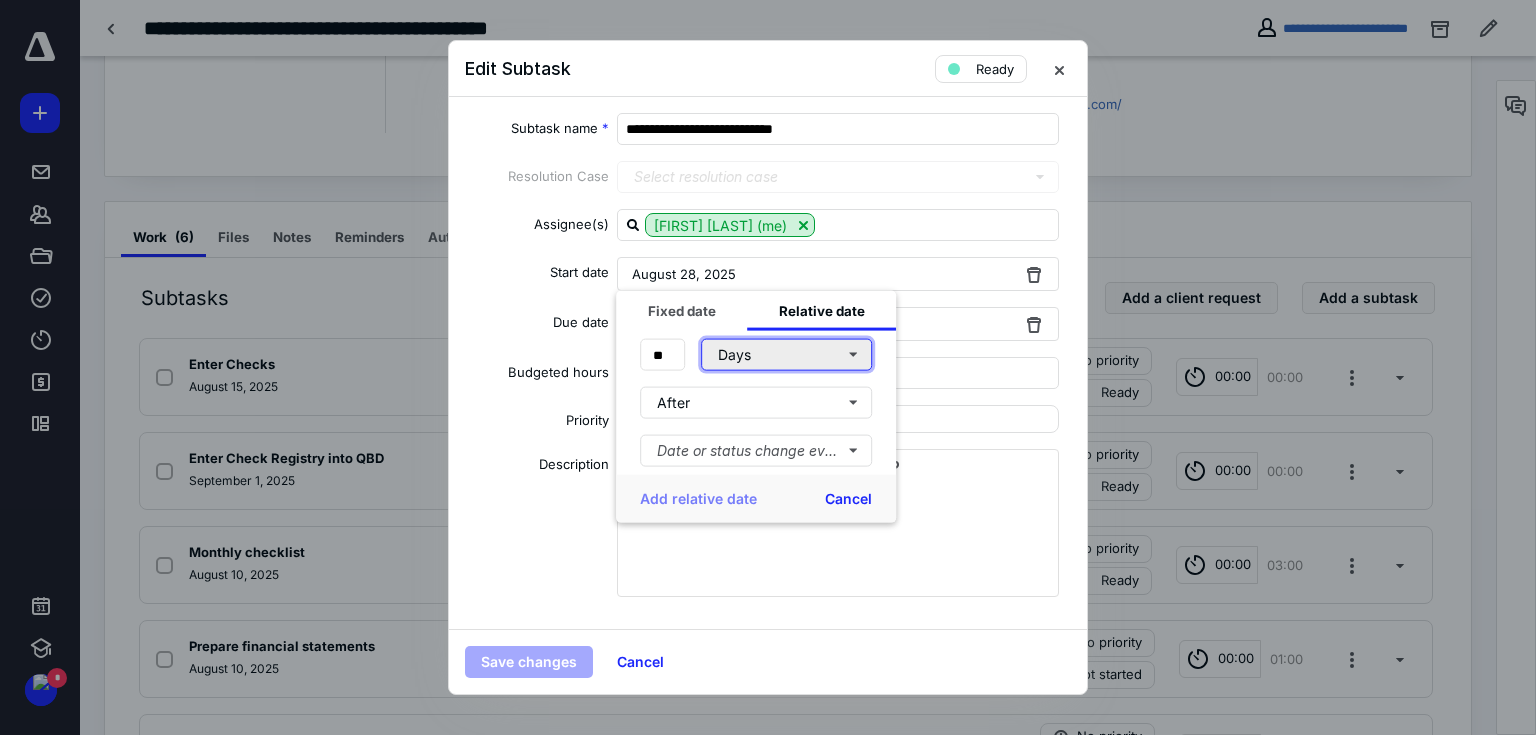 click on "Days" at bounding box center (786, 355) 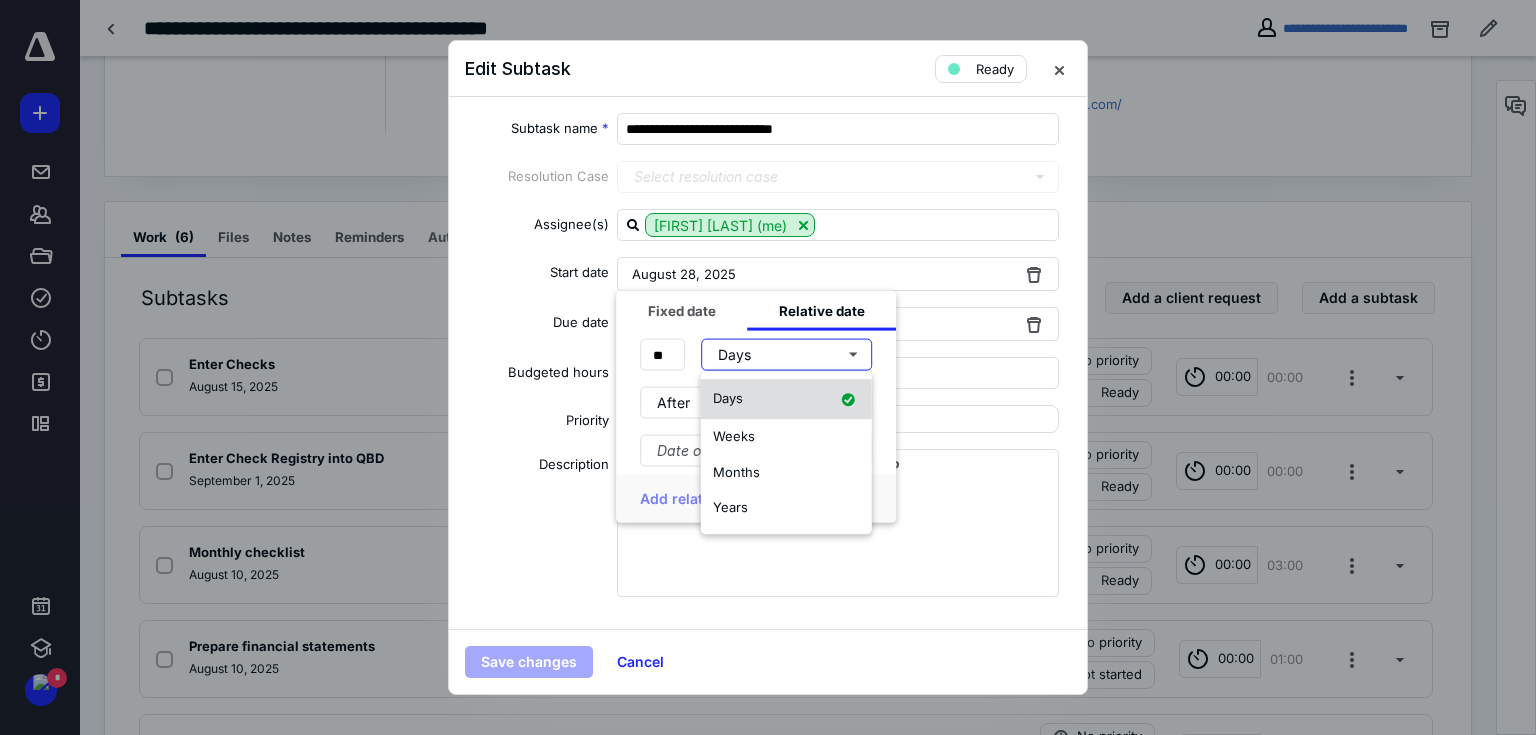 click on "Days" at bounding box center (786, 399) 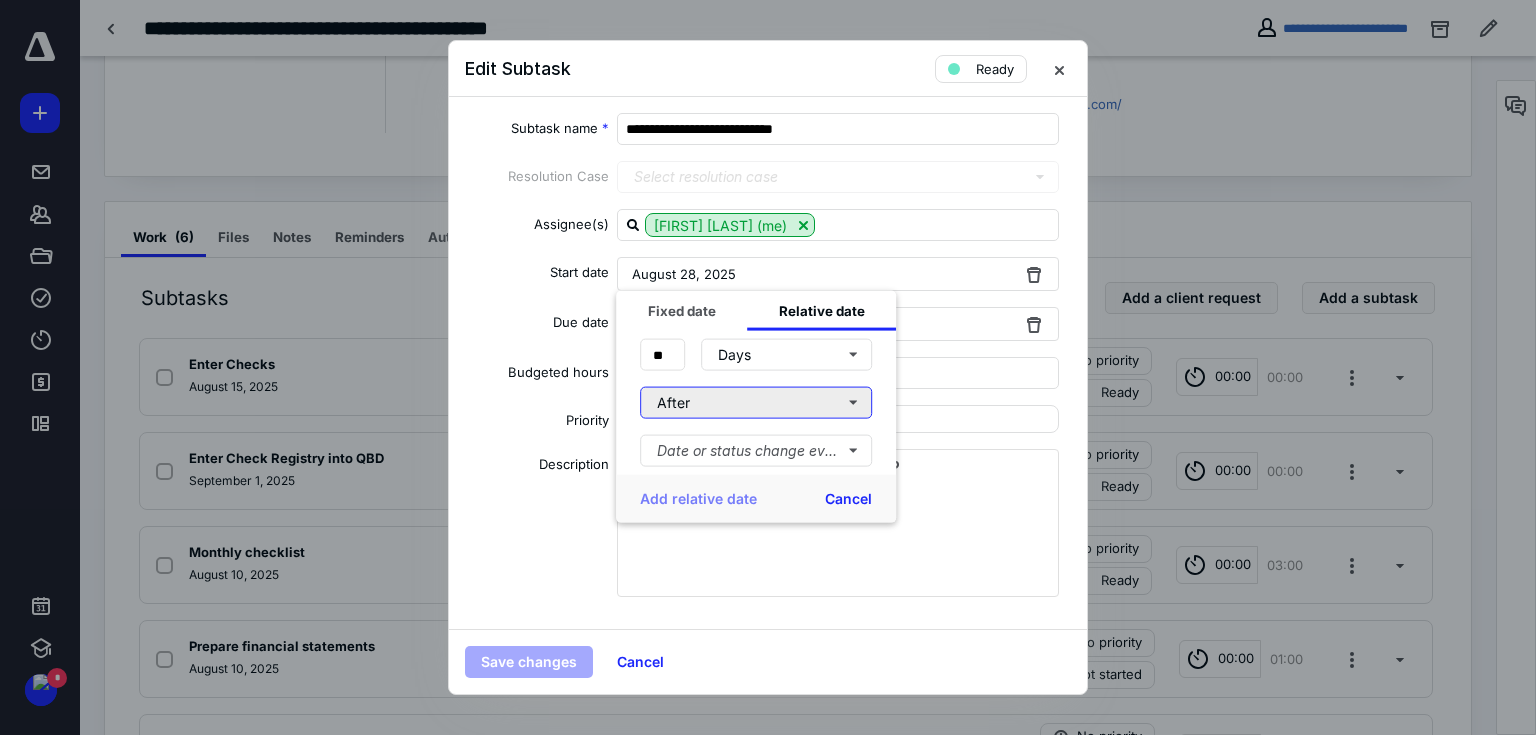 click on "After" at bounding box center [756, 403] 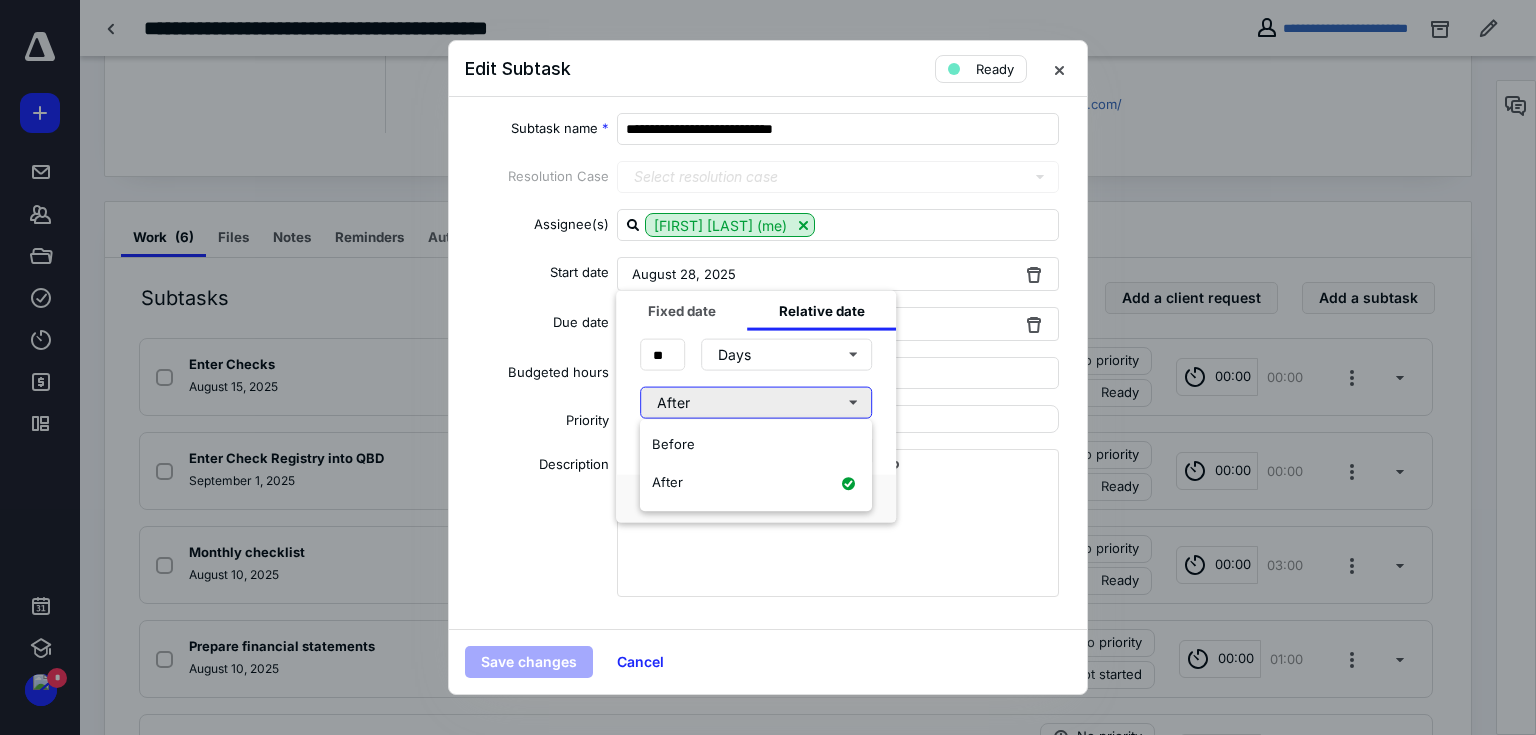click on "After" at bounding box center [756, 403] 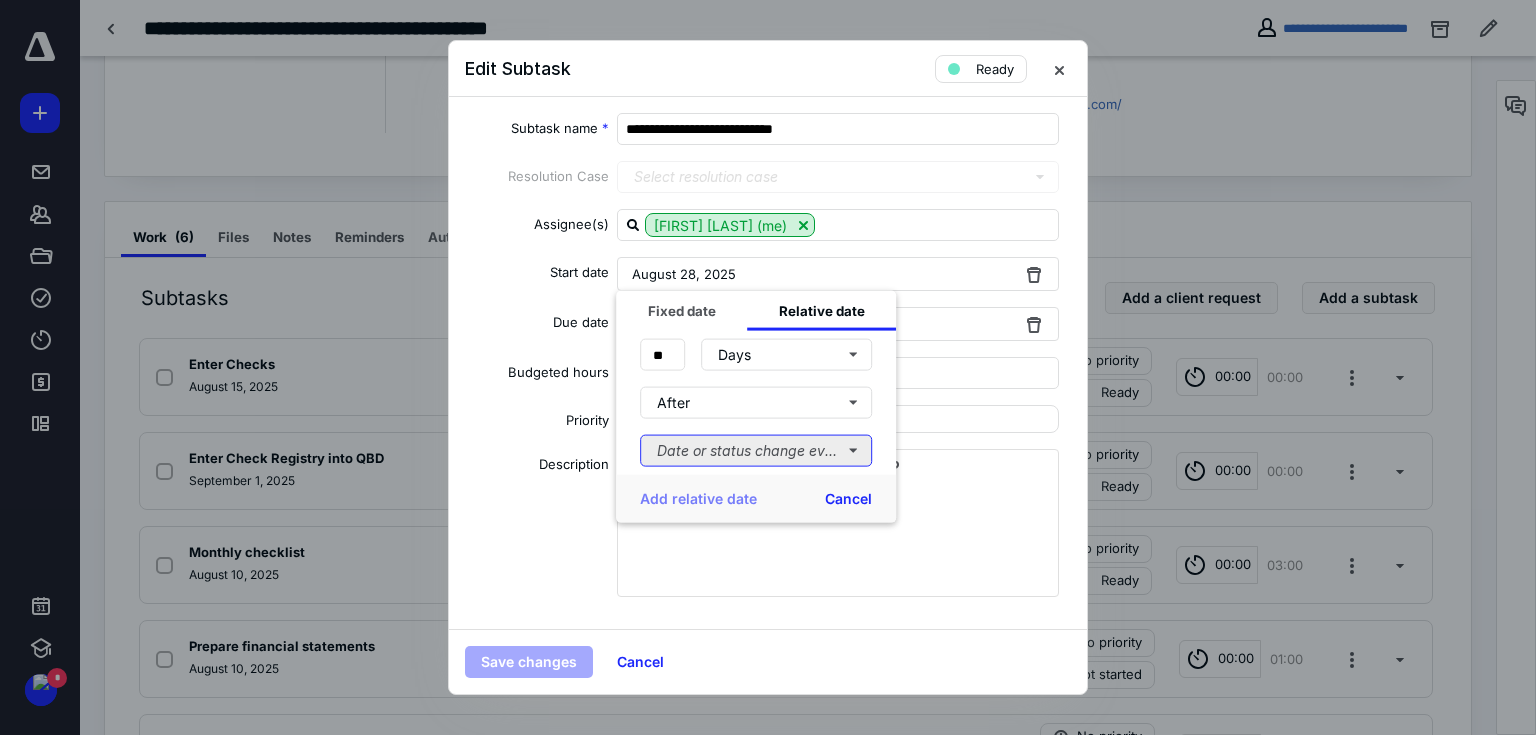 click on "Date or status change event" at bounding box center [756, 451] 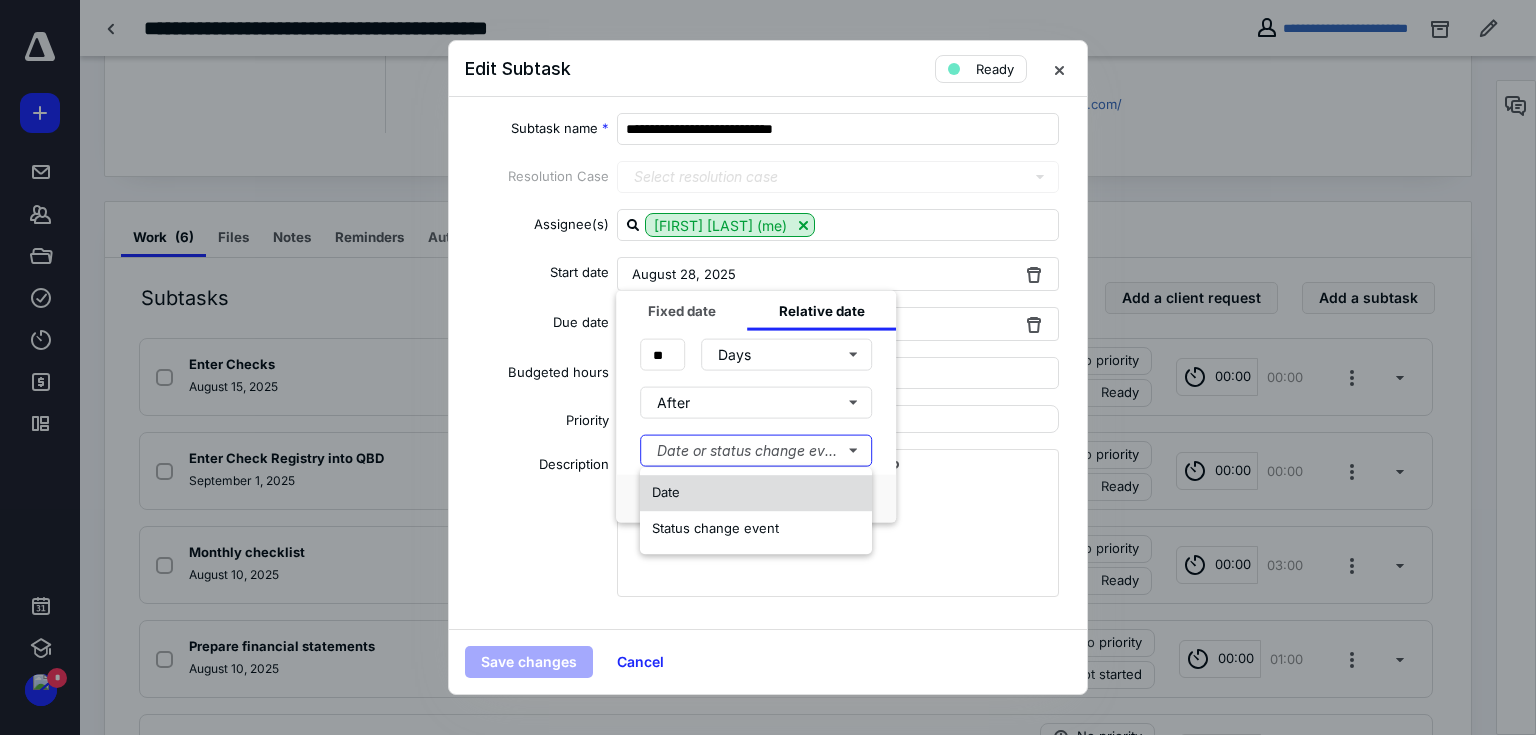 click on "Date" at bounding box center [756, 493] 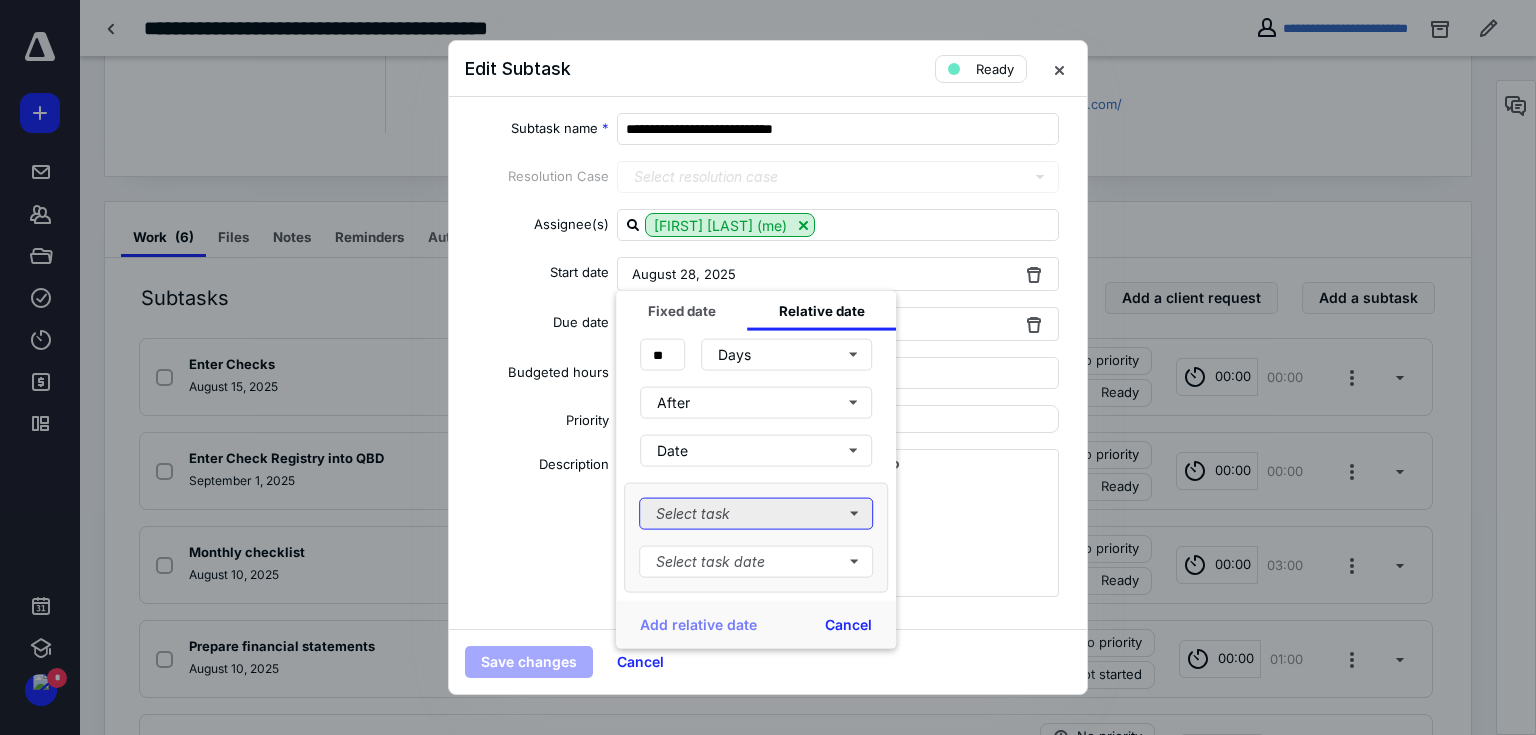 click on "Select task" at bounding box center [756, 514] 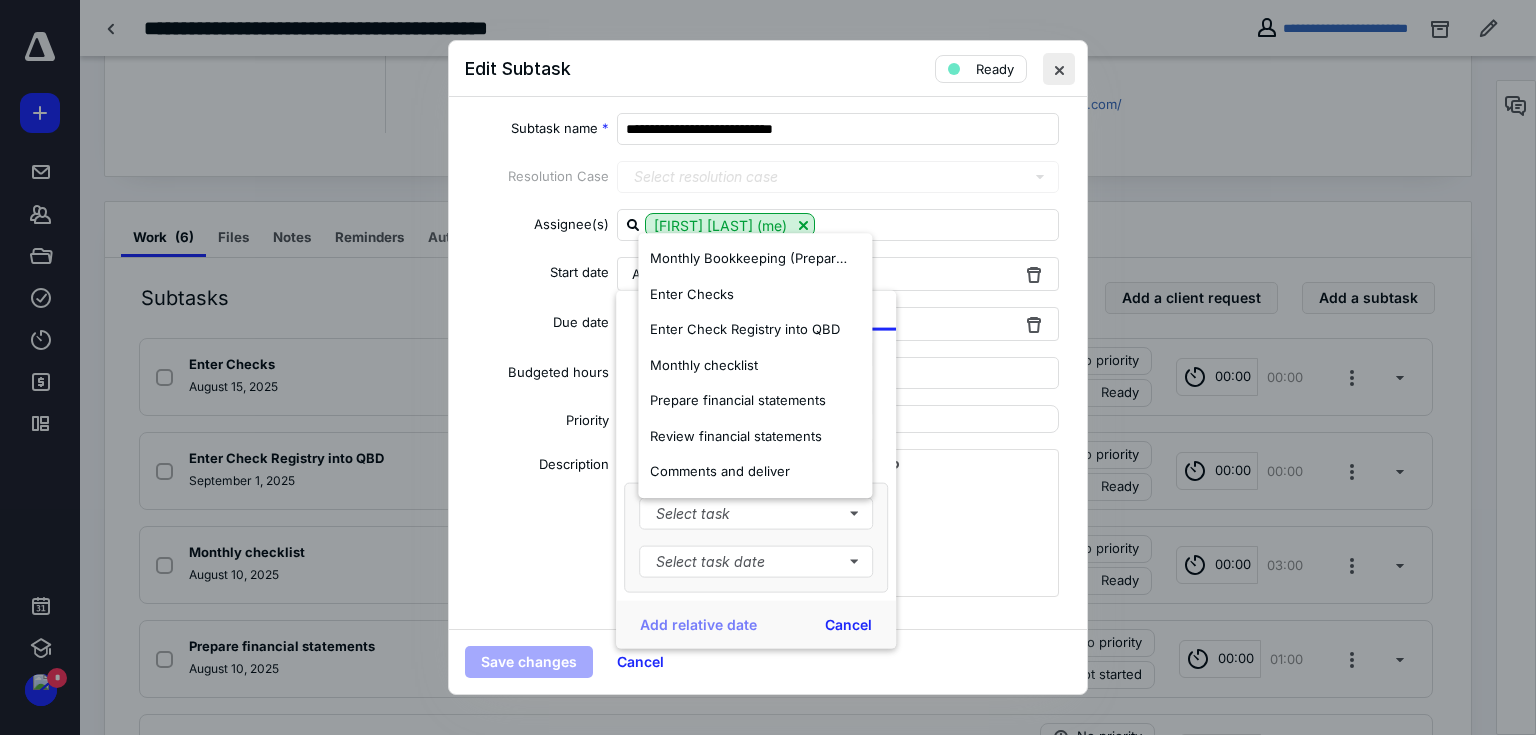 click at bounding box center (1059, 69) 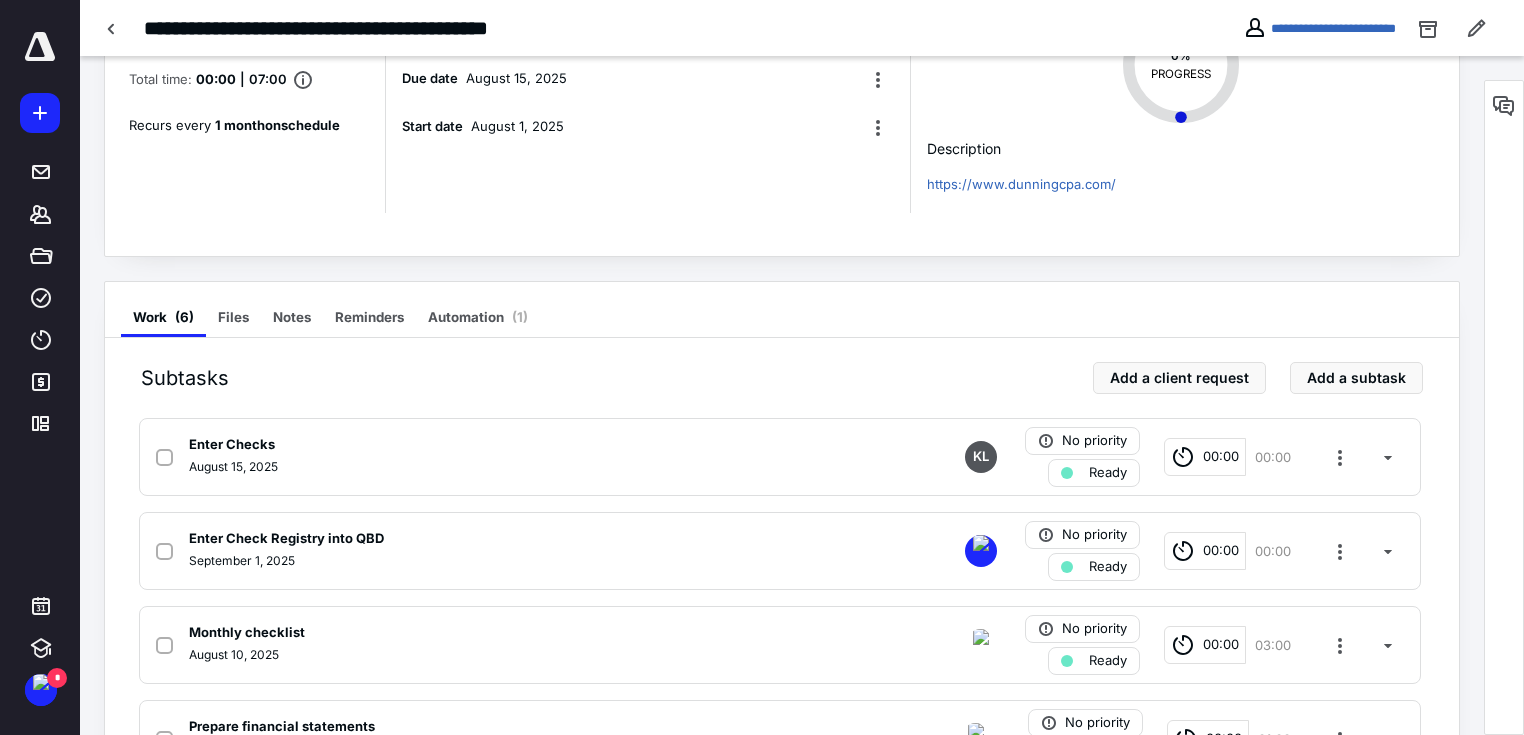 scroll, scrollTop: 240, scrollLeft: 0, axis: vertical 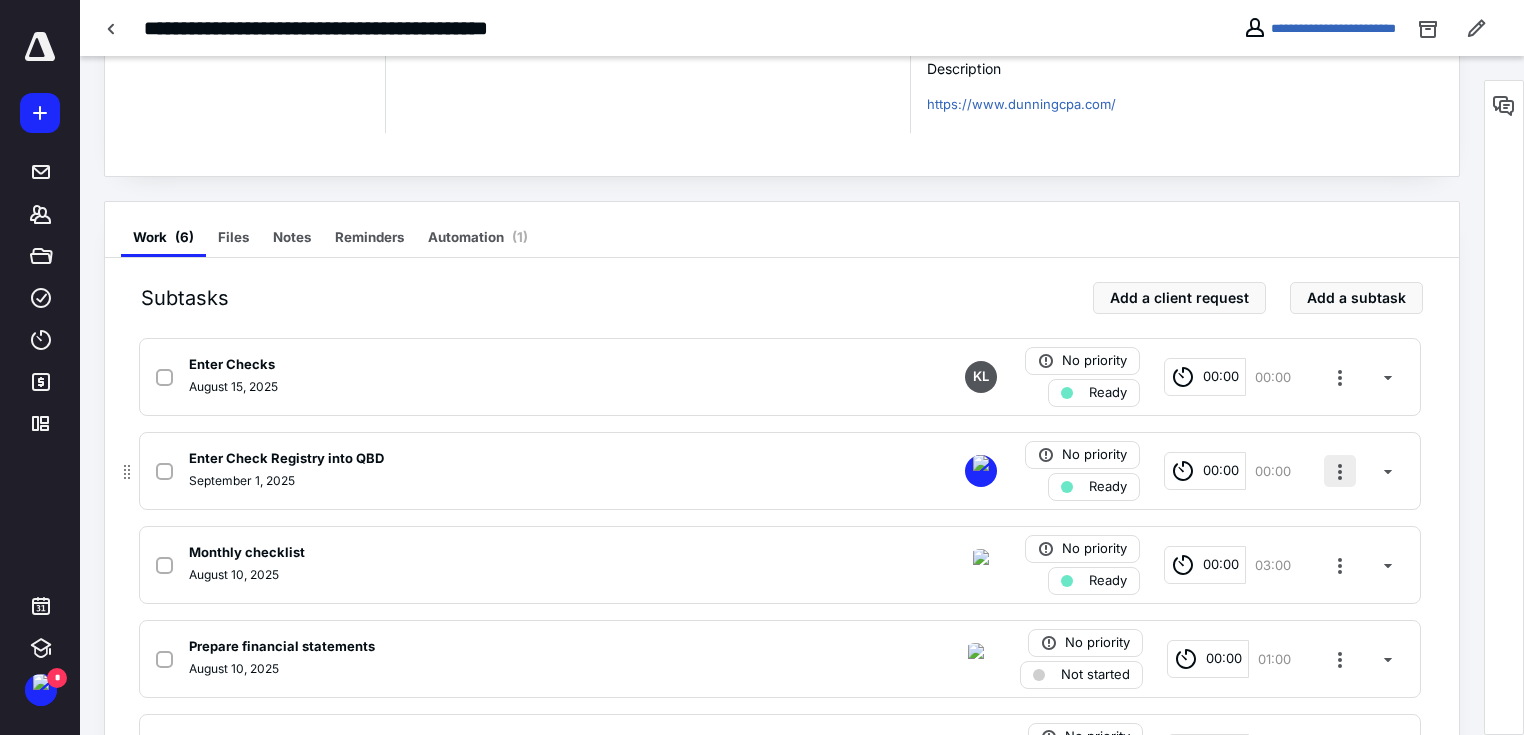click at bounding box center [1340, 471] 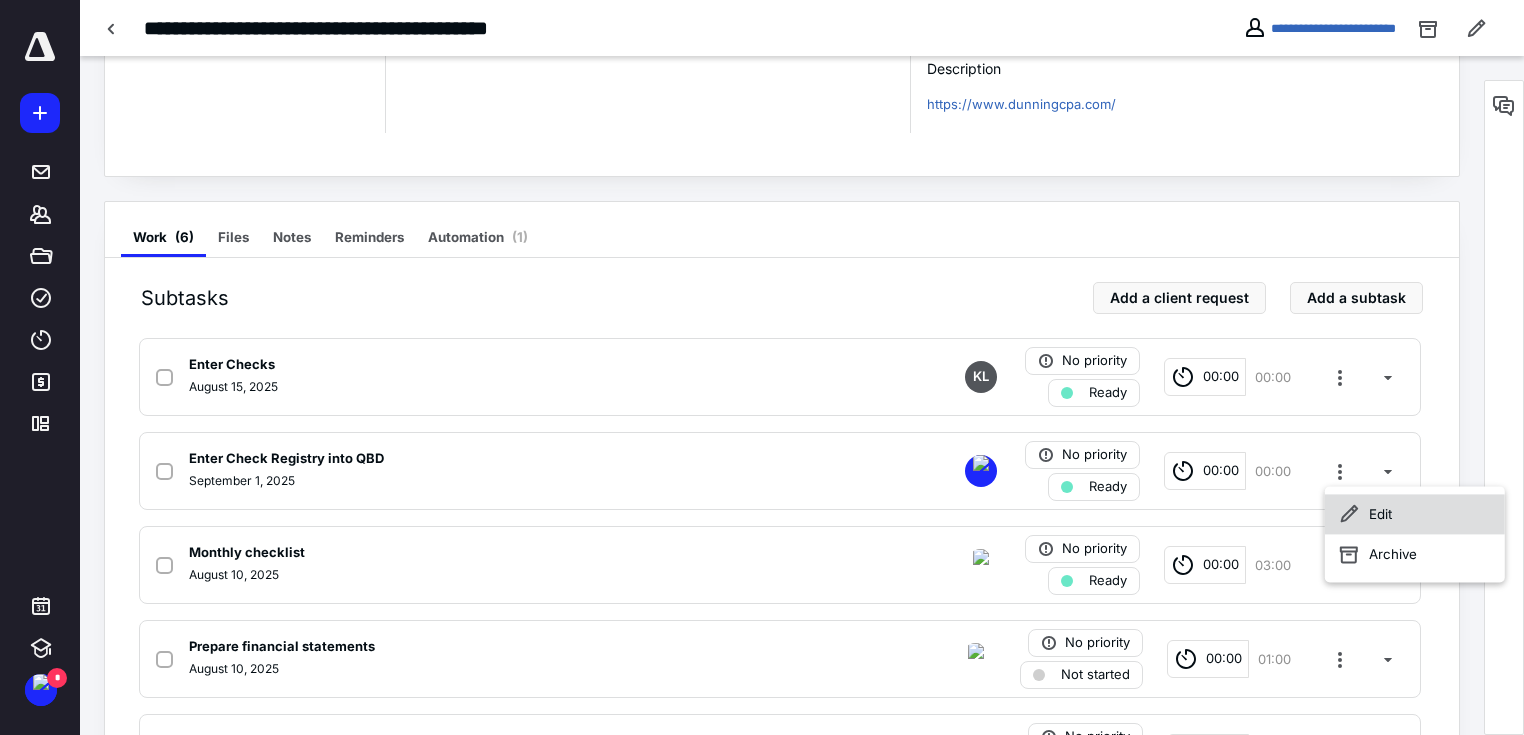 click on "Edit" at bounding box center (1415, 514) 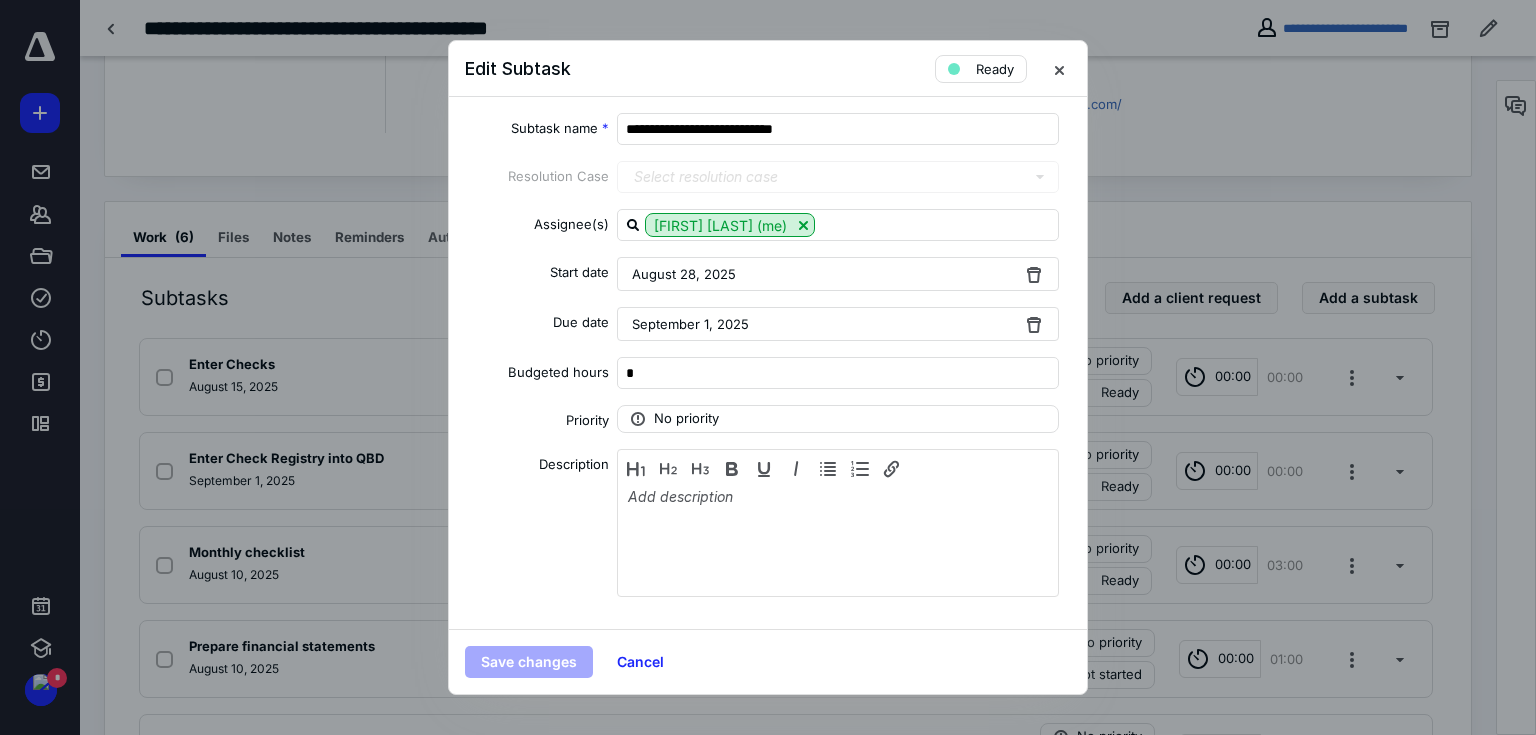 click on "August 28, 2025" at bounding box center (838, 274) 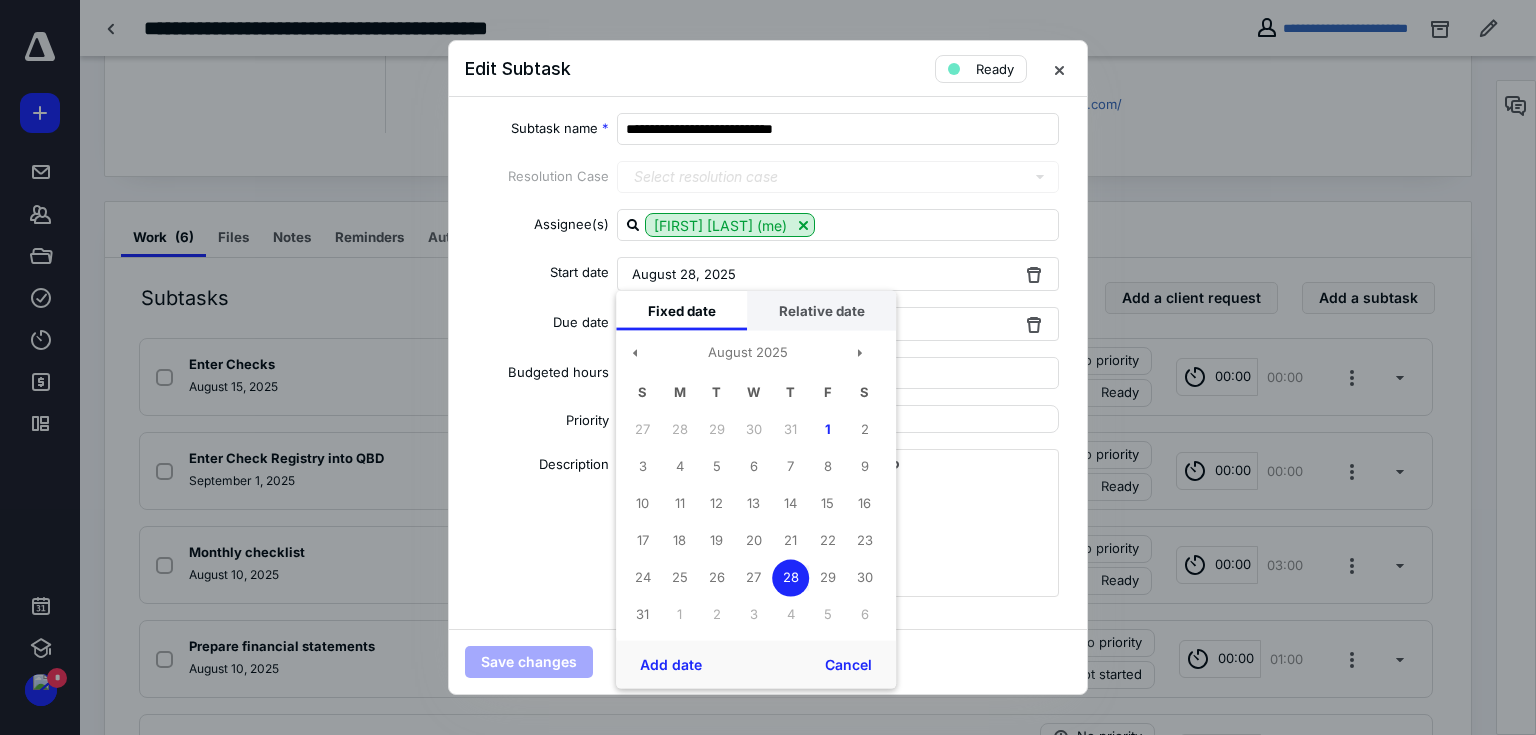 click on "Relative date" at bounding box center (821, 311) 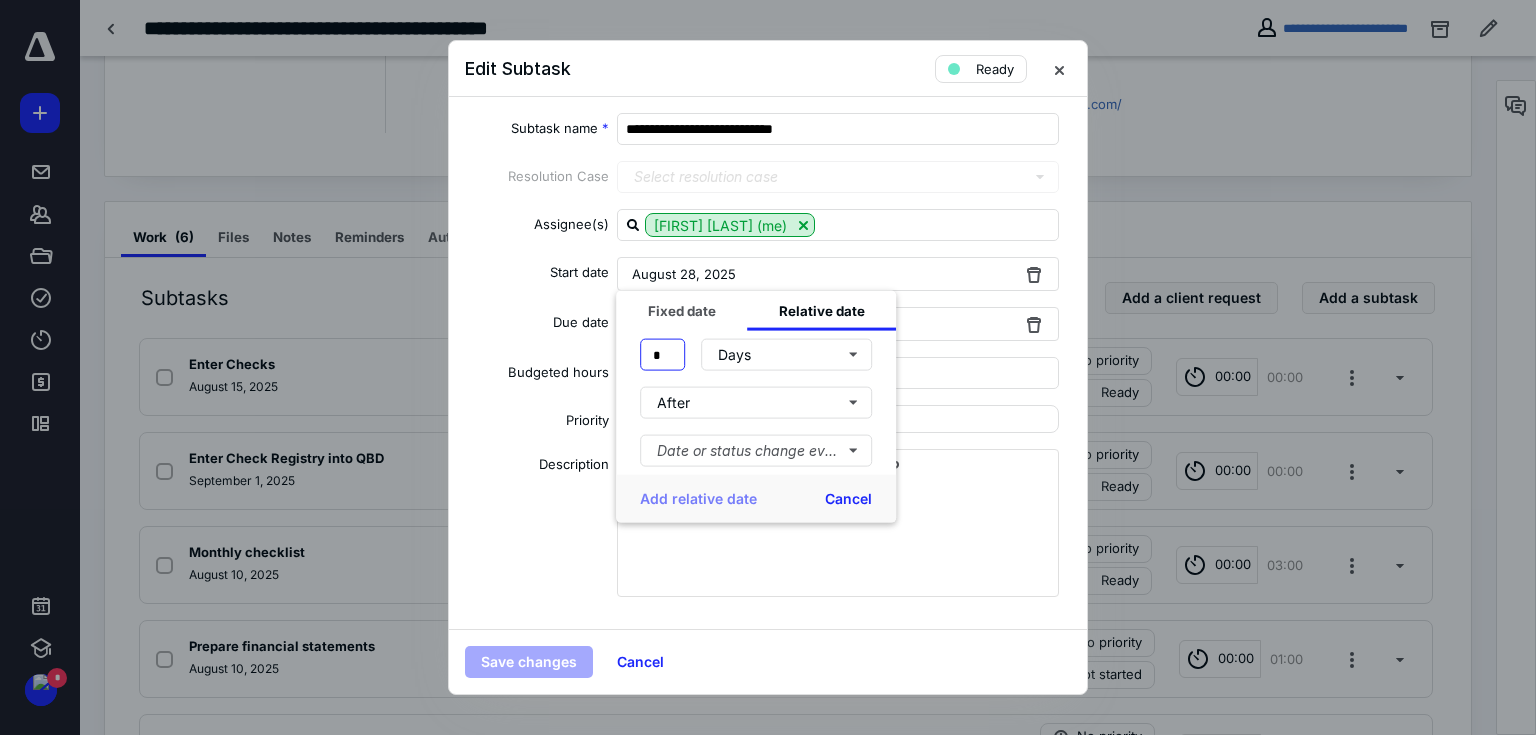 drag, startPoint x: 668, startPoint y: 356, endPoint x: 652, endPoint y: 354, distance: 16.124516 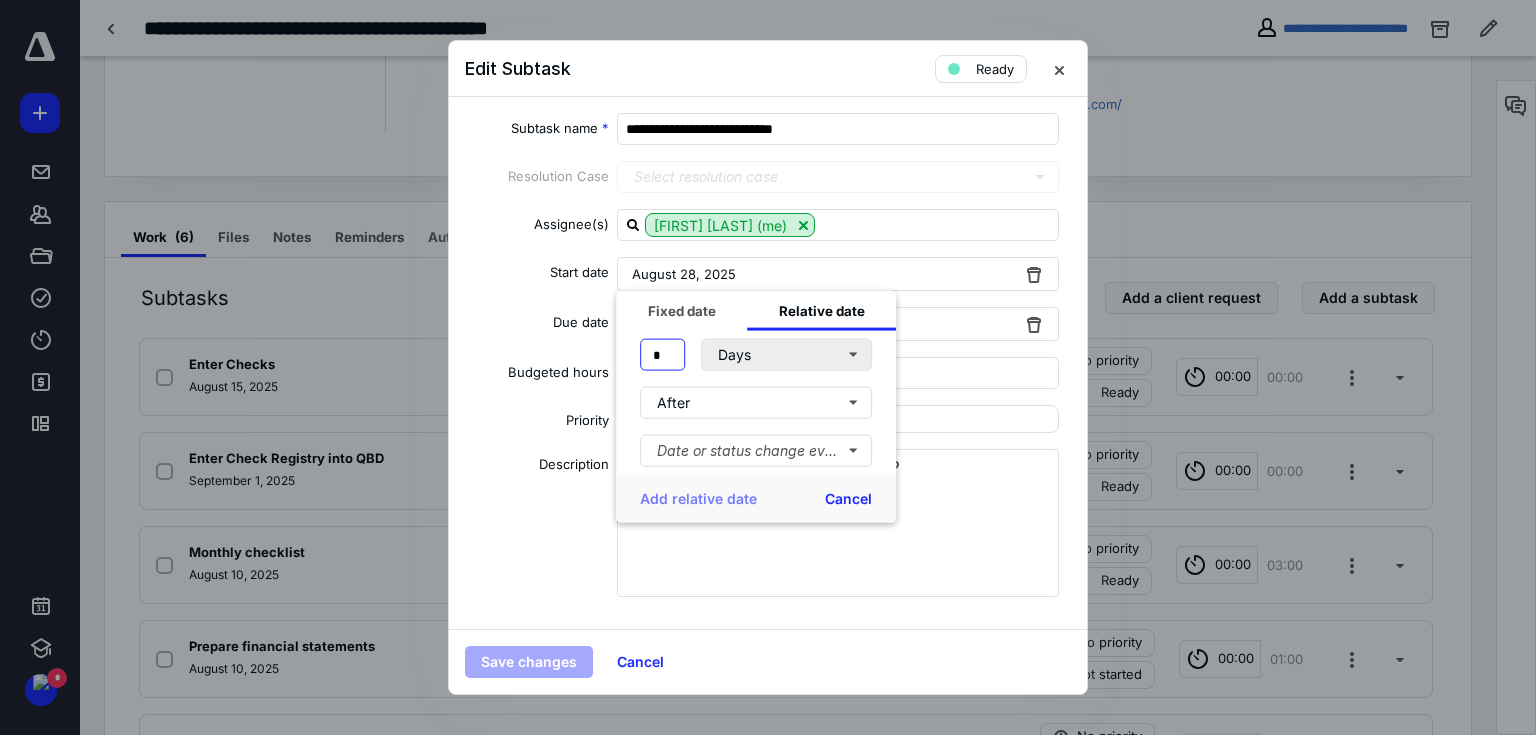 type on "*" 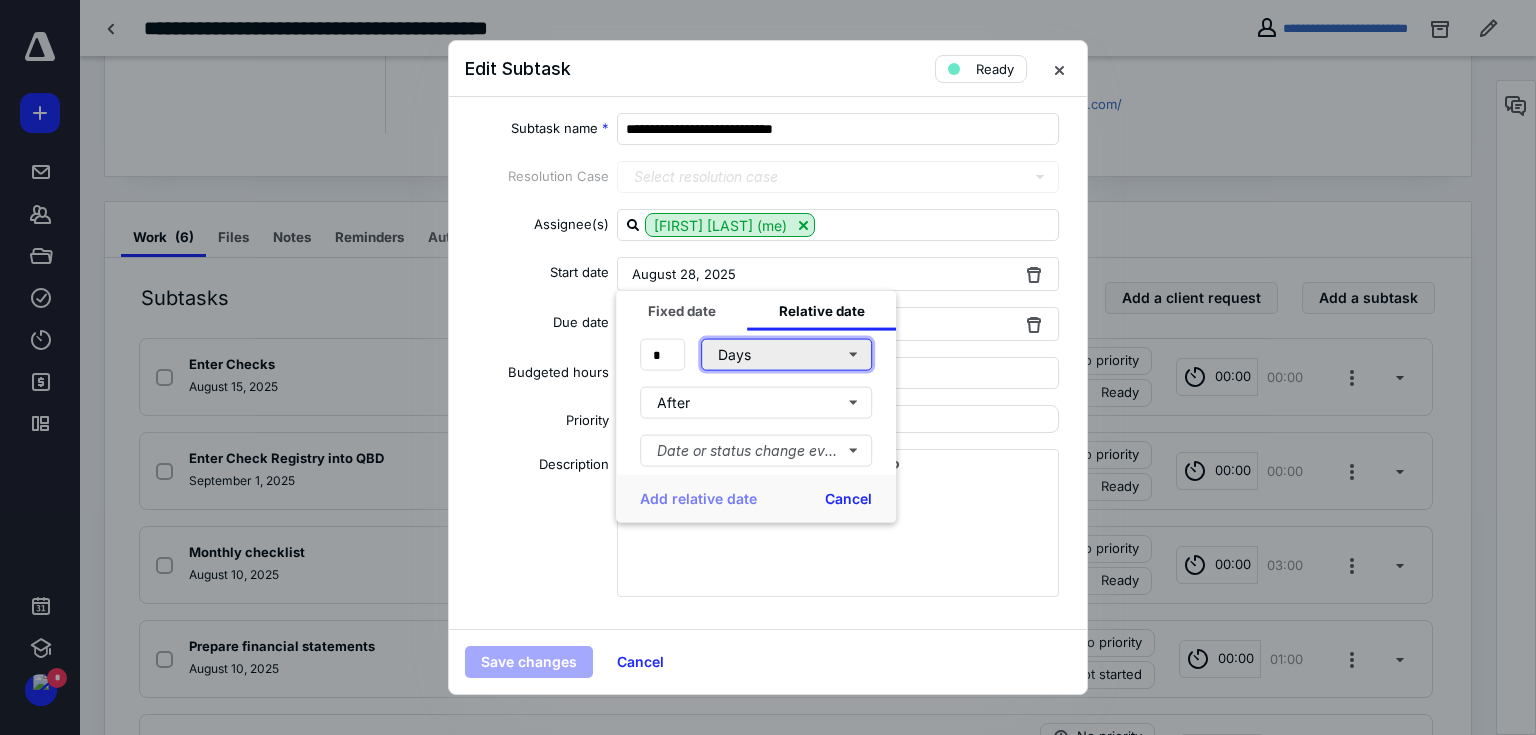 click on "Days" at bounding box center [786, 355] 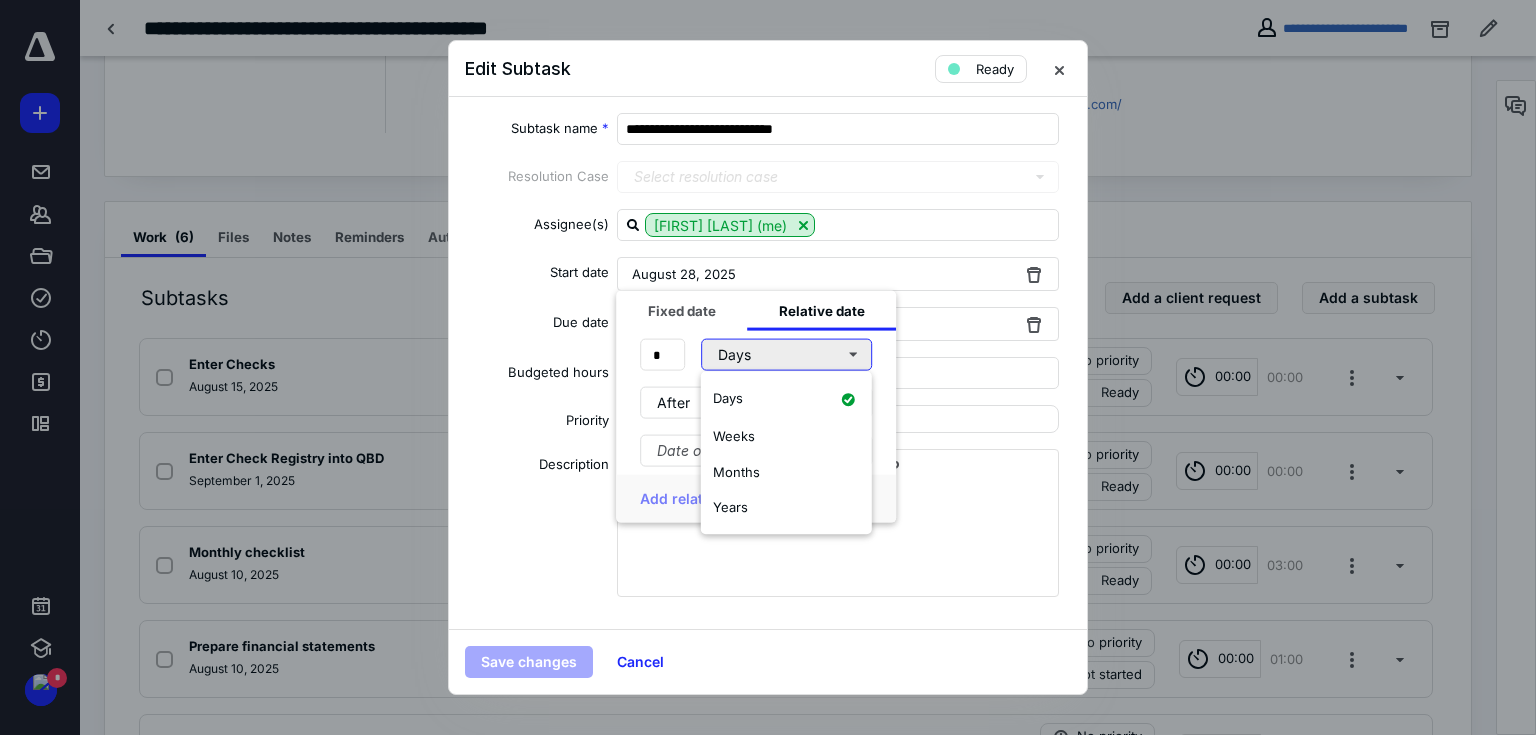 click on "Days" at bounding box center (786, 355) 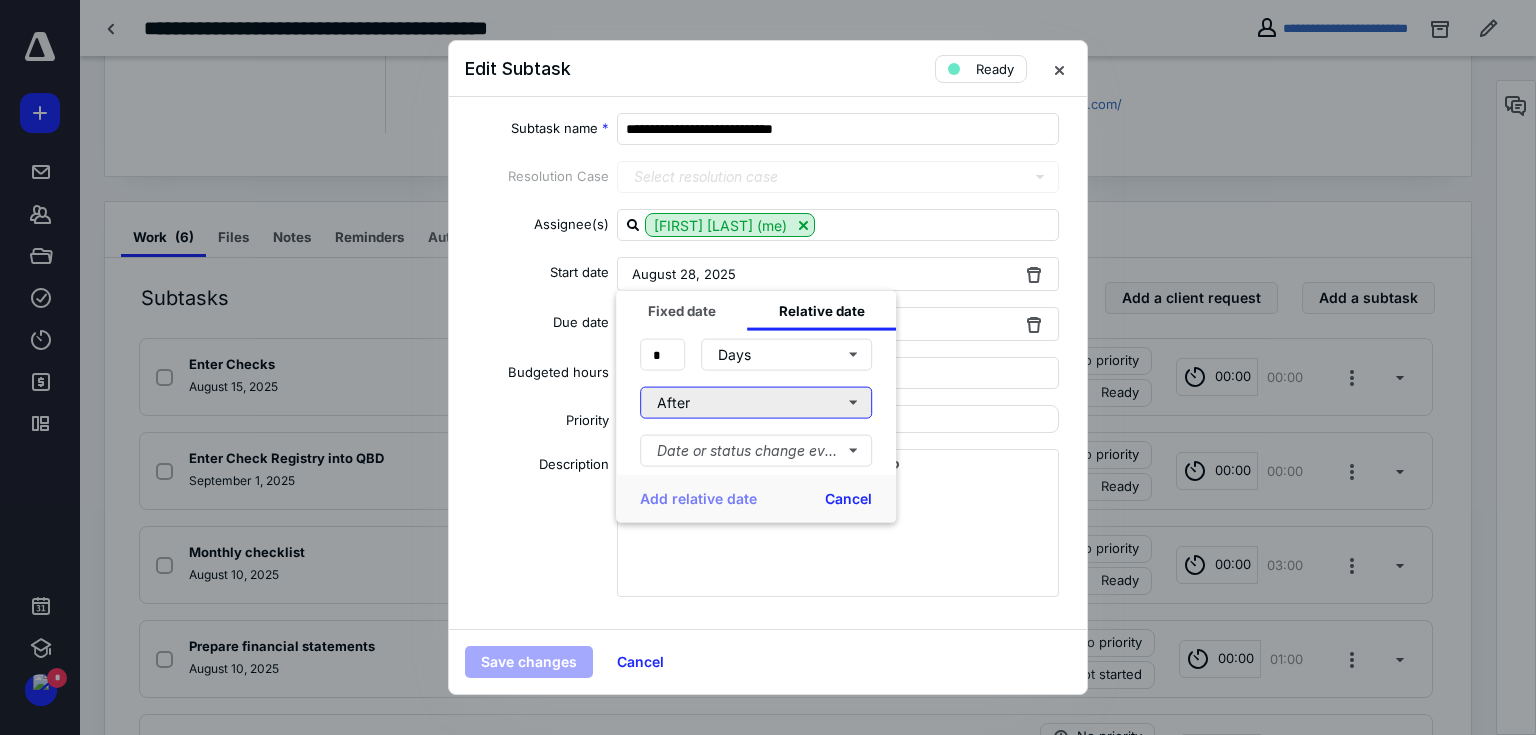 click on "After" at bounding box center (756, 403) 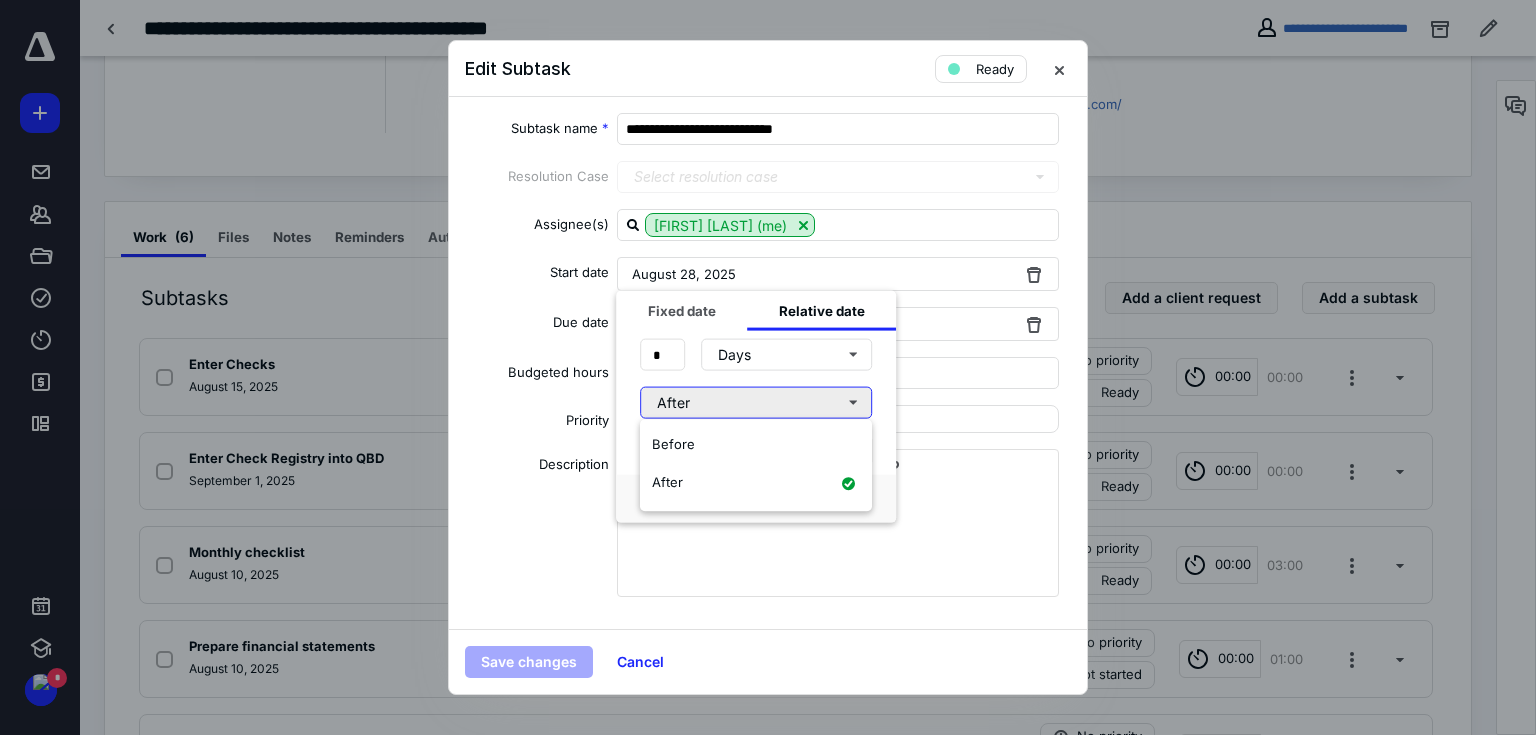 click on "After" at bounding box center [756, 403] 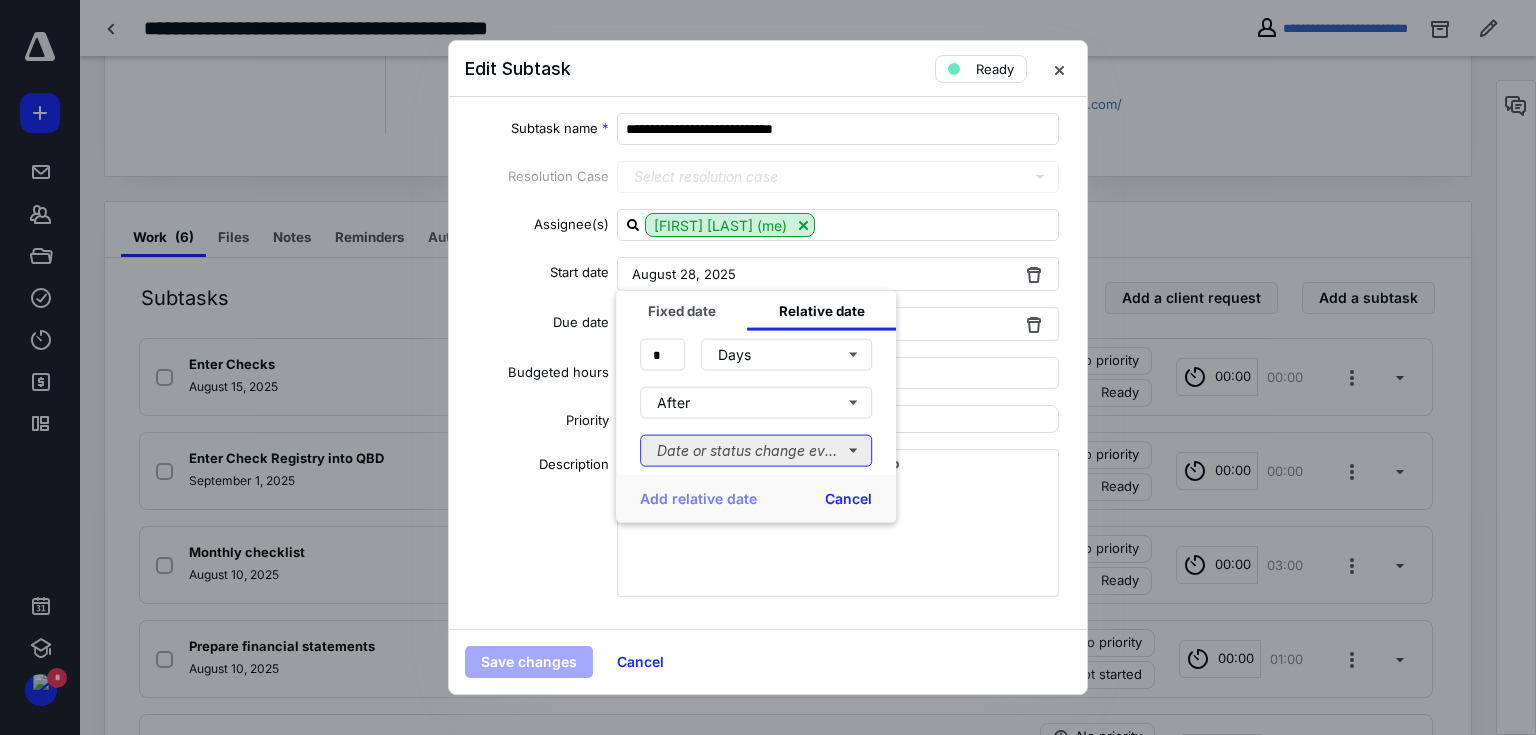 click on "Date or status change event" at bounding box center (756, 451) 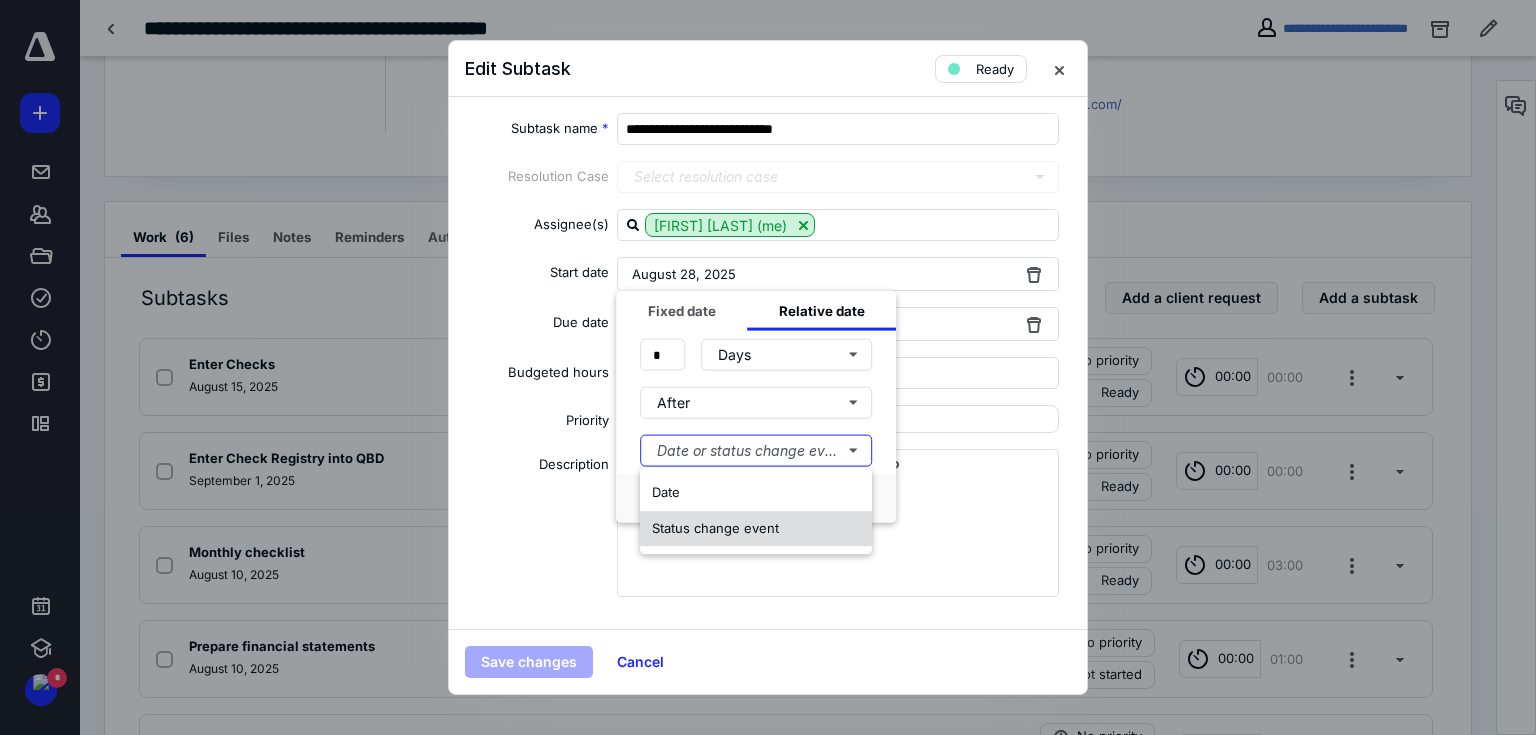 click on "Status change event" at bounding box center [715, 528] 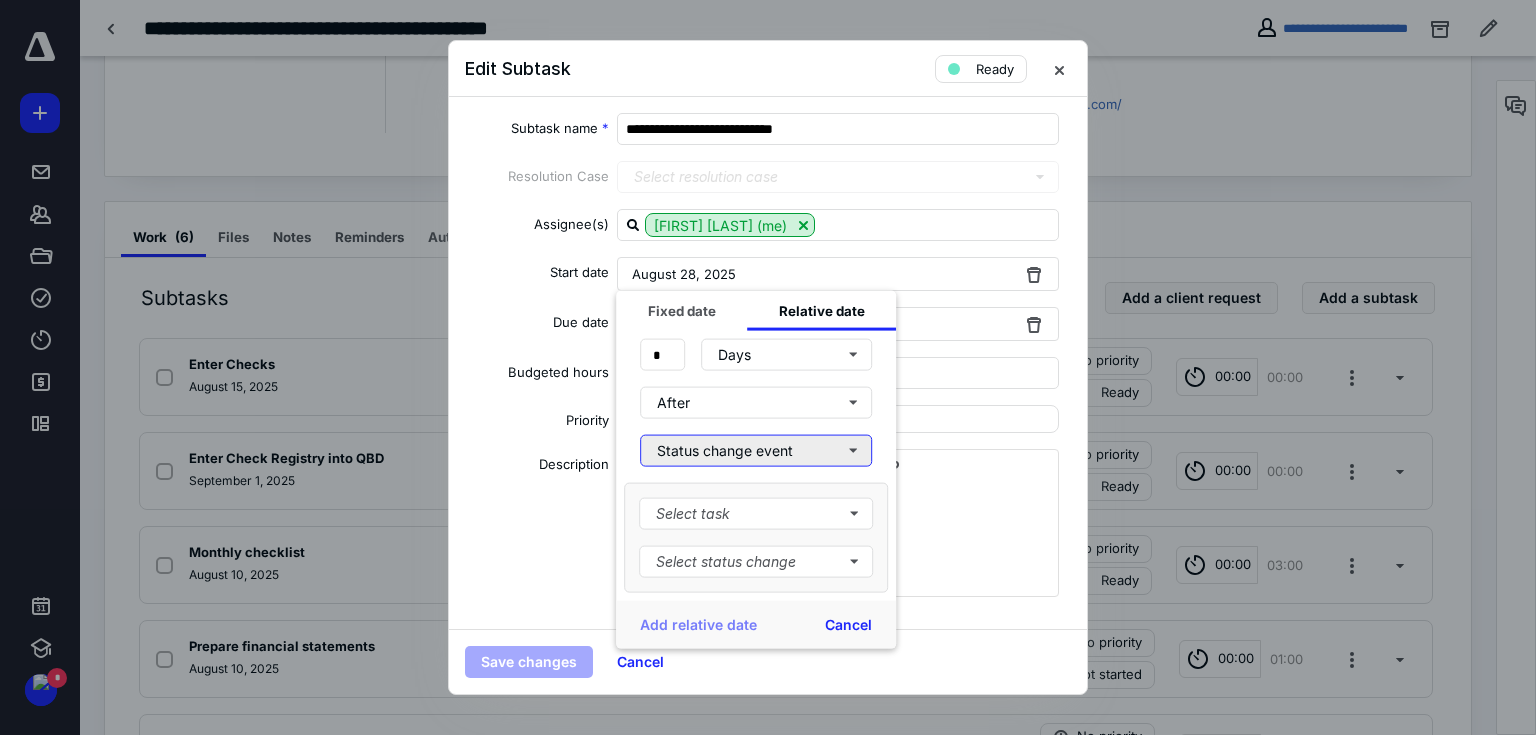 click on "Status change event" at bounding box center [756, 451] 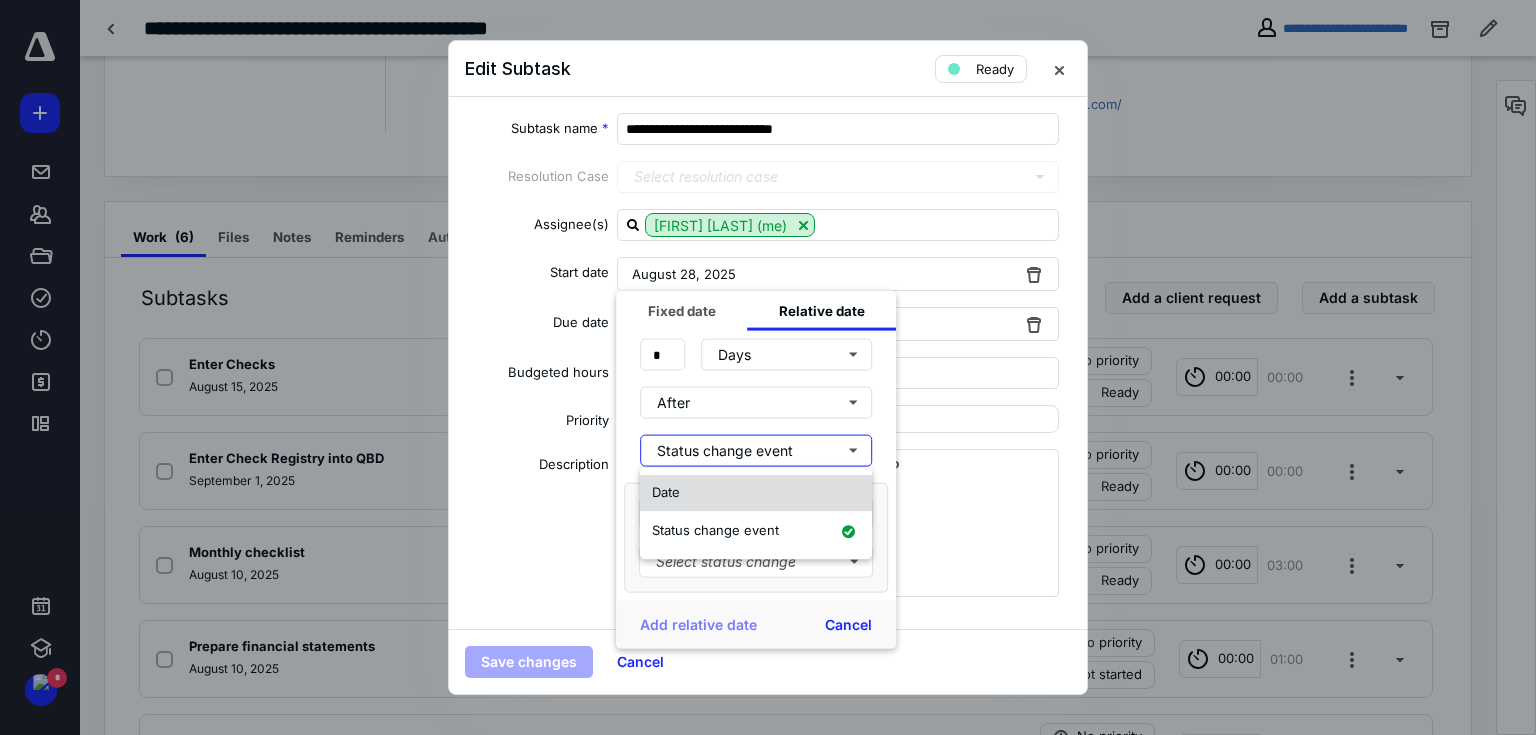 click on "Date" at bounding box center [756, 493] 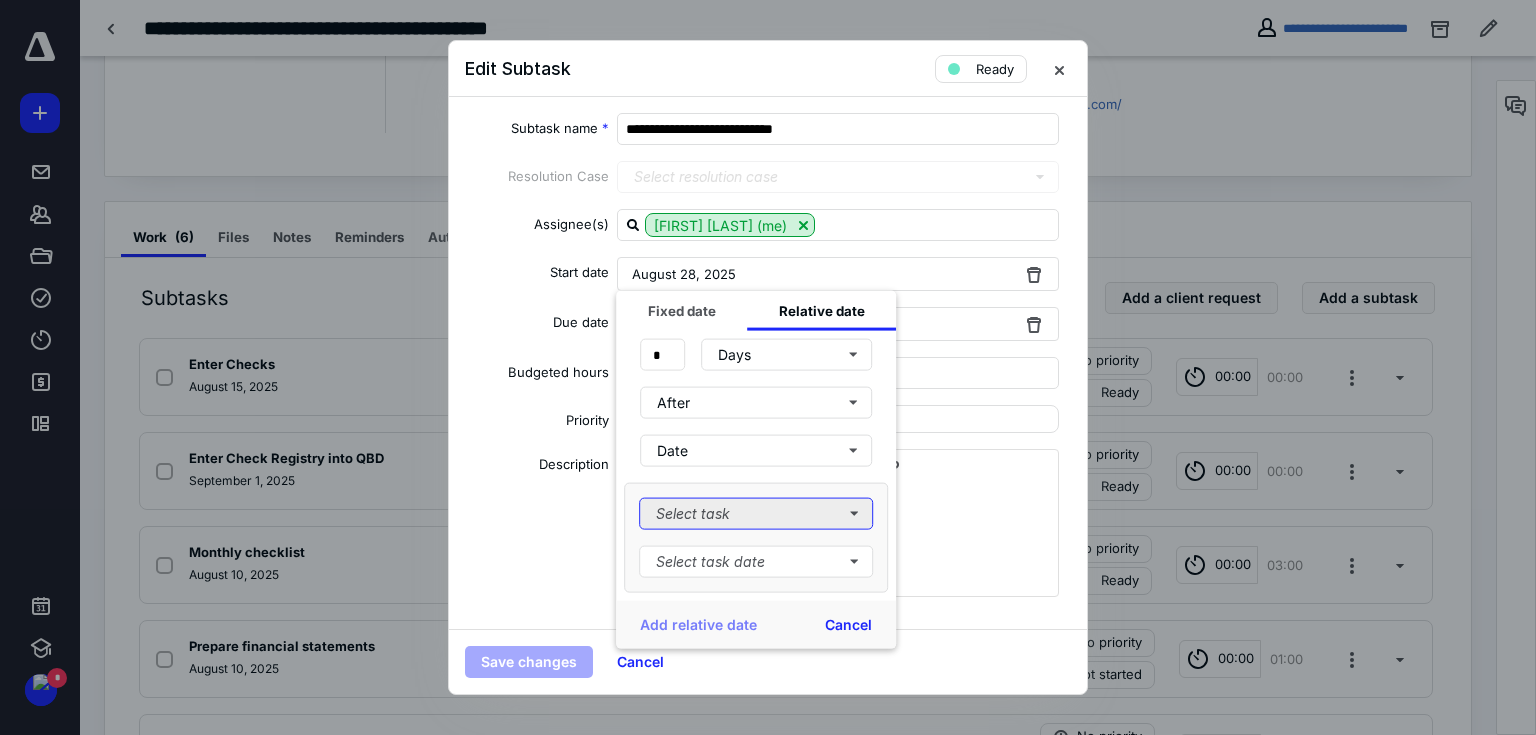 click on "Select task" at bounding box center (756, 514) 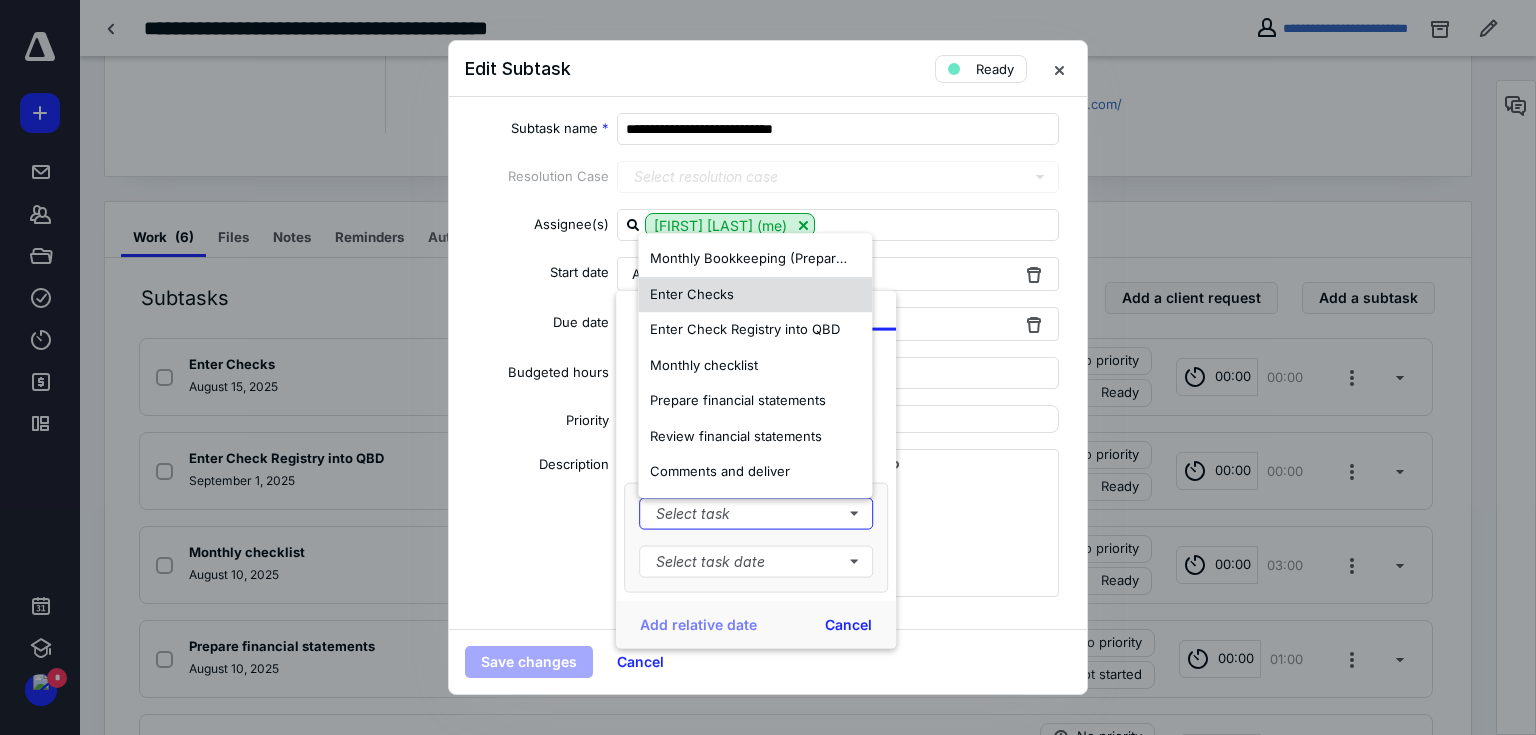 click on "Enter Checks" at bounding box center (692, 294) 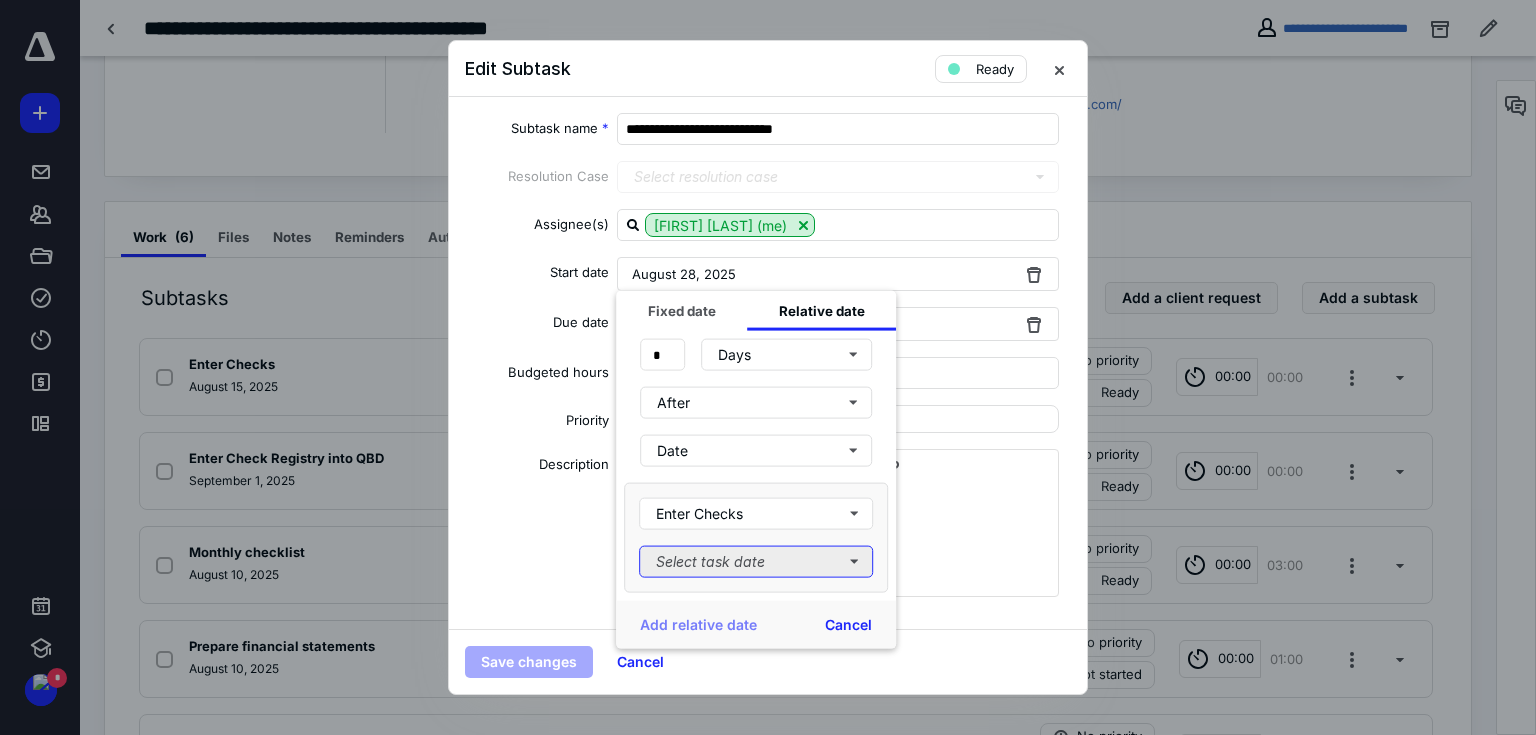 click on "Select task date" at bounding box center (756, 562) 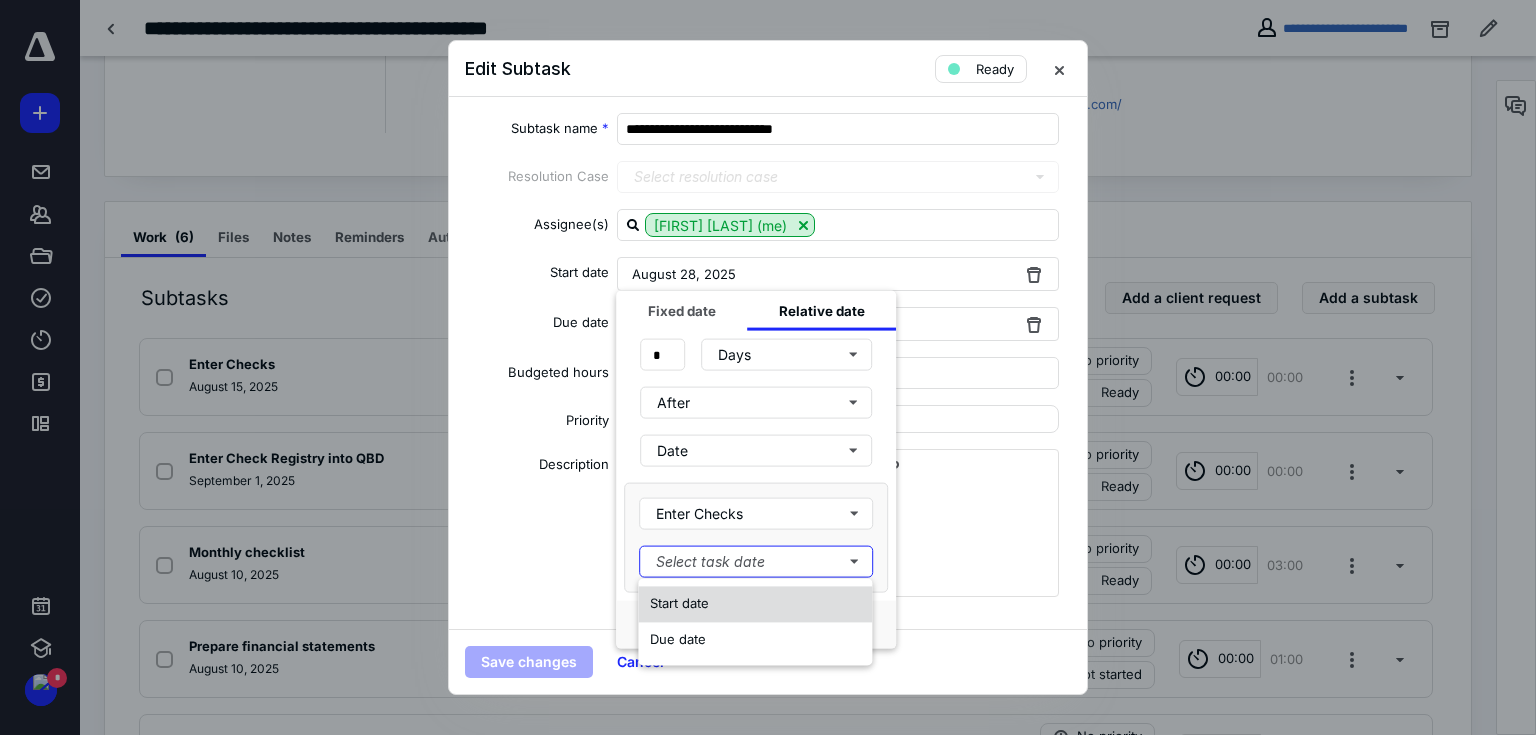 click on "Start date" at bounding box center (755, 604) 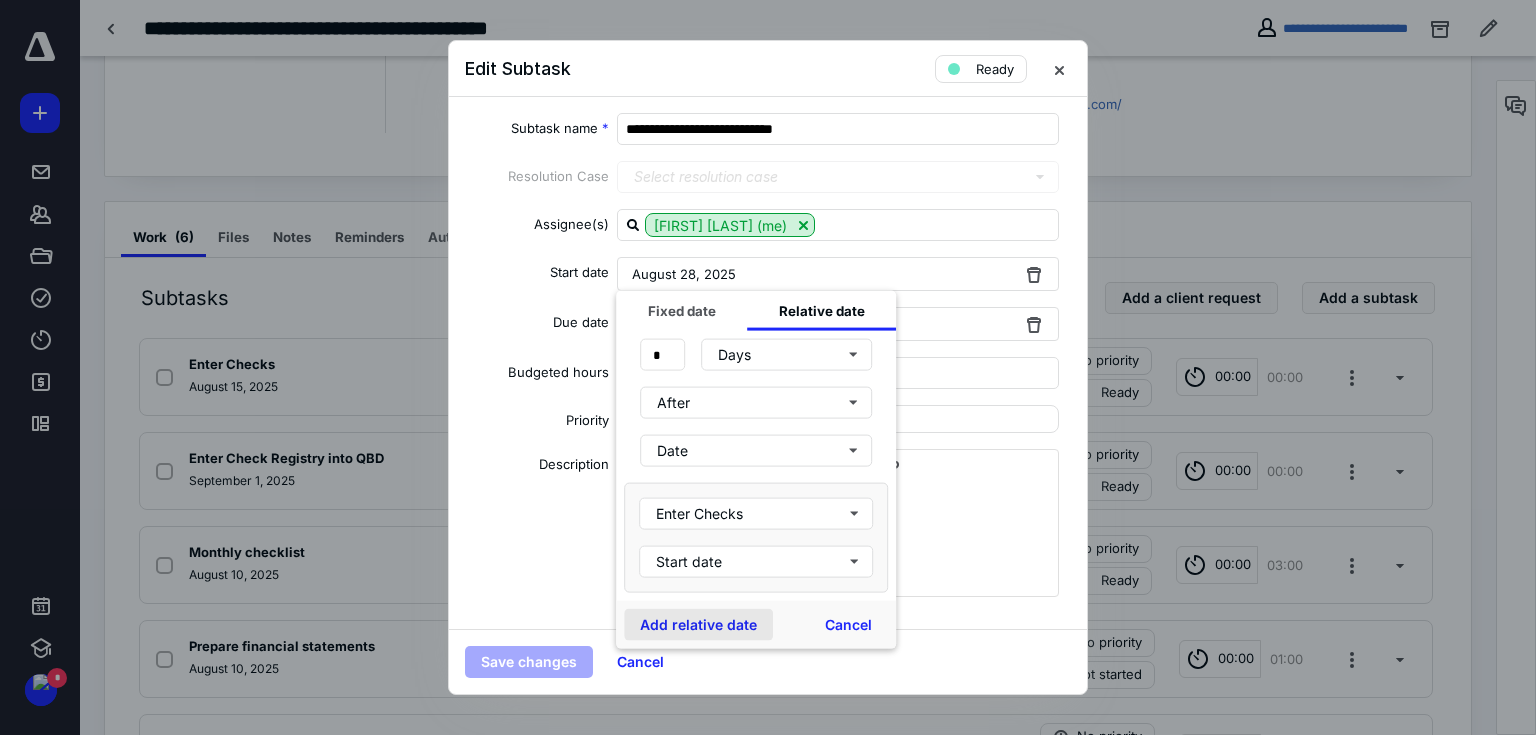 click on "Add relative date" at bounding box center (698, 625) 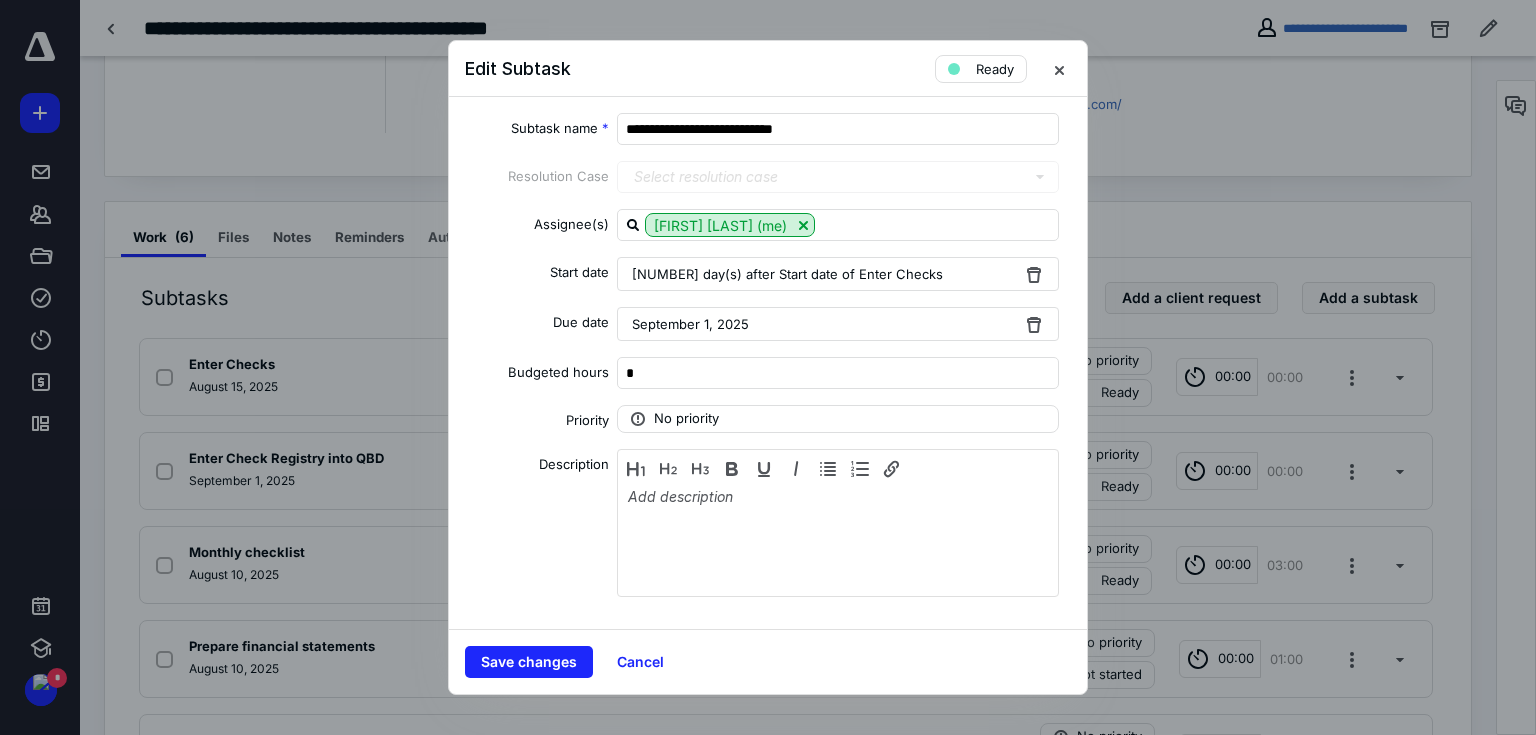 click on "September 1, 2025" at bounding box center [838, 324] 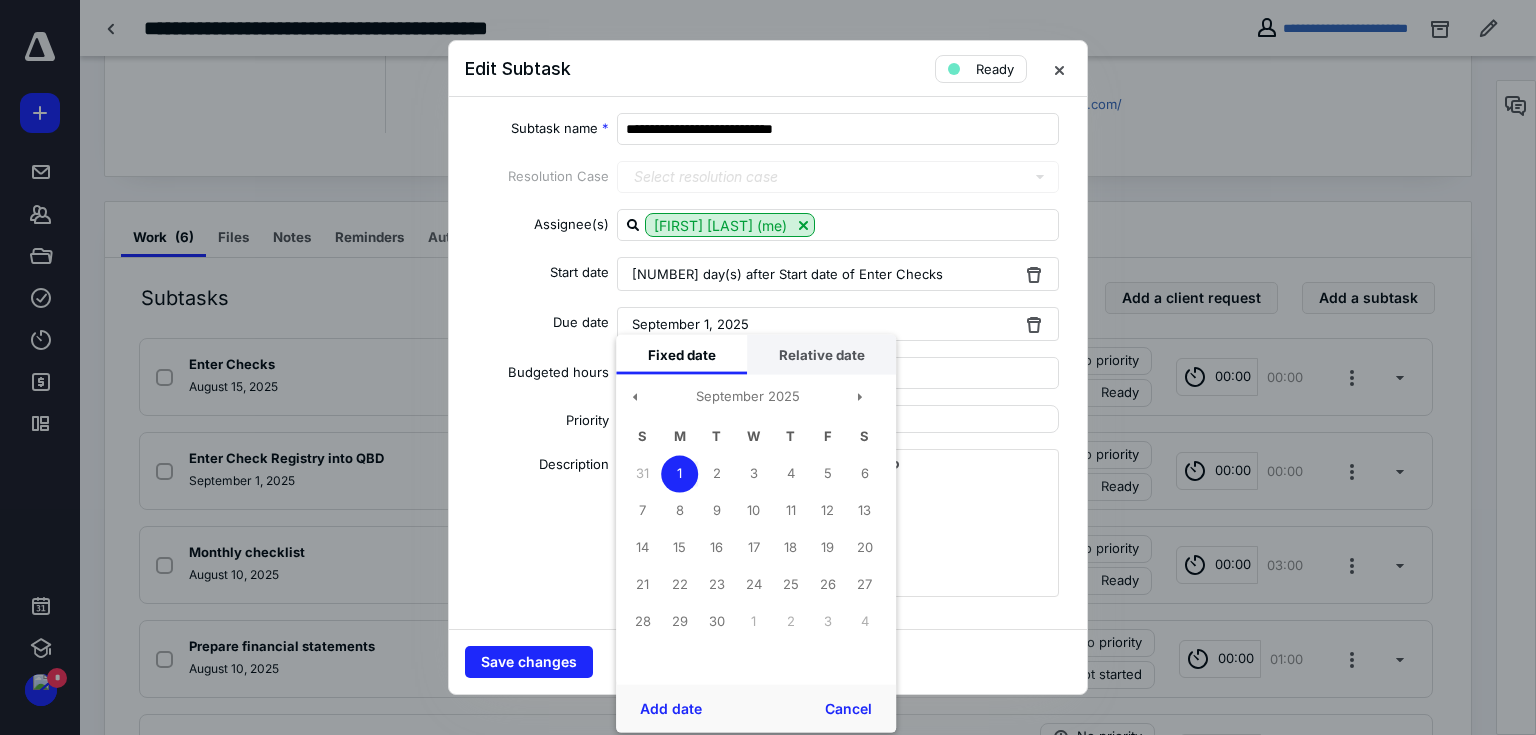 click on "Relative date" at bounding box center (821, 355) 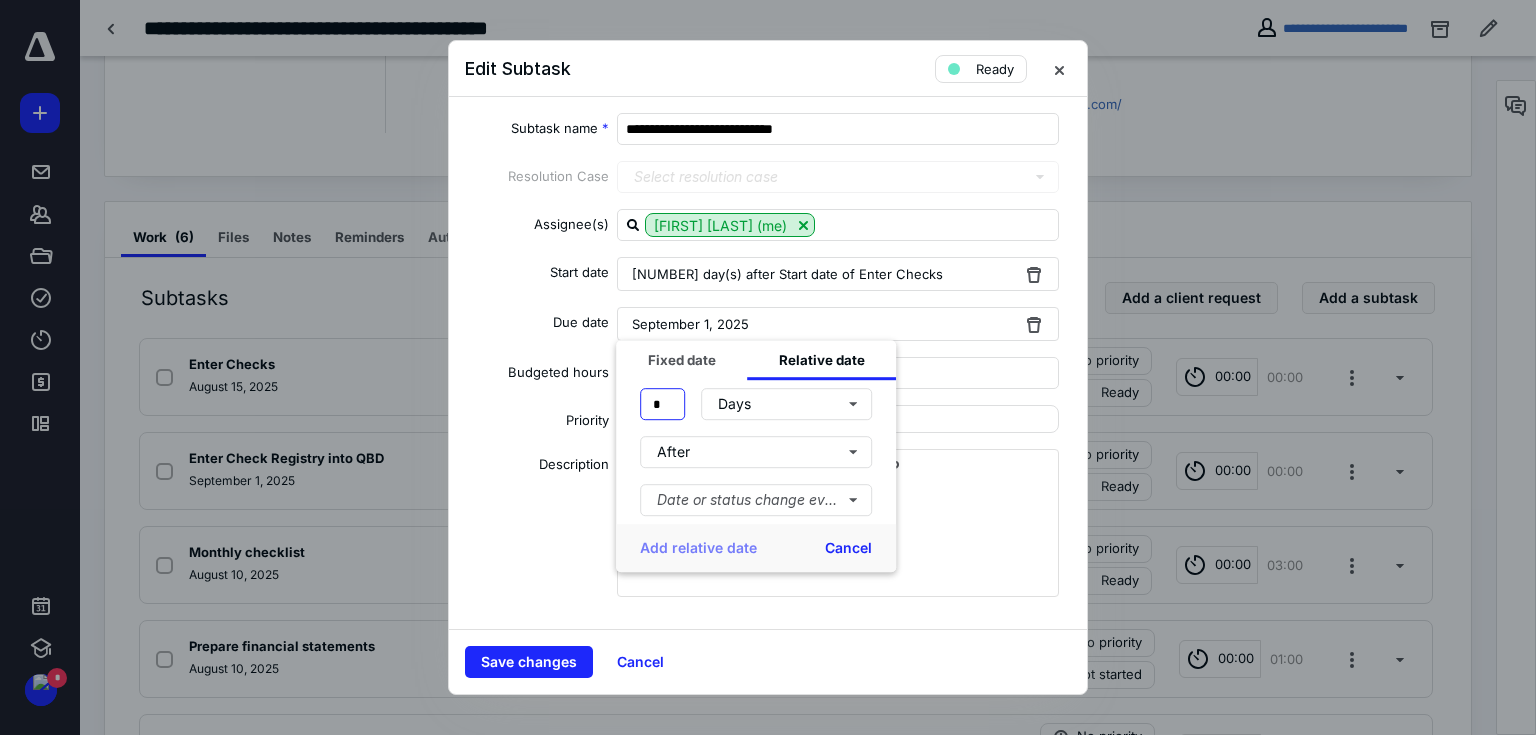 click on "*" at bounding box center [662, 404] 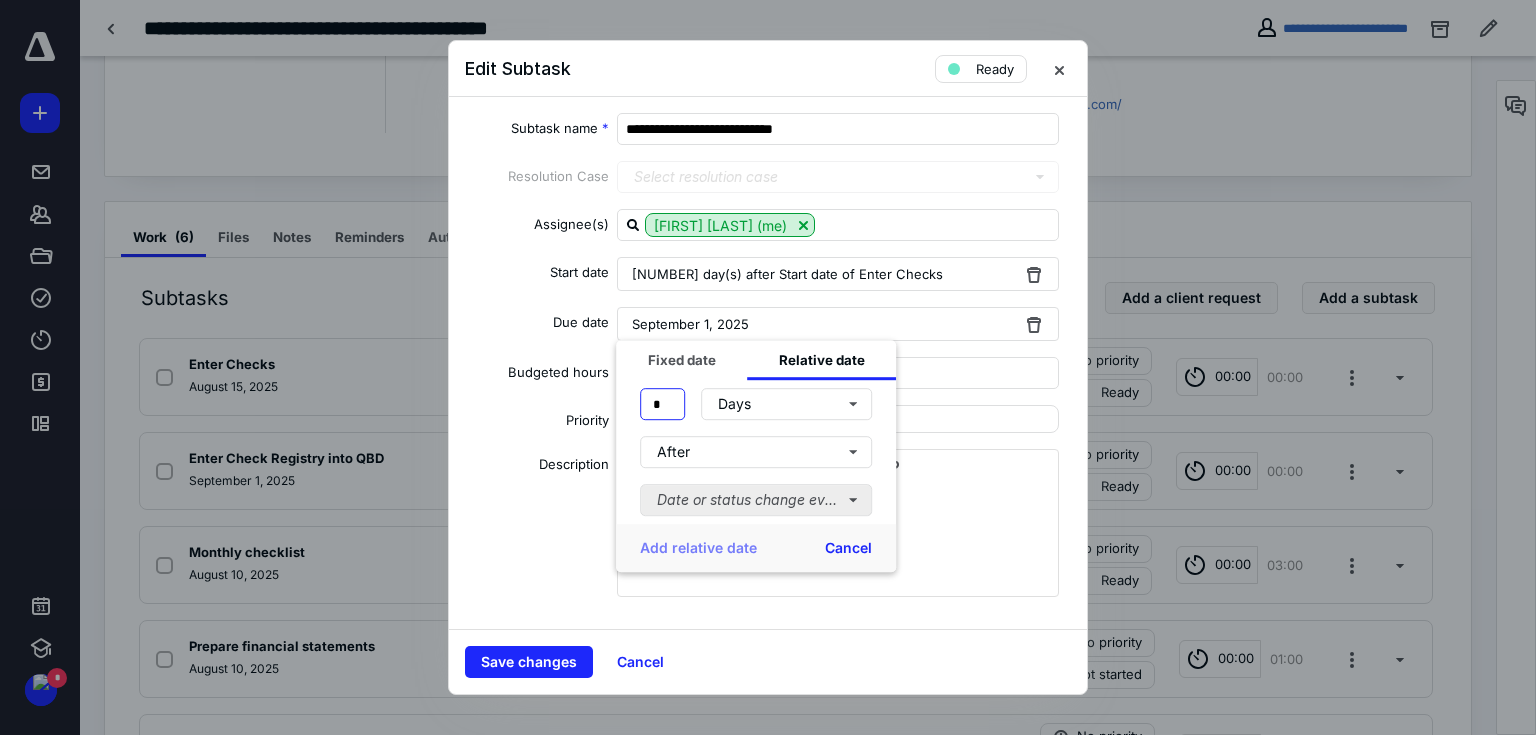 type on "*" 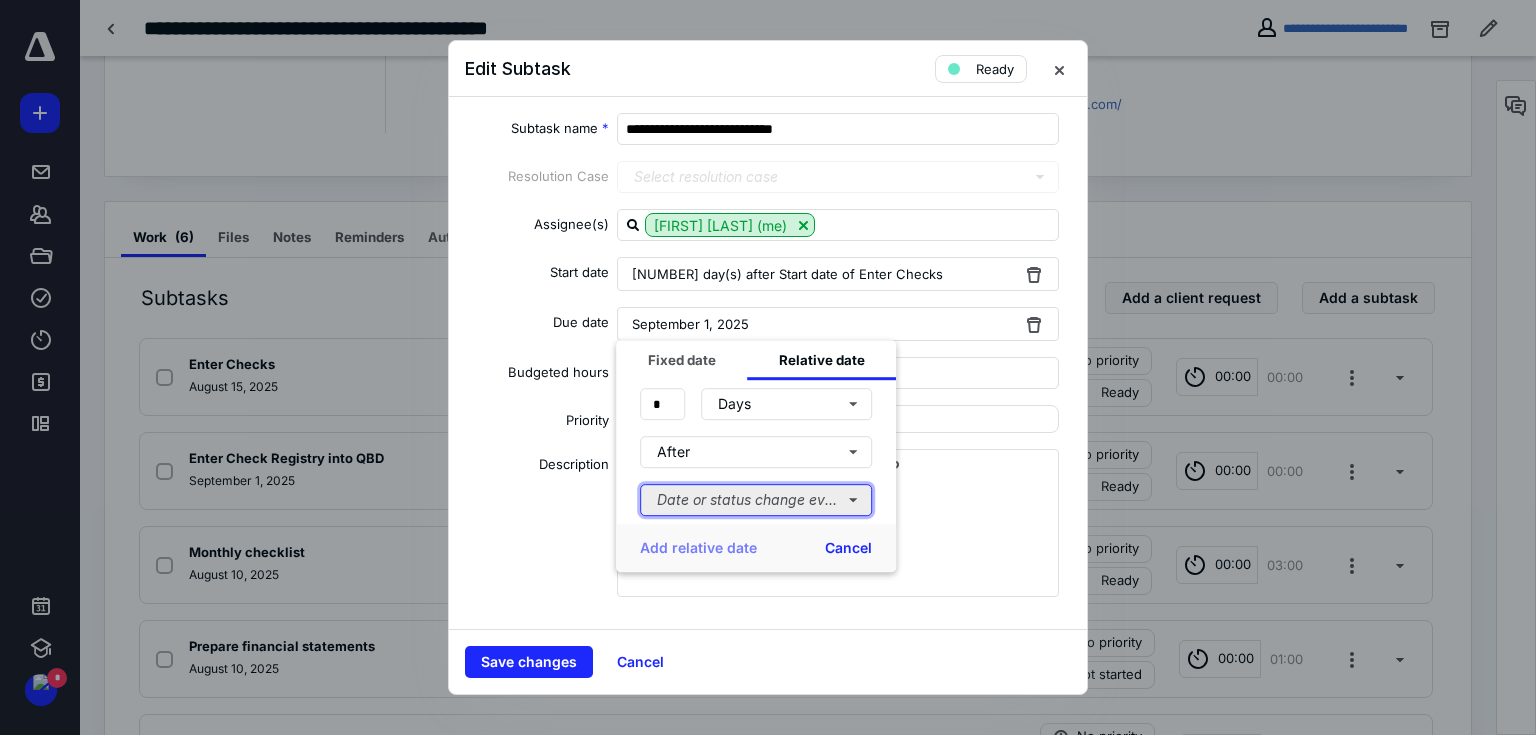 click on "Date or status change event" at bounding box center (756, 500) 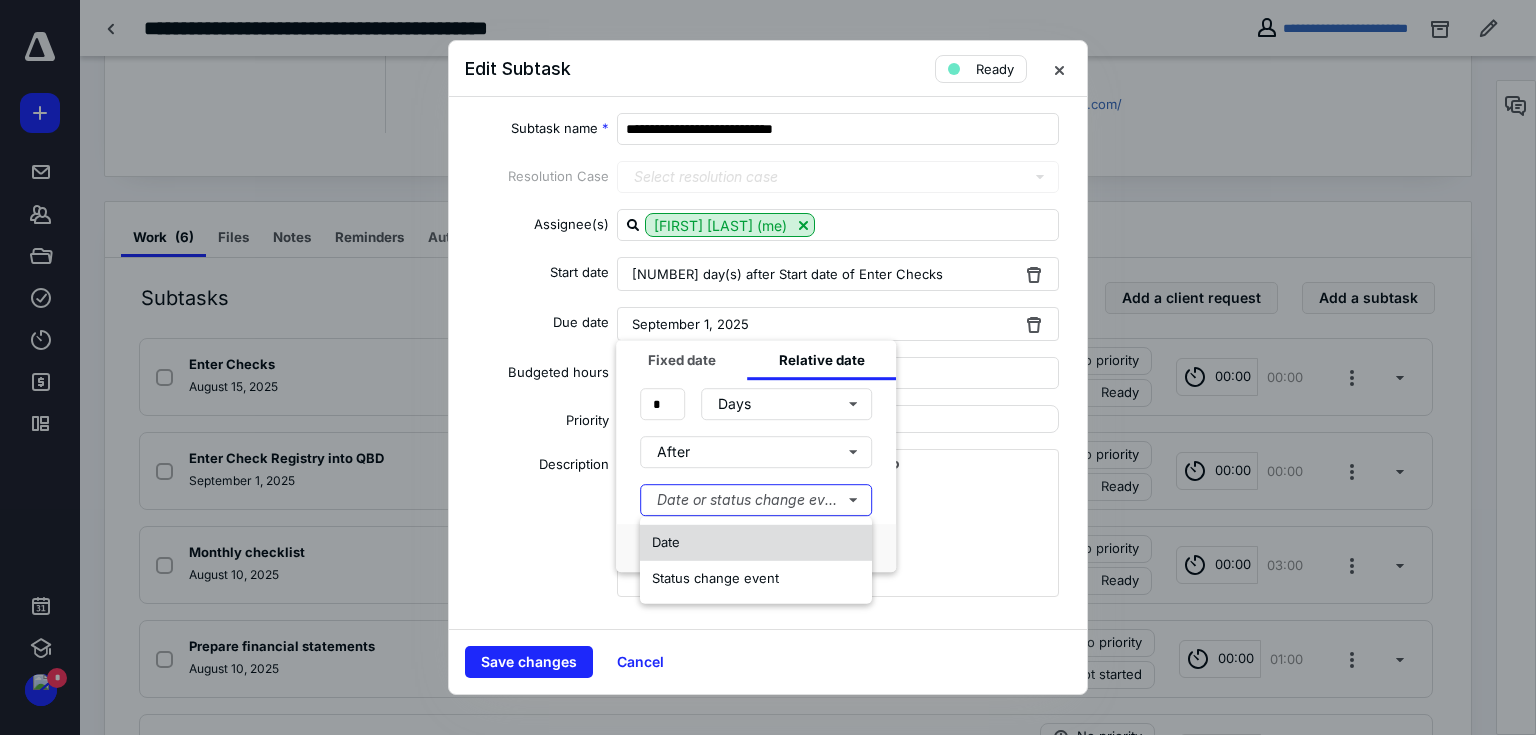 click on "Date" at bounding box center [756, 543] 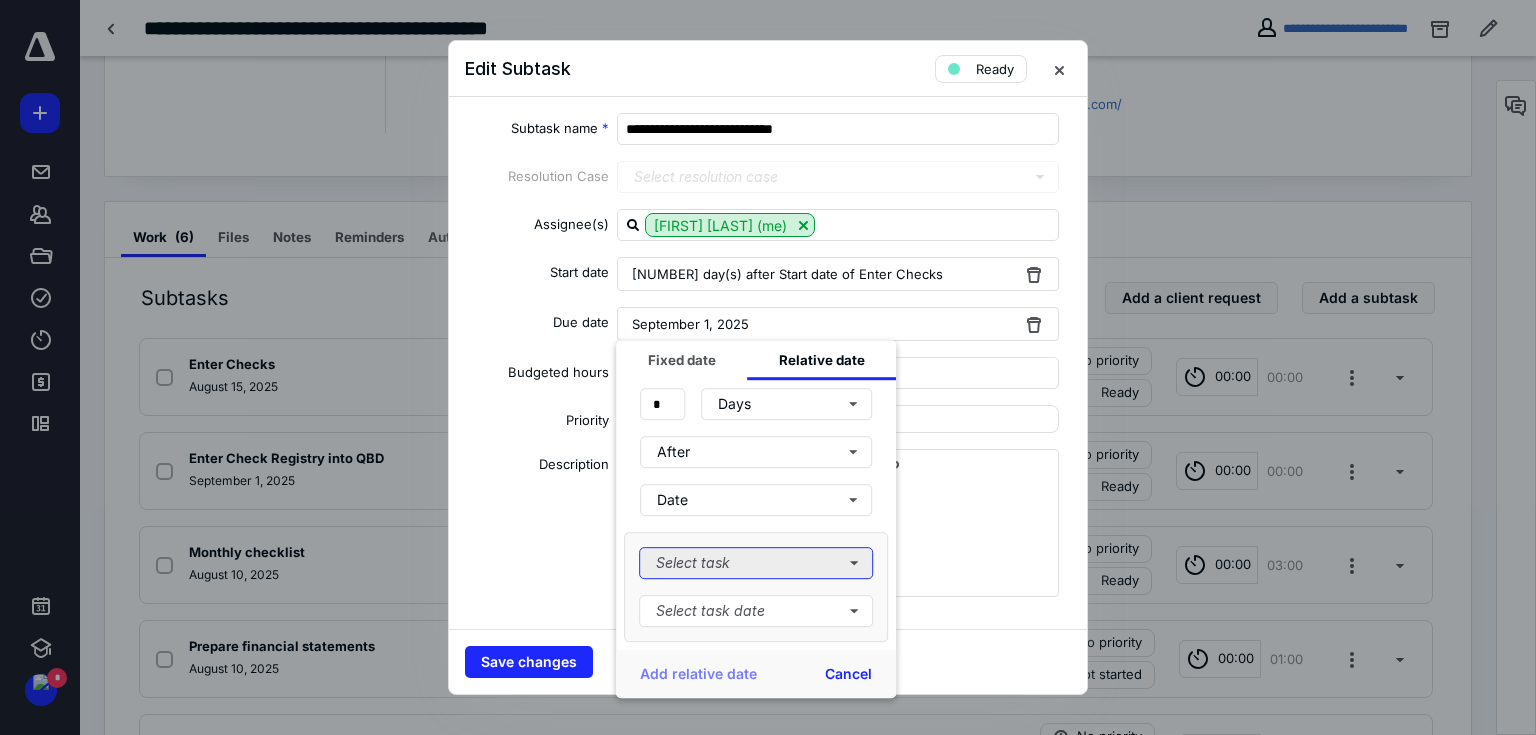 click on "Select task" at bounding box center (756, 563) 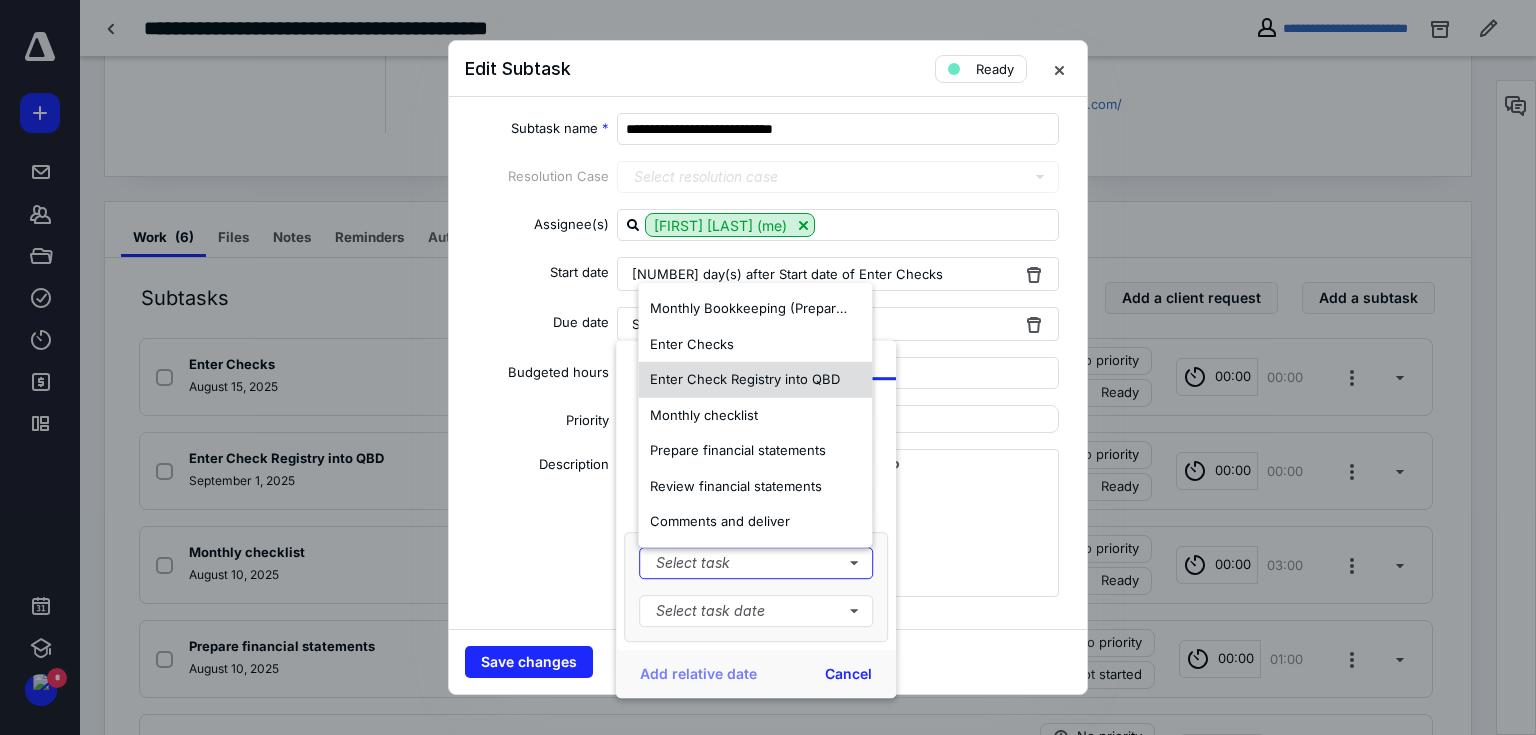 click on "Enter Check Registry into QBD" at bounding box center [745, 379] 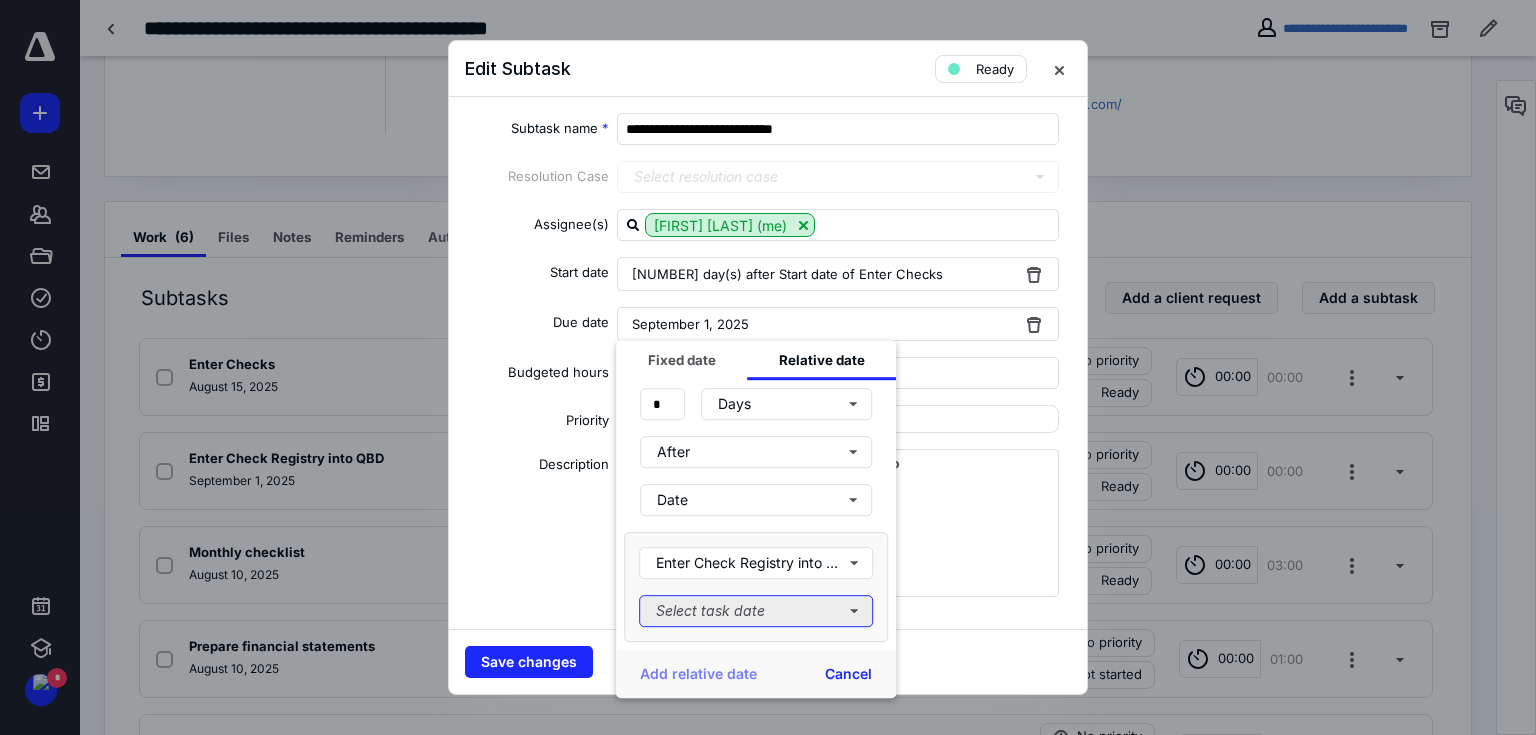 click on "Select task date" at bounding box center [756, 611] 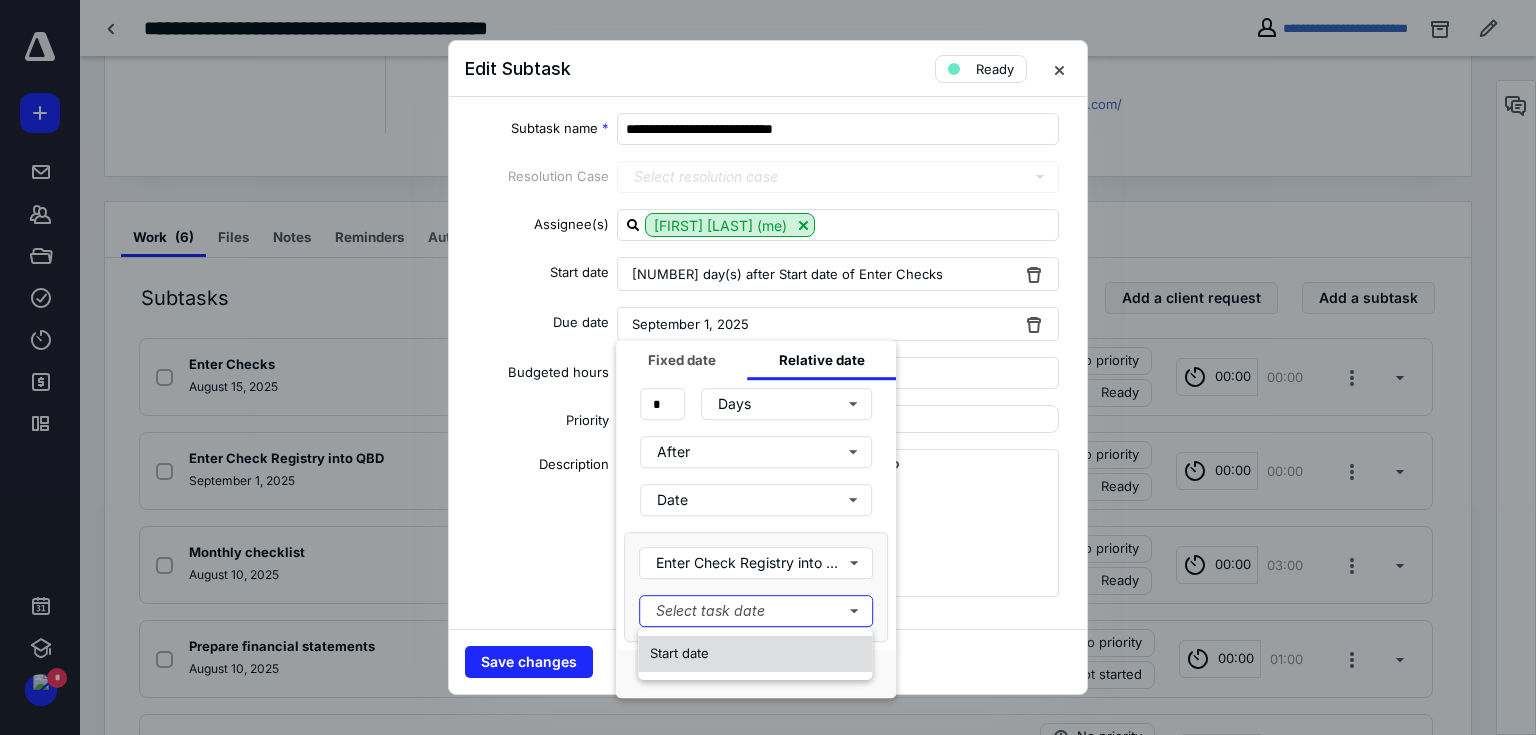 click on "Start date" at bounding box center (679, 653) 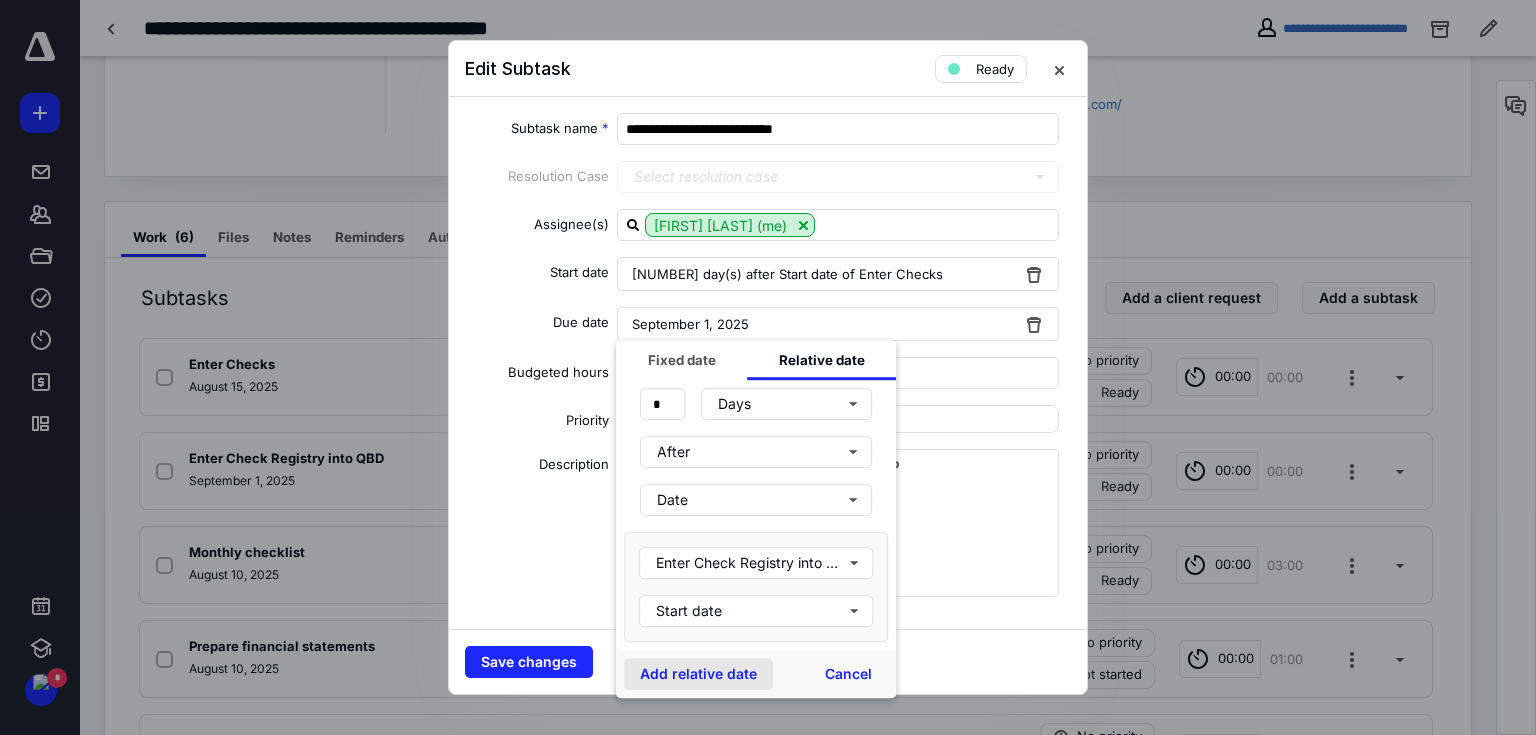 click on "Add relative date" at bounding box center (698, 674) 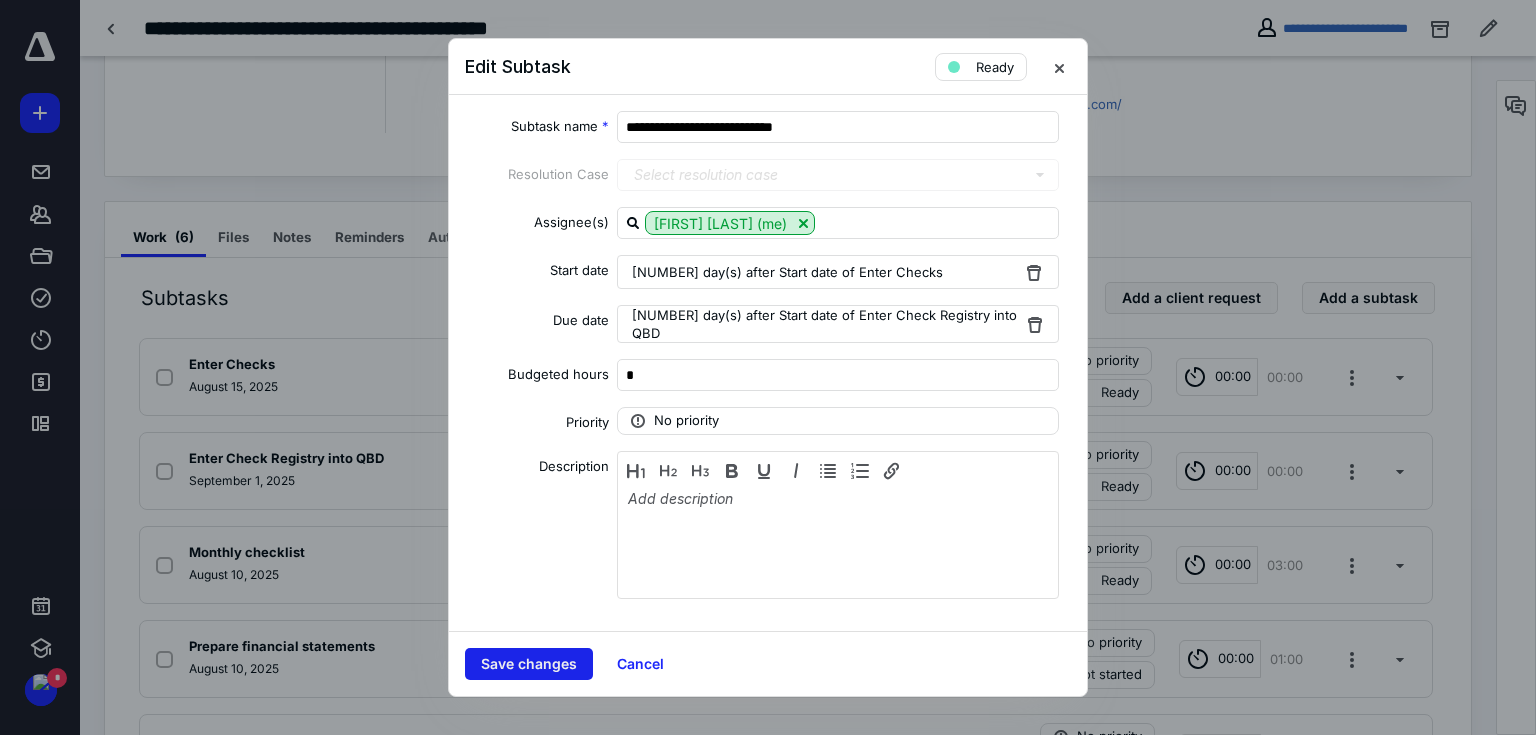 click on "Save changes" at bounding box center (529, 664) 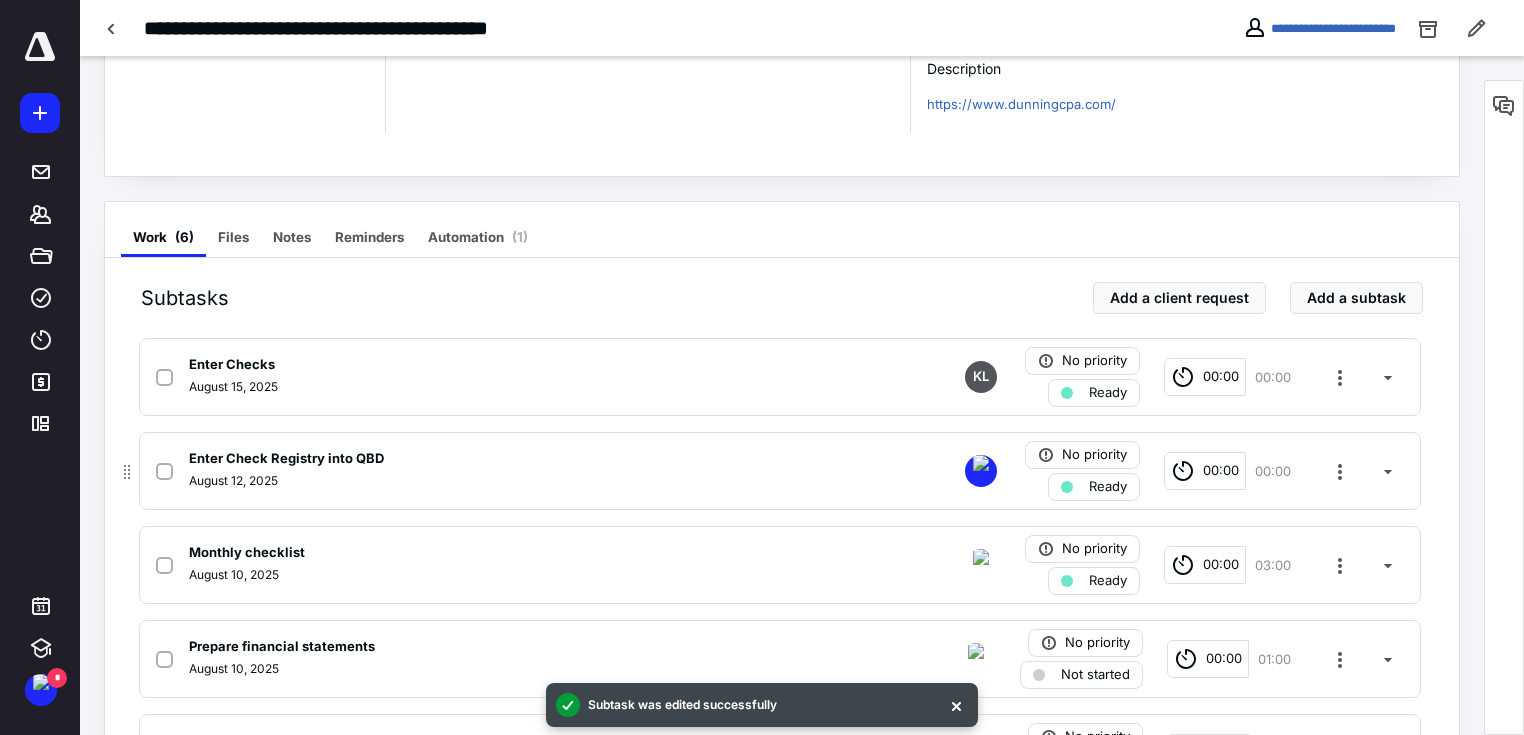click on "August 12, 2025" at bounding box center [517, 481] 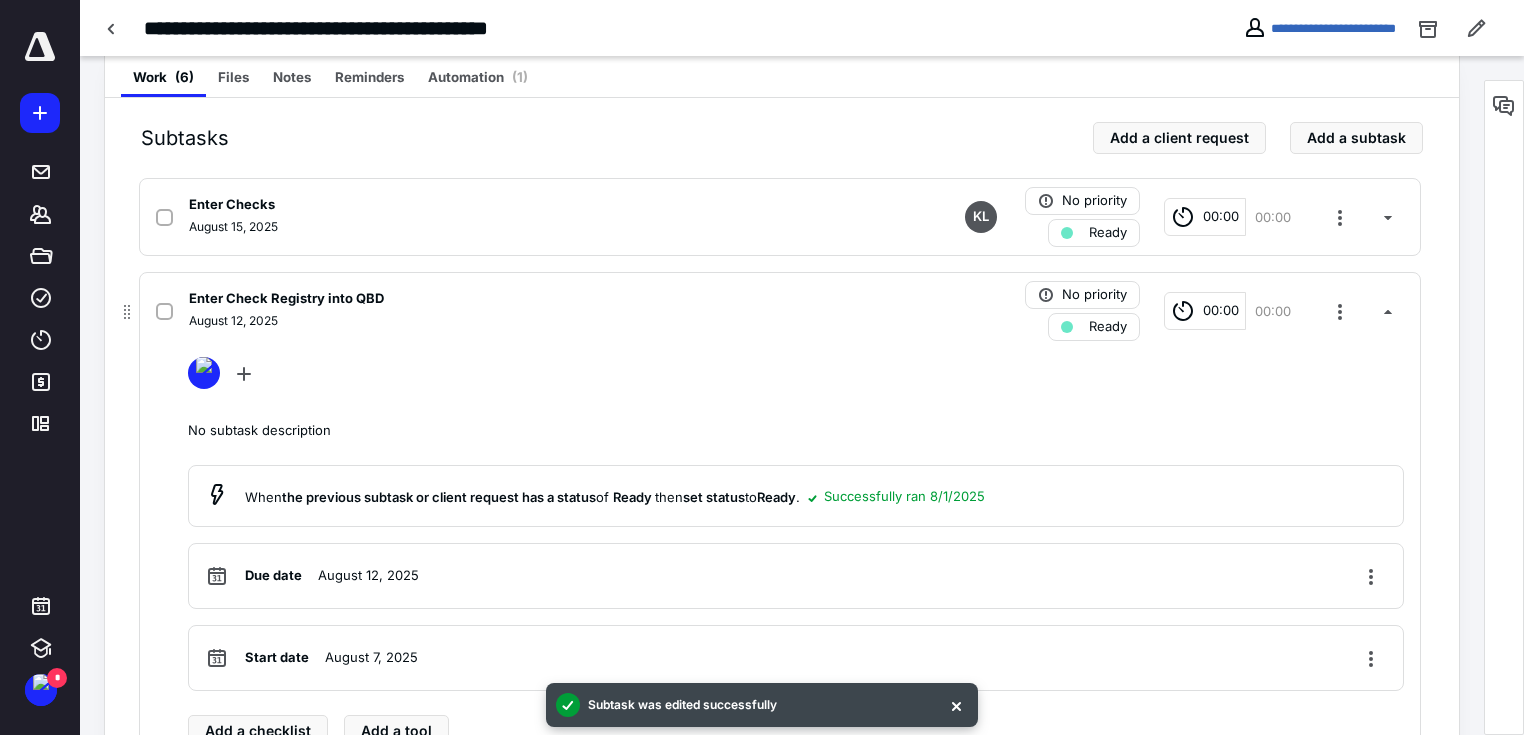 scroll, scrollTop: 480, scrollLeft: 0, axis: vertical 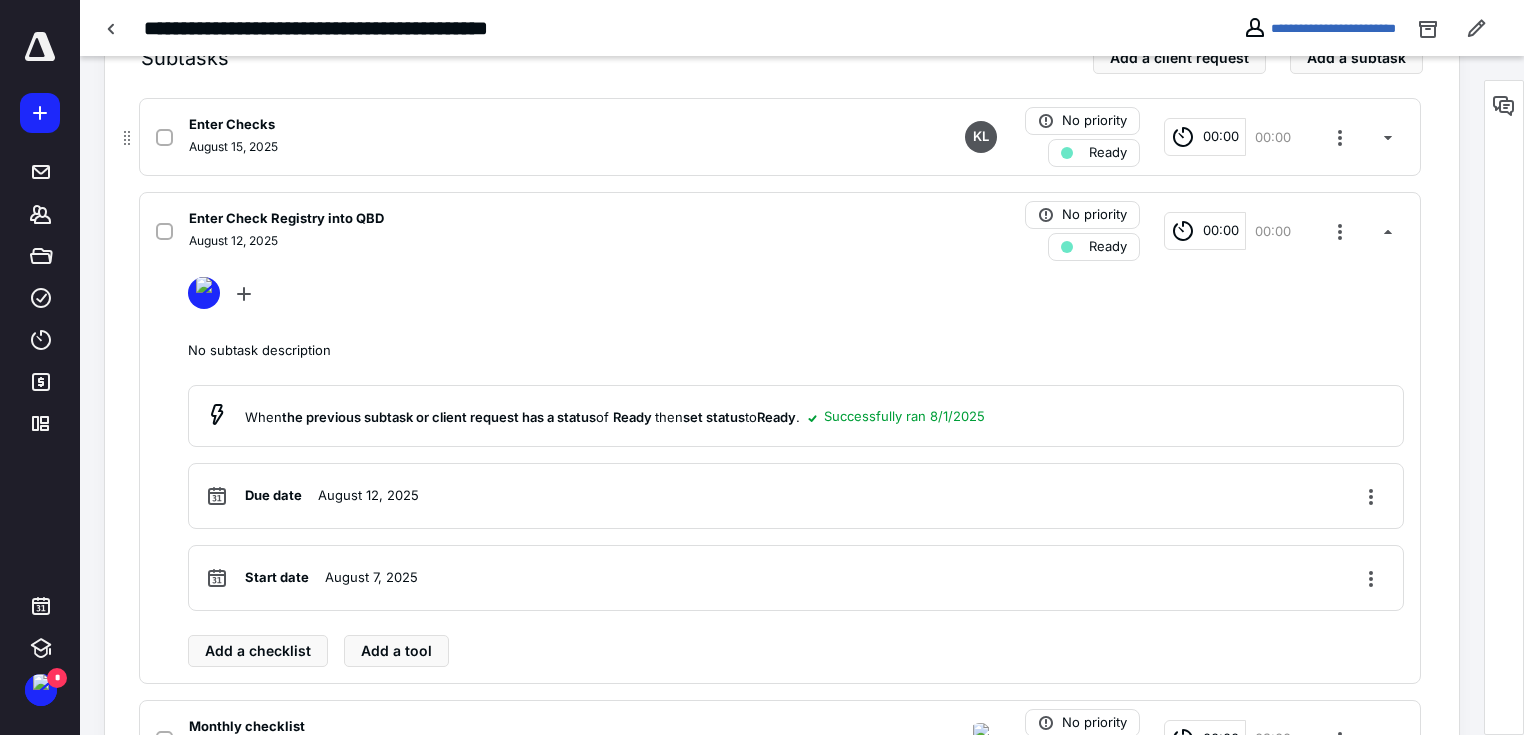 click on "Enter Checks August 15, 2025 KL No priority Ready 00:00 00:00" at bounding box center [780, 137] 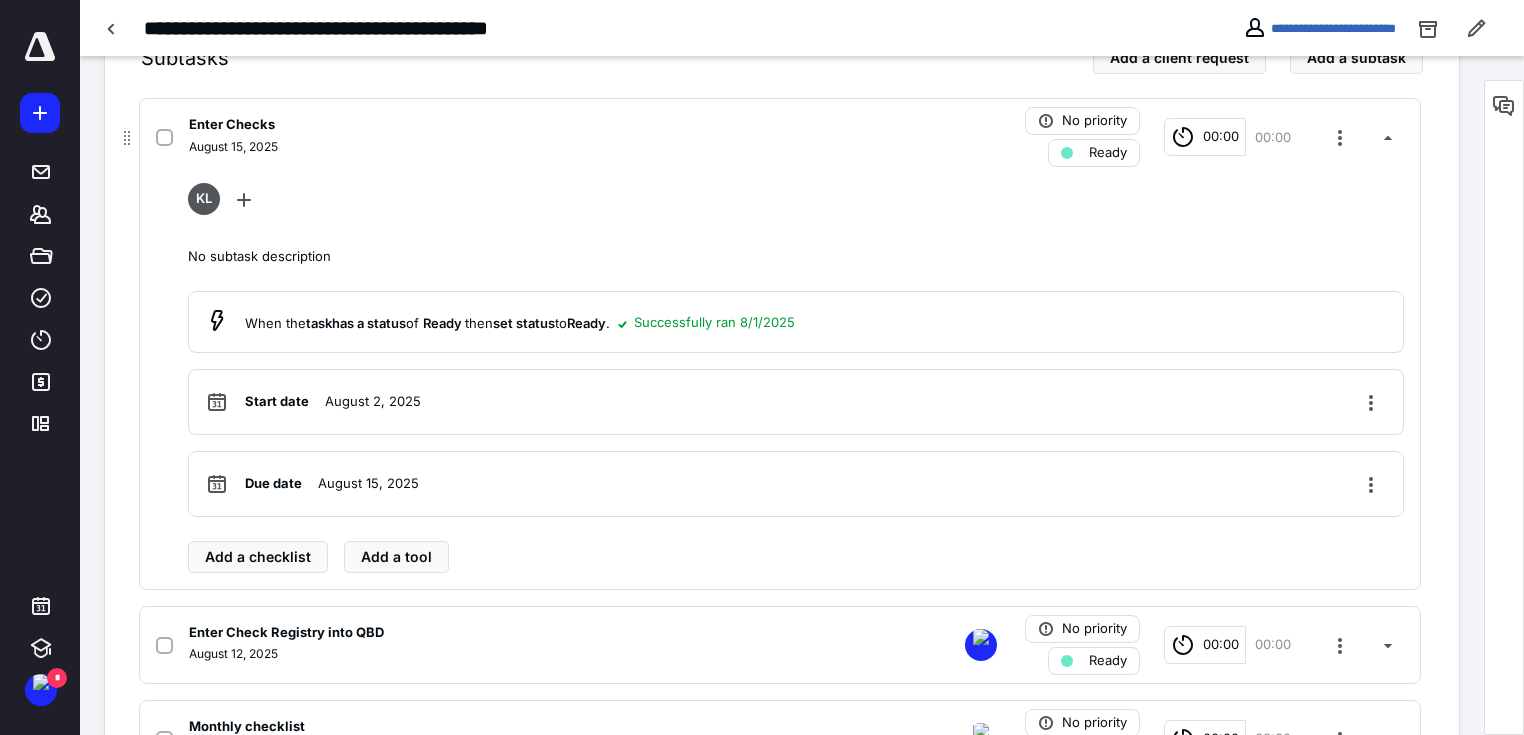 click on "August 15, 2025" at bounding box center (517, 147) 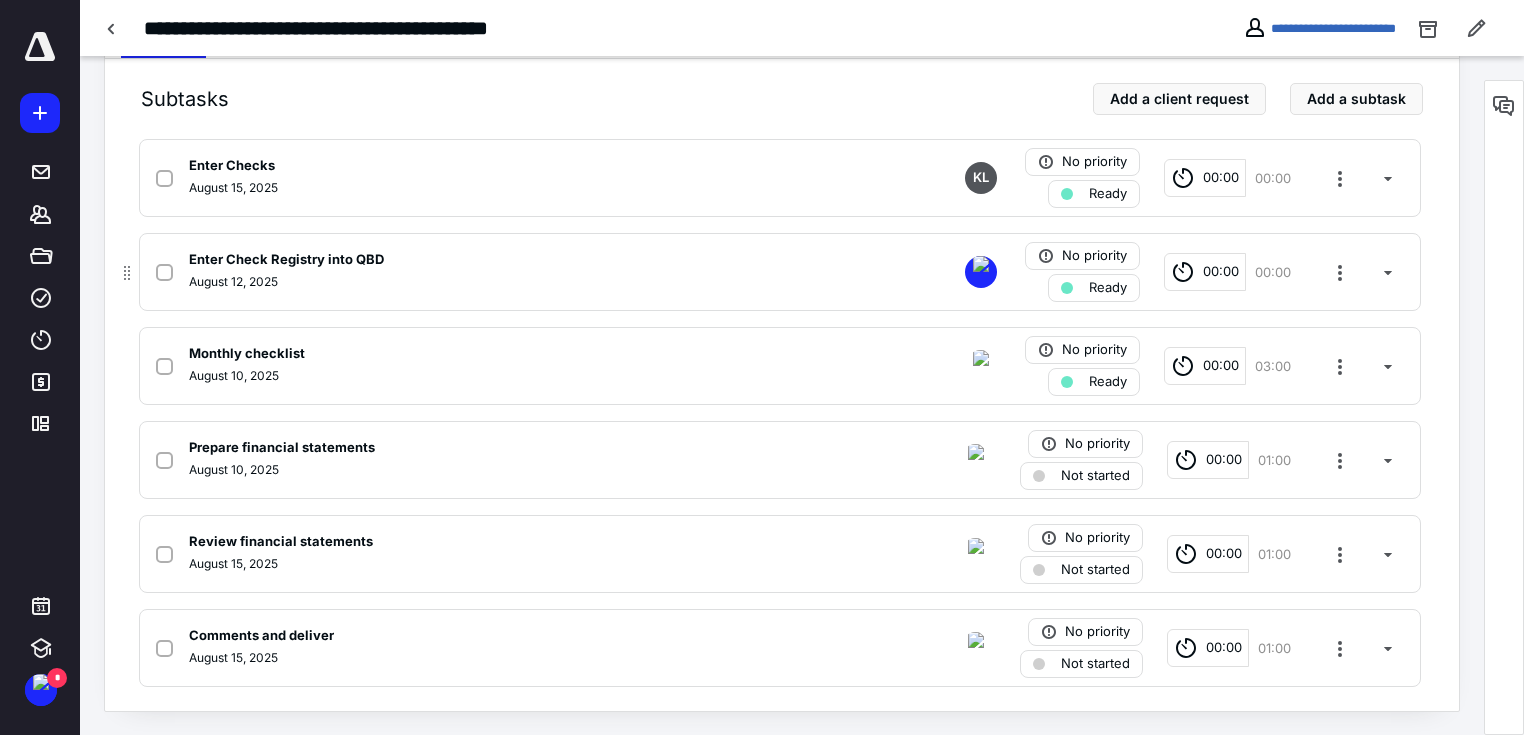 click on "August 12, 2025" at bounding box center (517, 282) 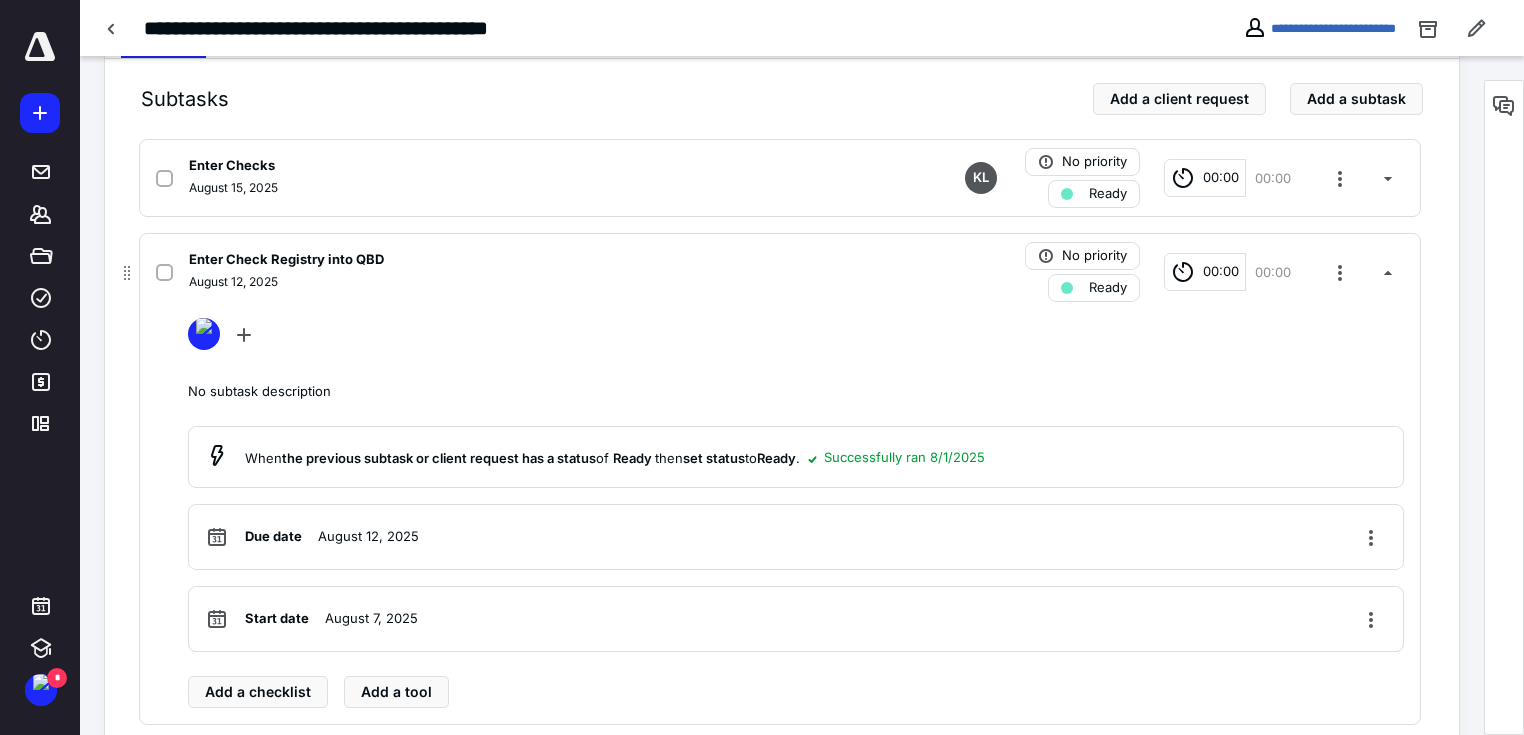 scroll, scrollTop: 480, scrollLeft: 0, axis: vertical 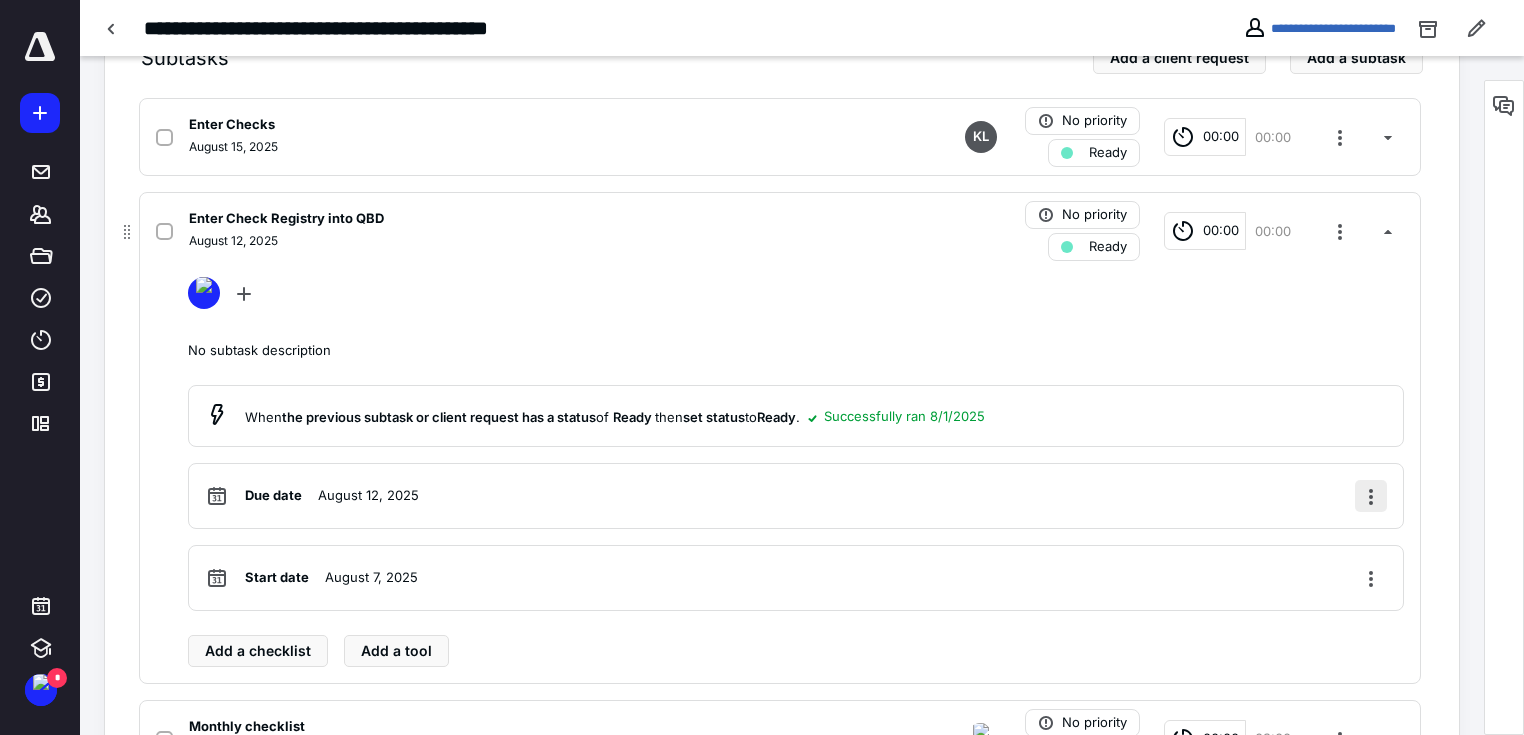 click at bounding box center [1371, 496] 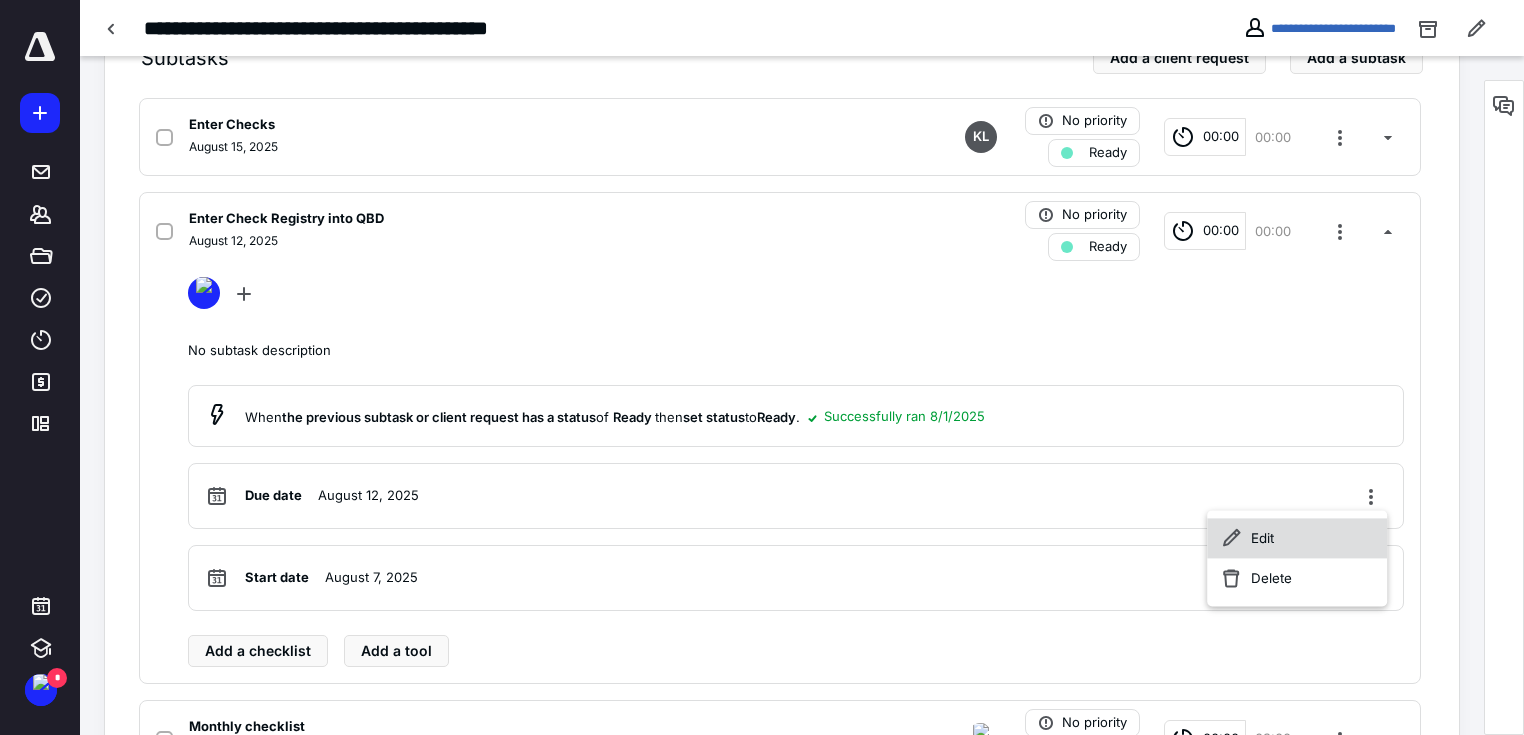click on "Edit" at bounding box center [1297, 538] 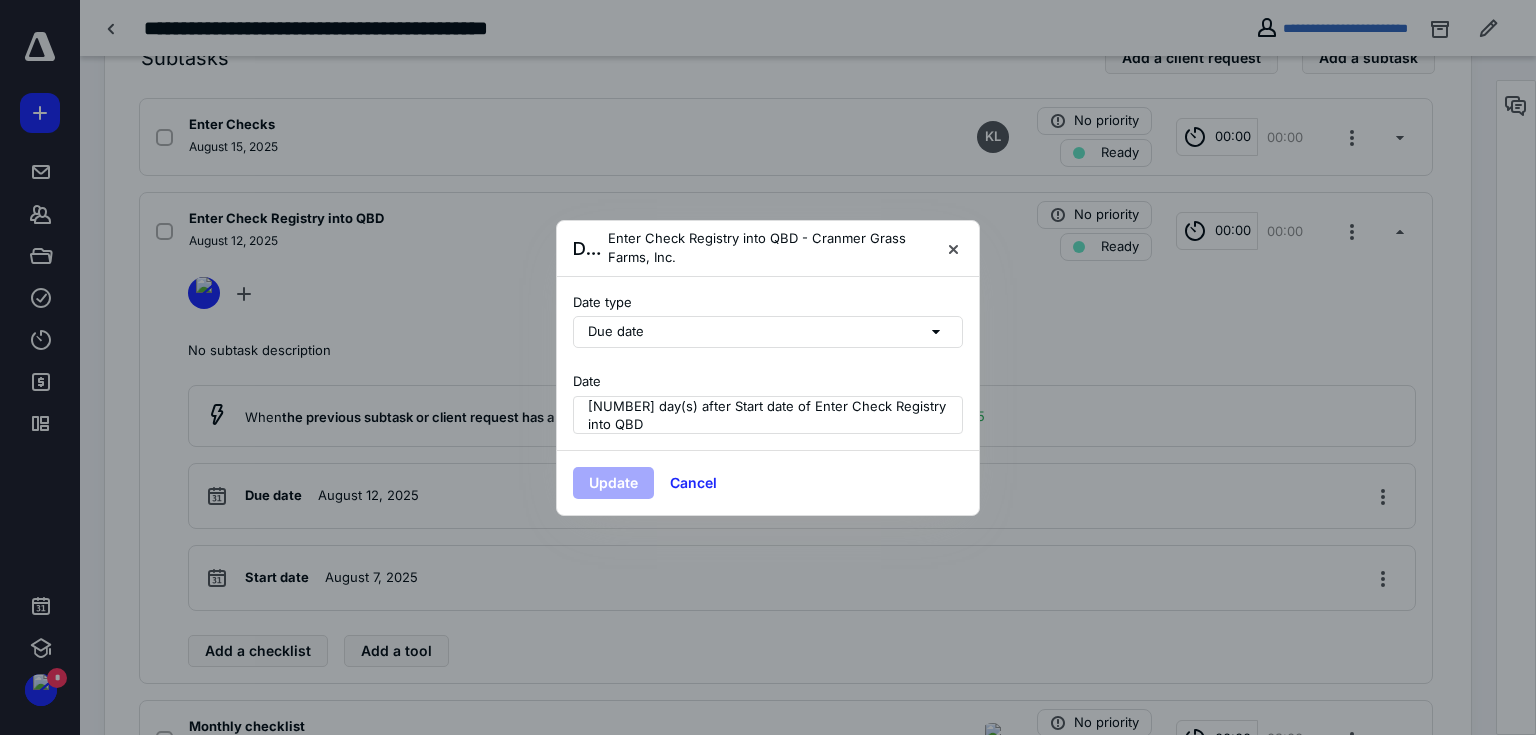 click on "5 day(s) after Start date of Enter Check Registry into QBD" at bounding box center (771, 415) 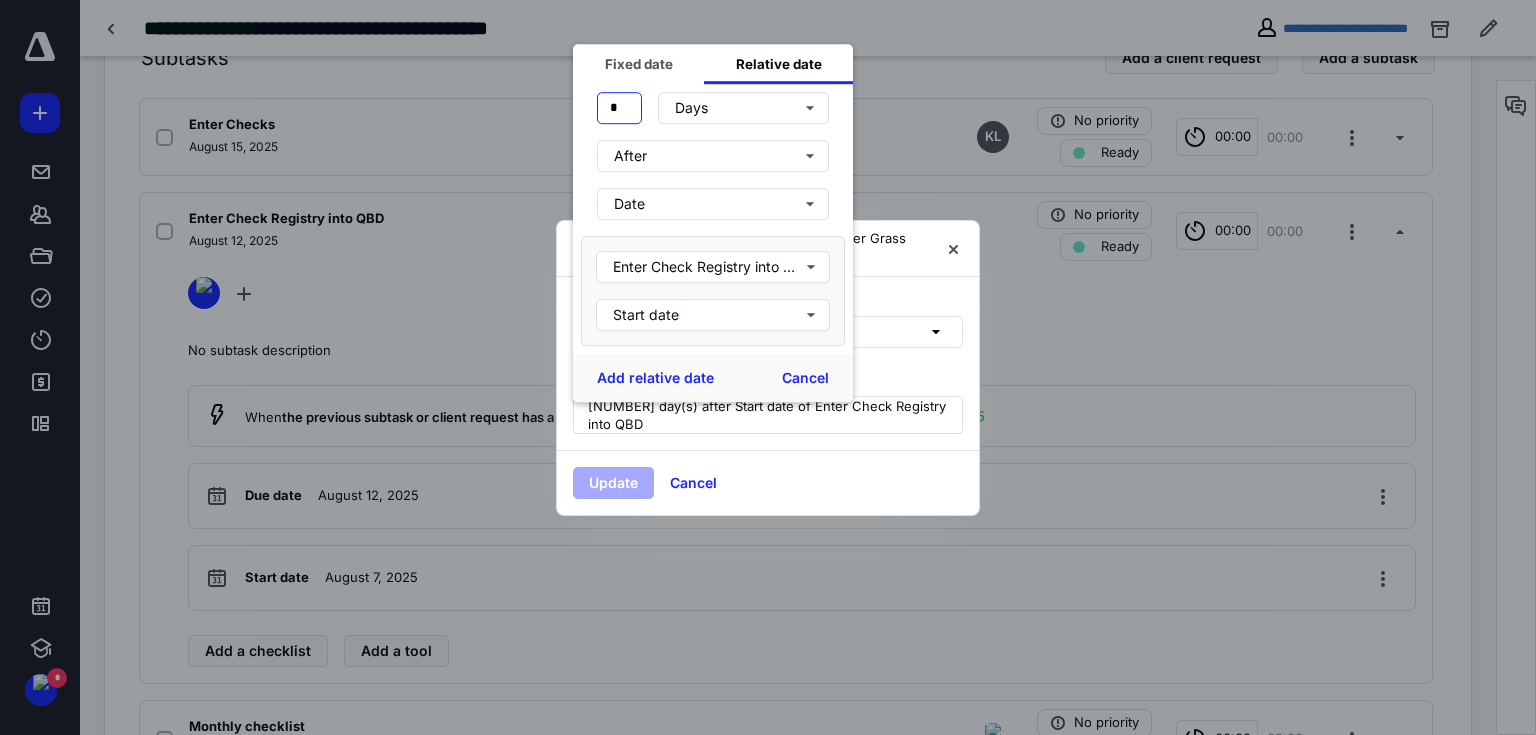 drag, startPoint x: 625, startPoint y: 100, endPoint x: 606, endPoint y: 102, distance: 19.104973 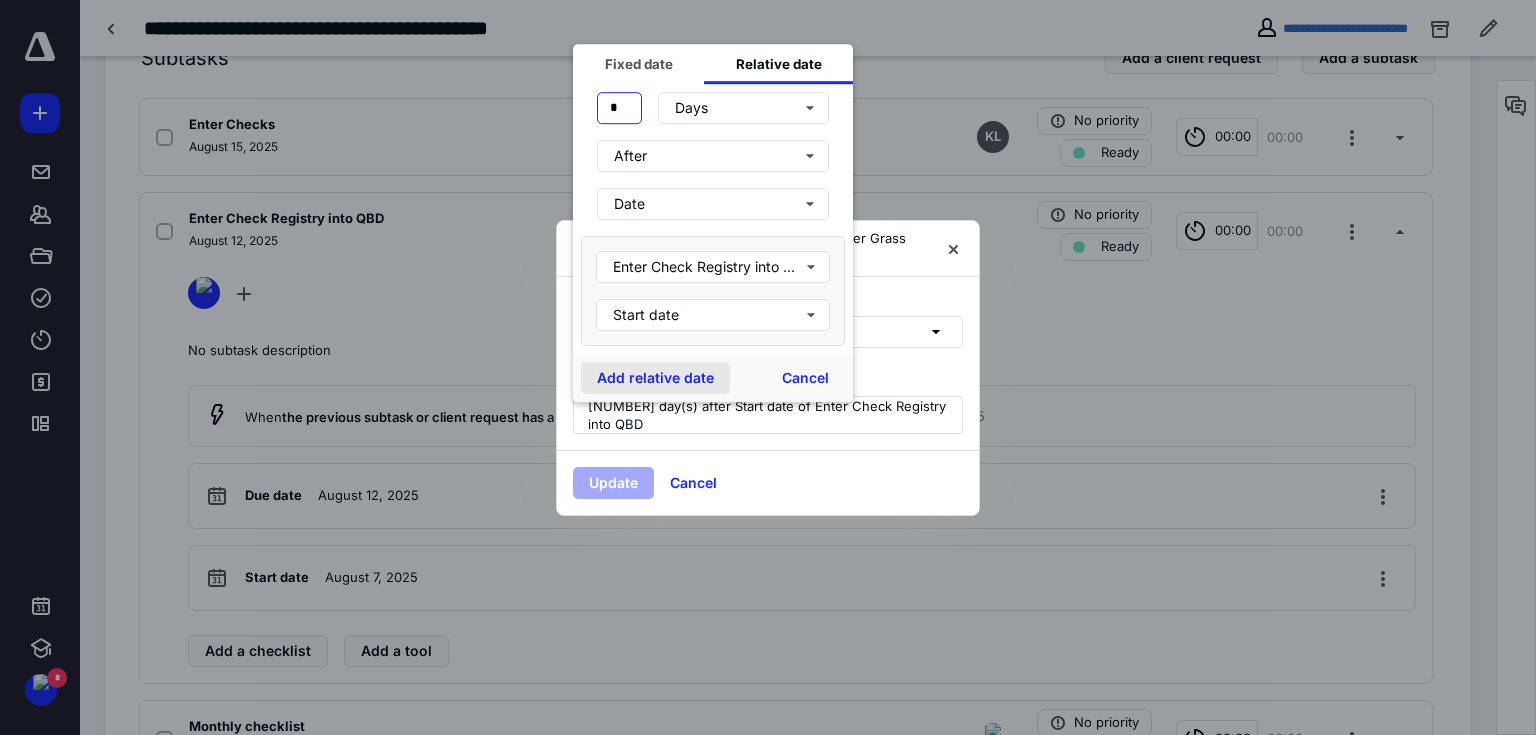 type on "*" 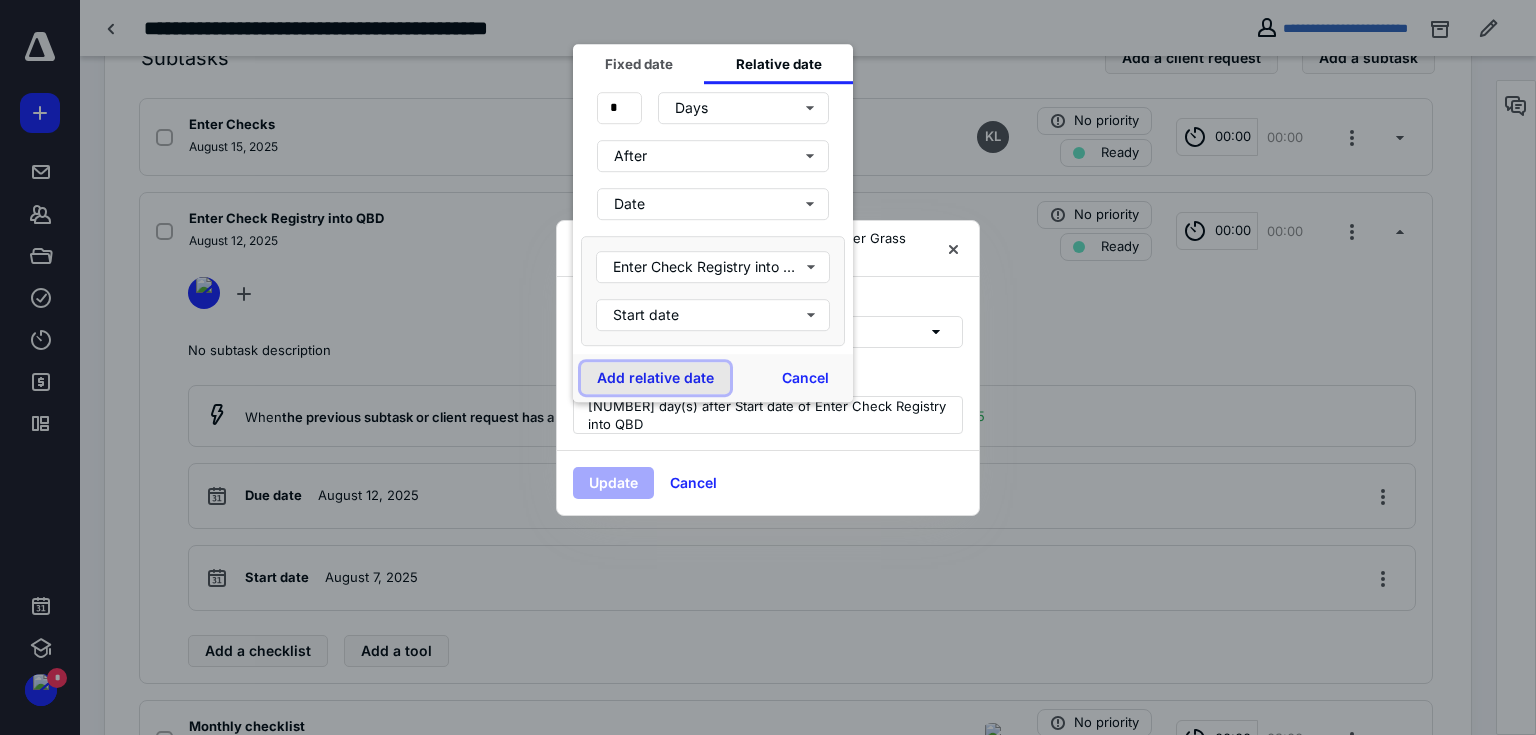 click on "Add relative date" at bounding box center (655, 378) 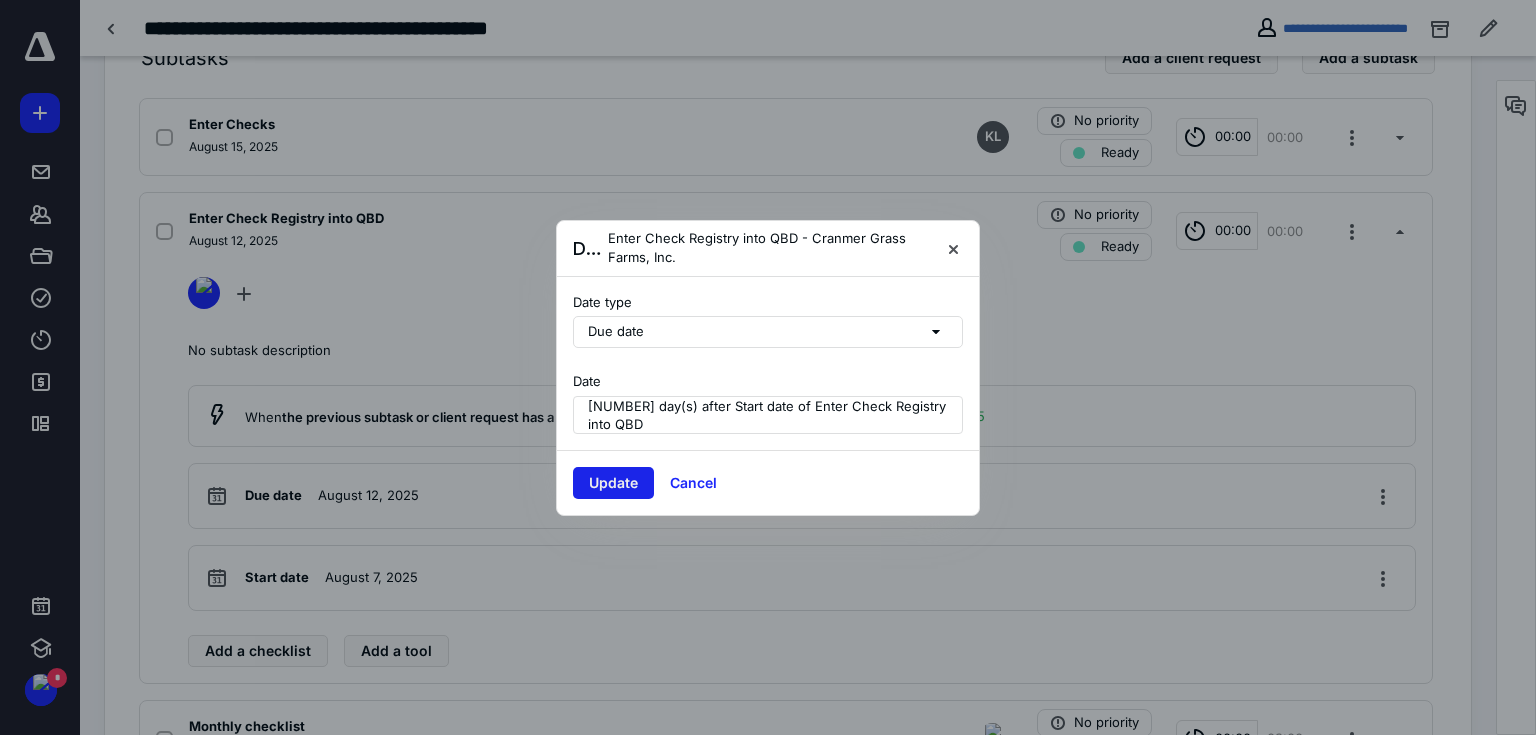 click on "Update" at bounding box center (613, 483) 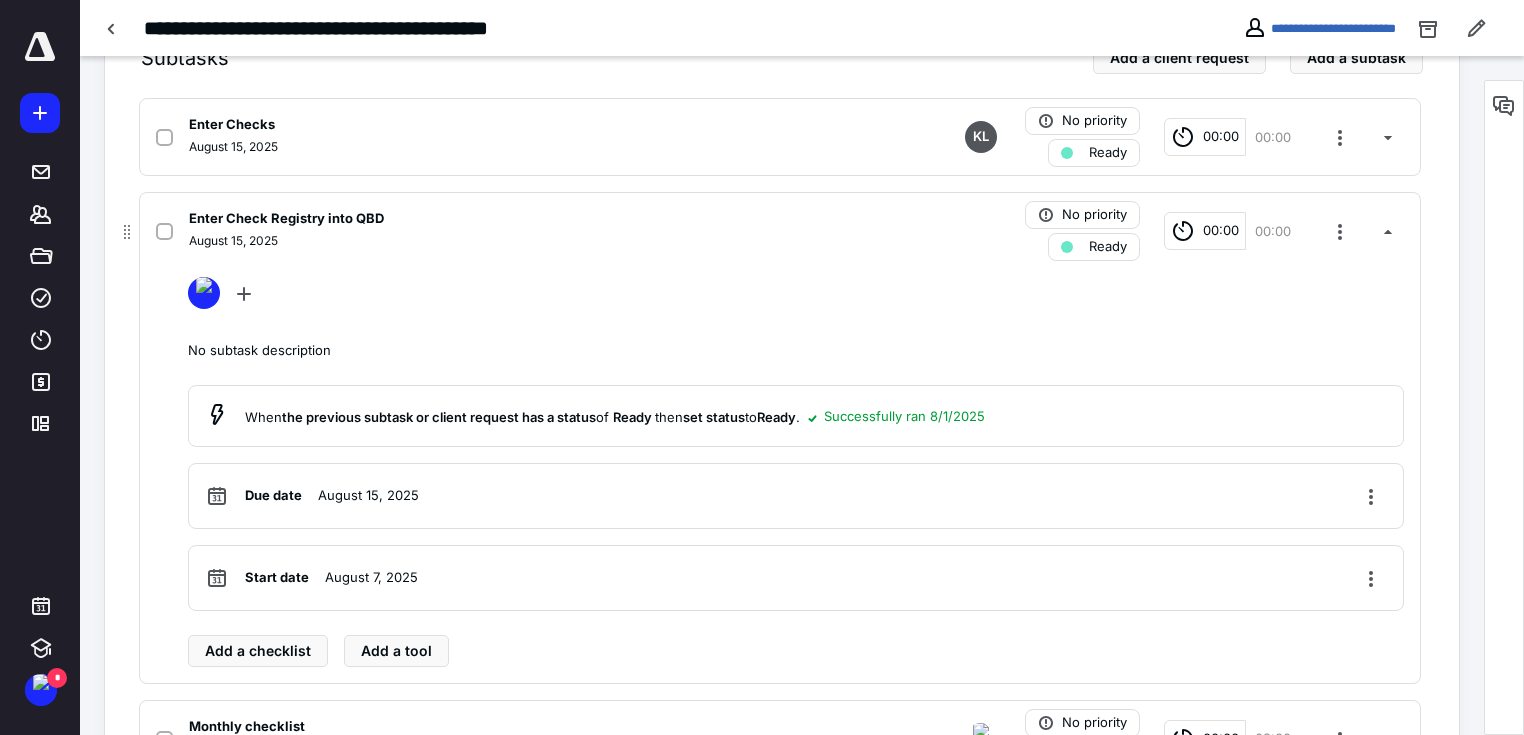 click on "Start date August 7, 2025" at bounding box center [796, 578] 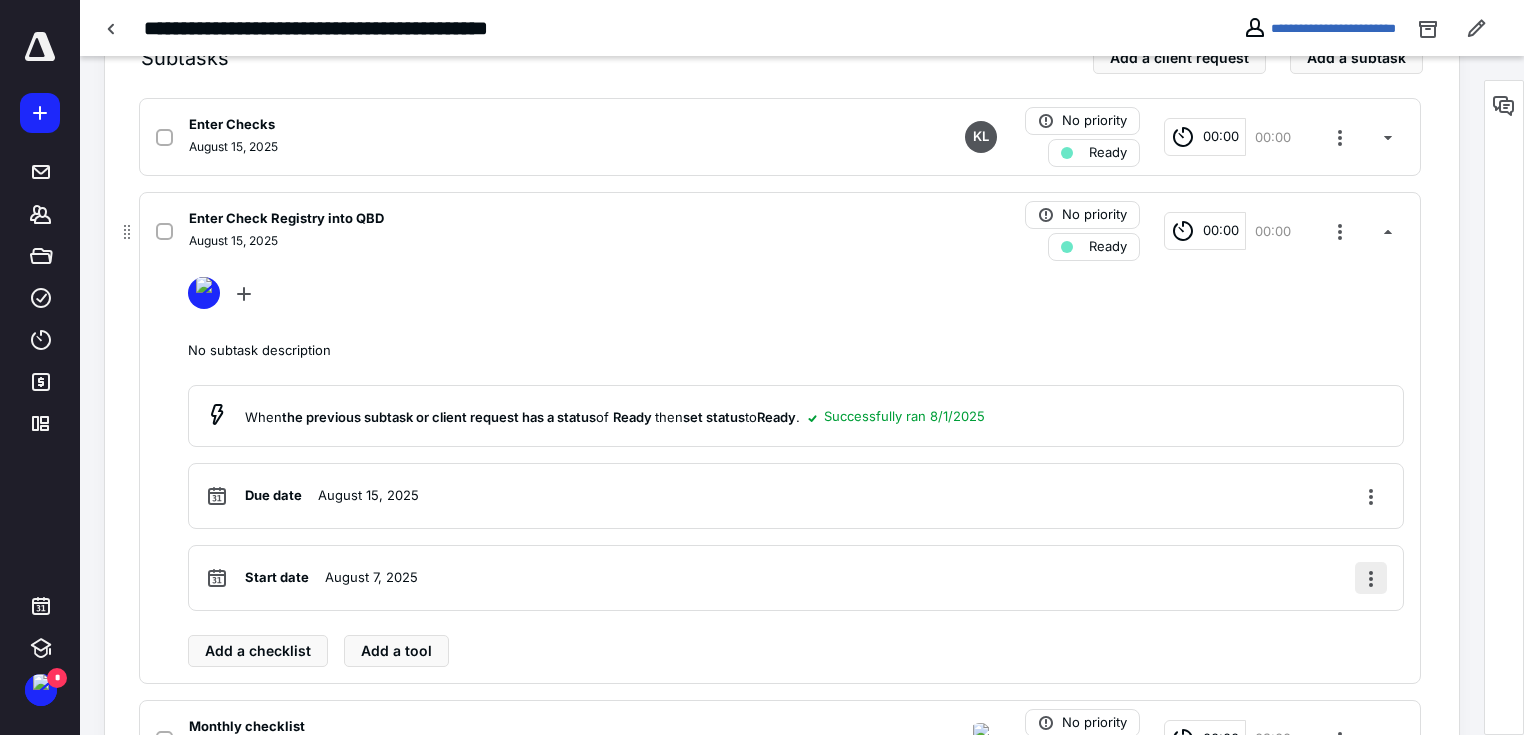 click at bounding box center [1371, 578] 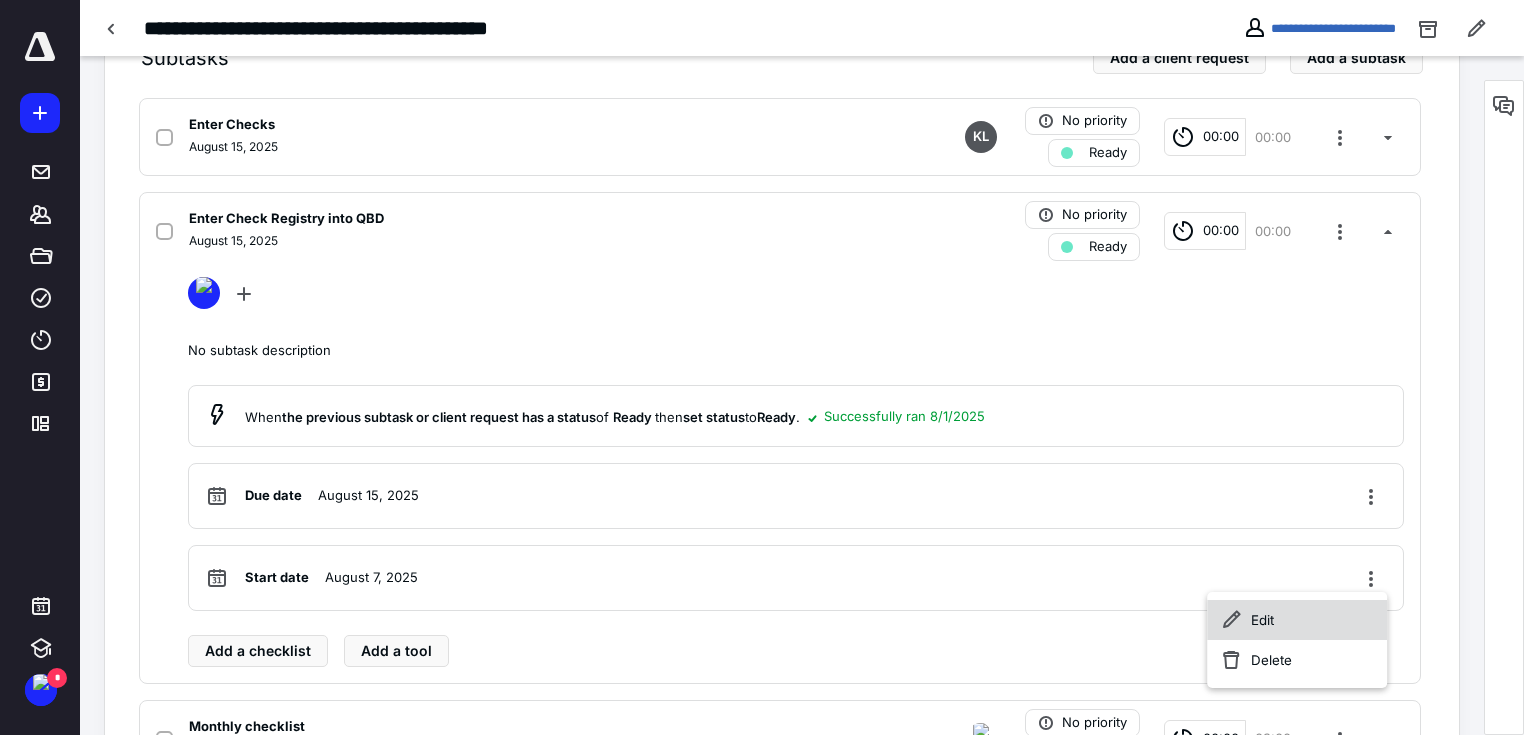 click on "Edit" at bounding box center [1297, 620] 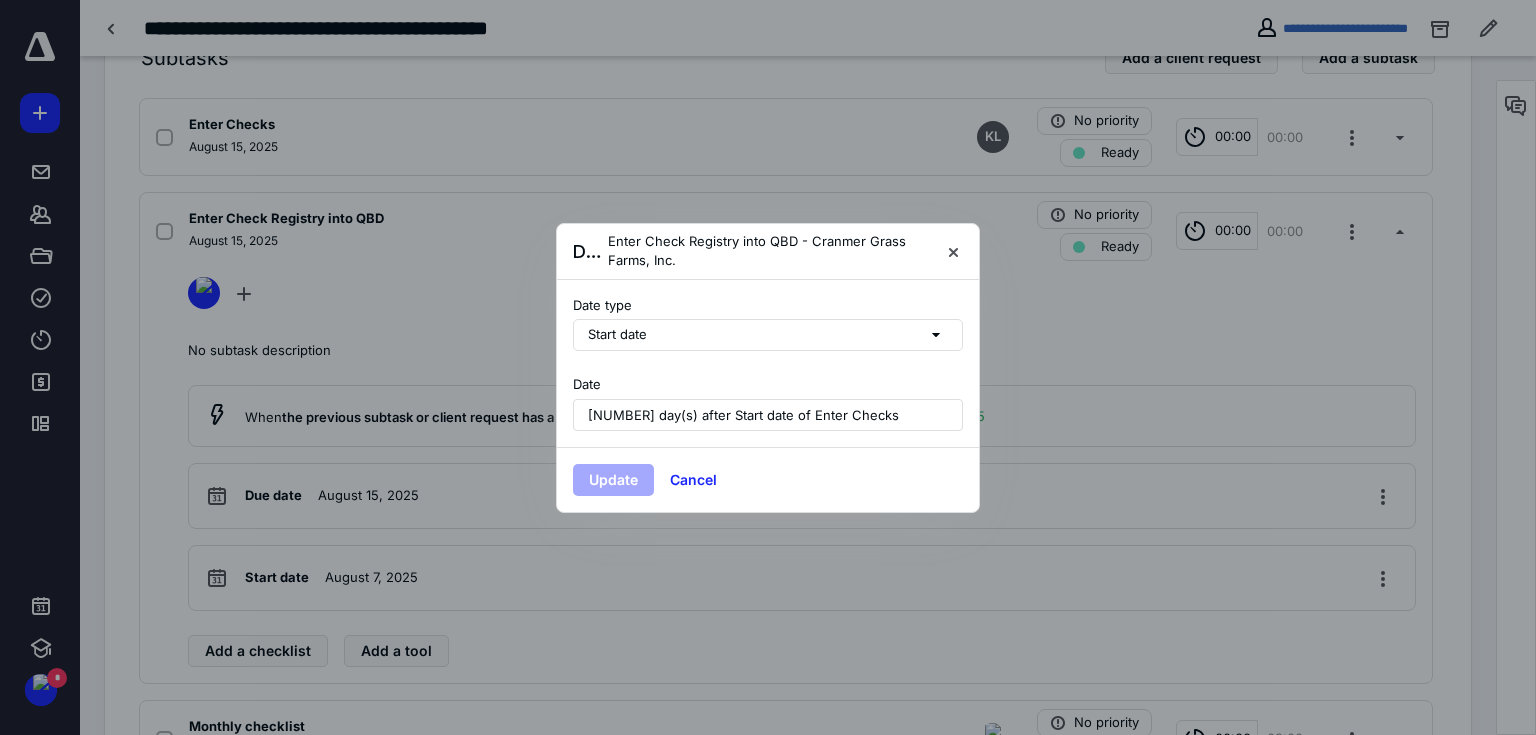 click on "5 day(s) after Start date of Enter Checks" at bounding box center (768, 415) 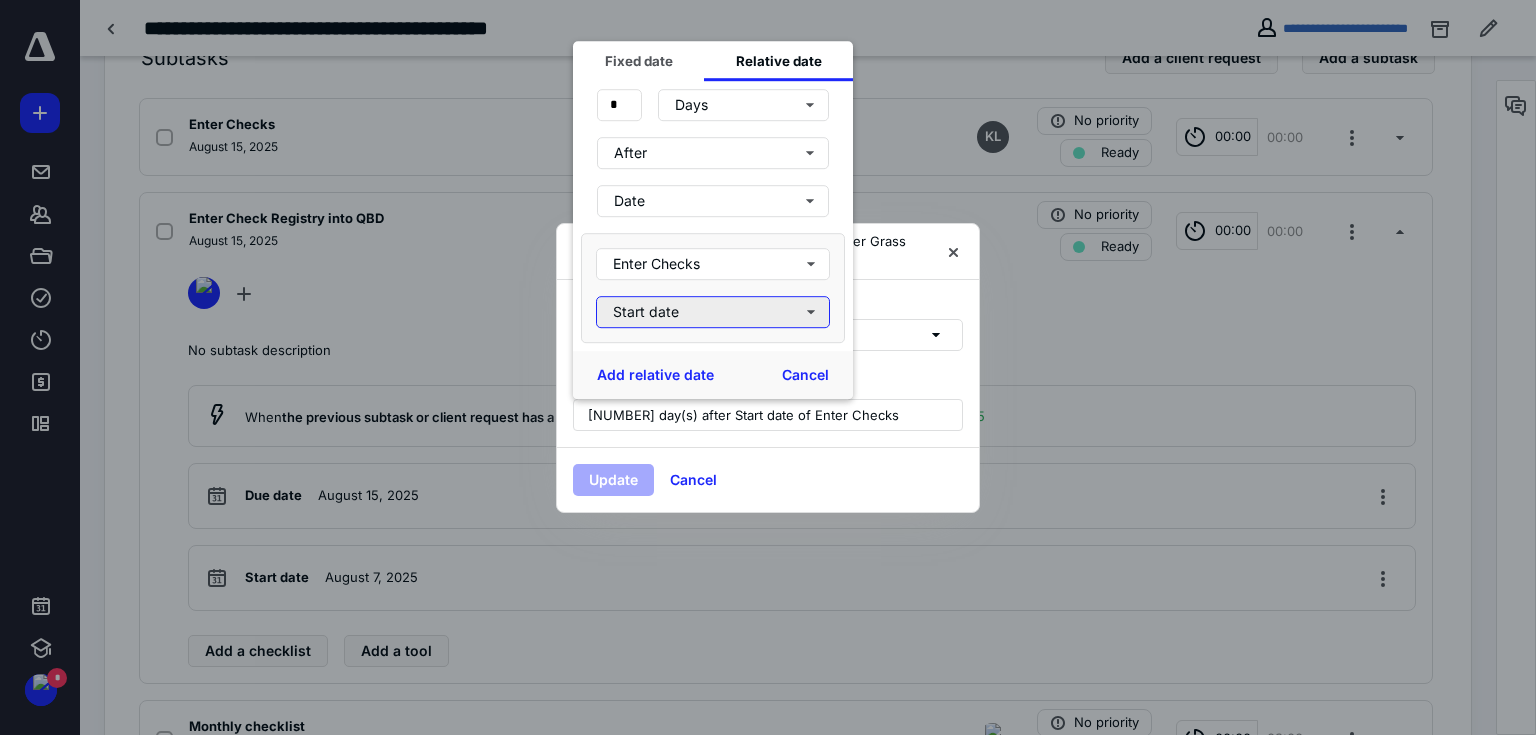click on "Start date" at bounding box center [713, 312] 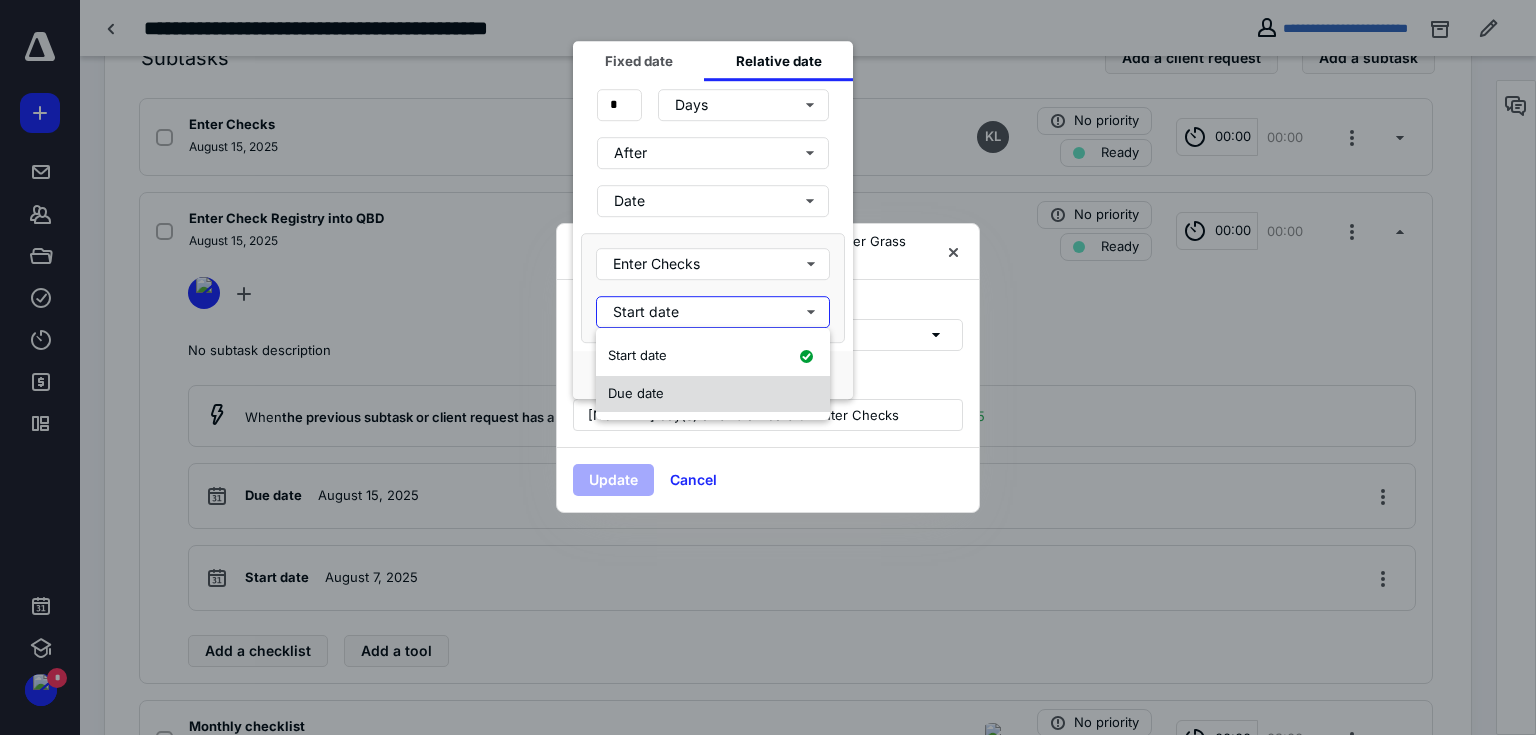 click on "Due date" at bounding box center (636, 393) 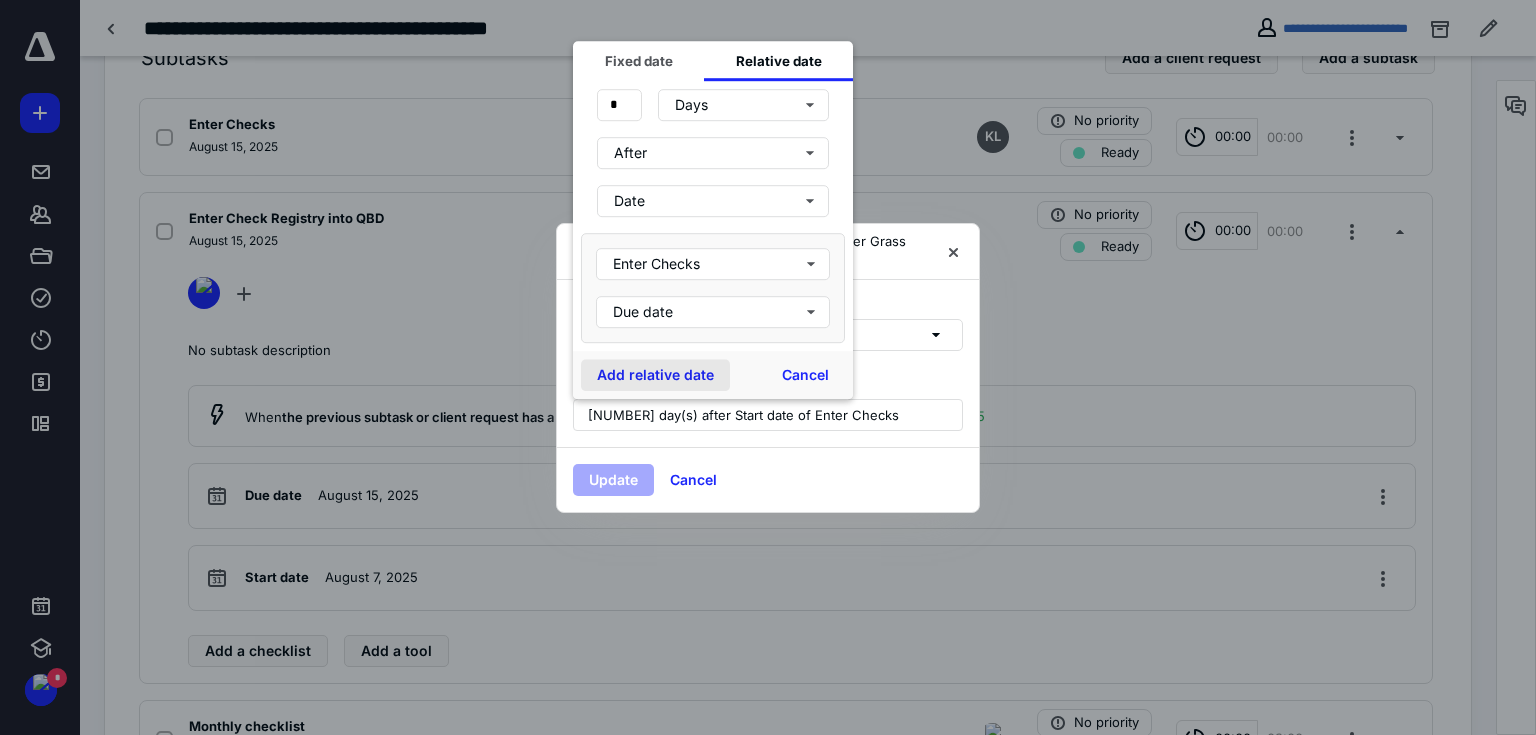 click on "Add relative date" at bounding box center (655, 375) 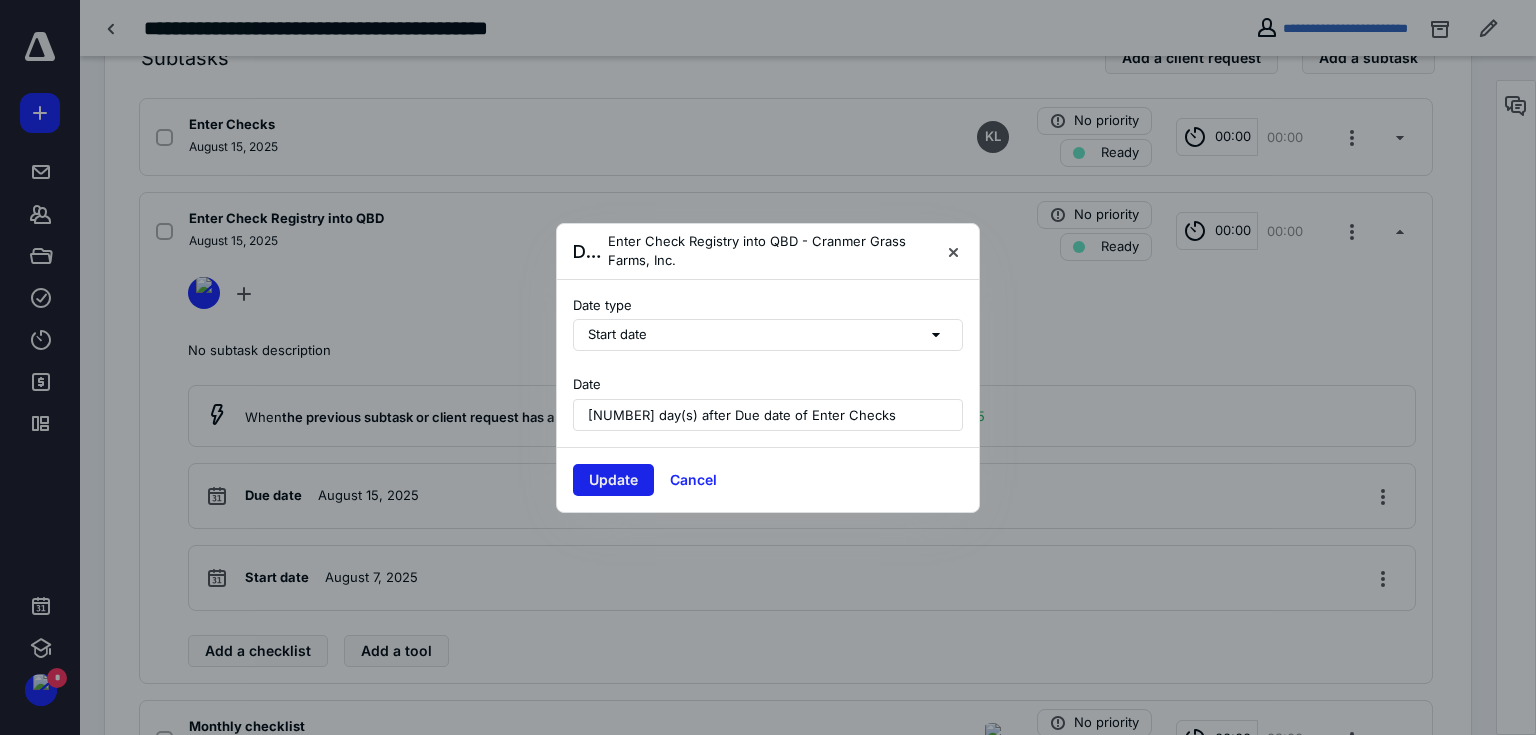 click on "Update" at bounding box center (613, 480) 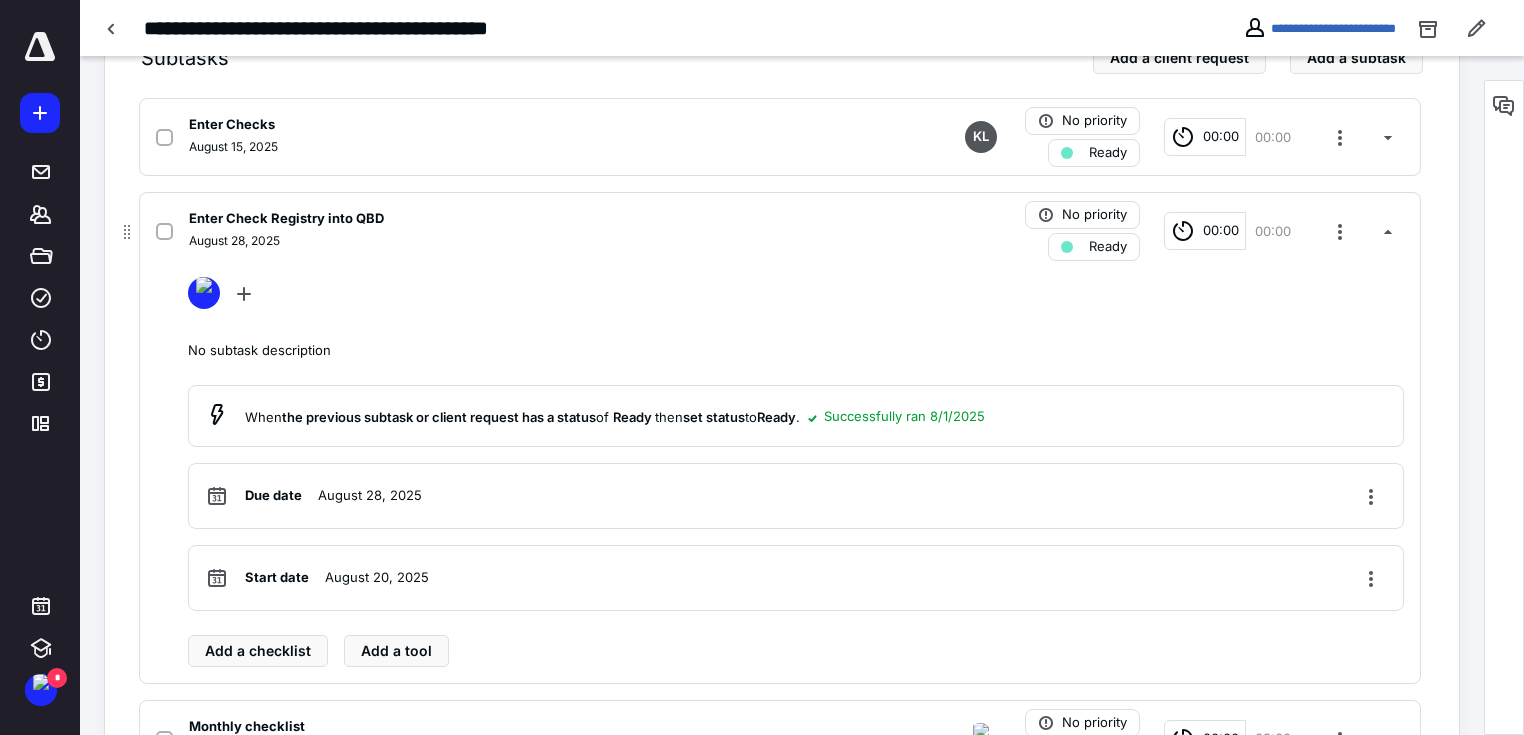 click on "Enter Check Registry into QBD" at bounding box center (517, 219) 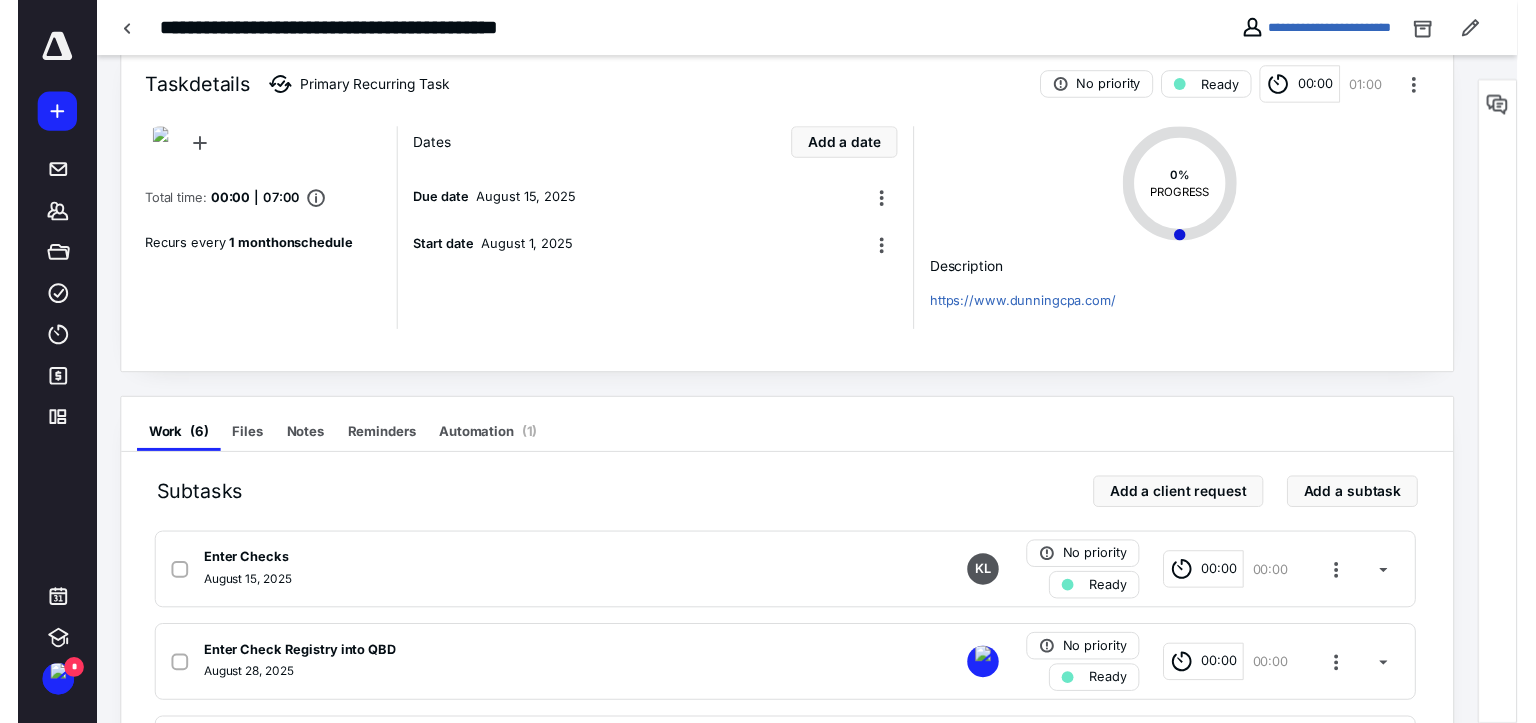 scroll, scrollTop: 0, scrollLeft: 0, axis: both 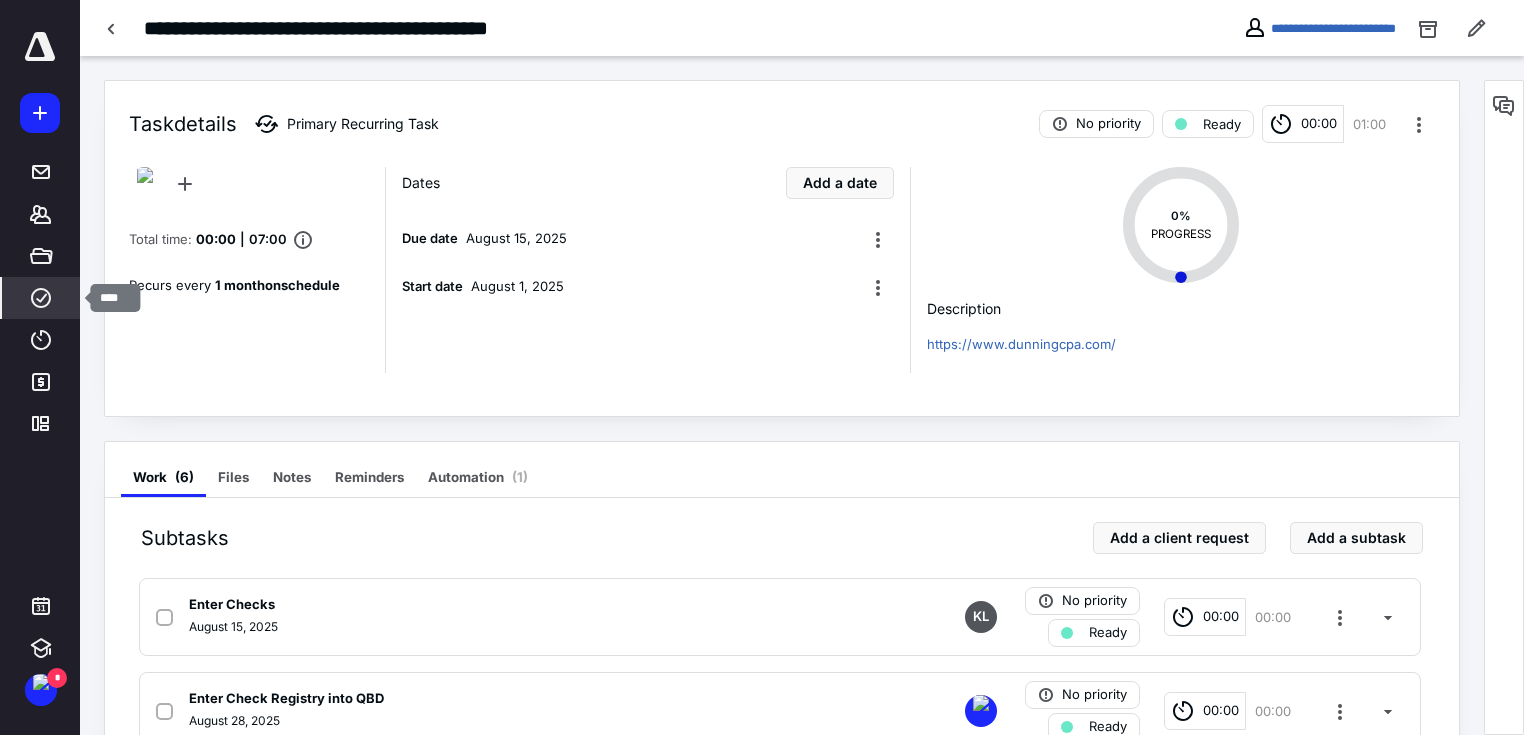 click 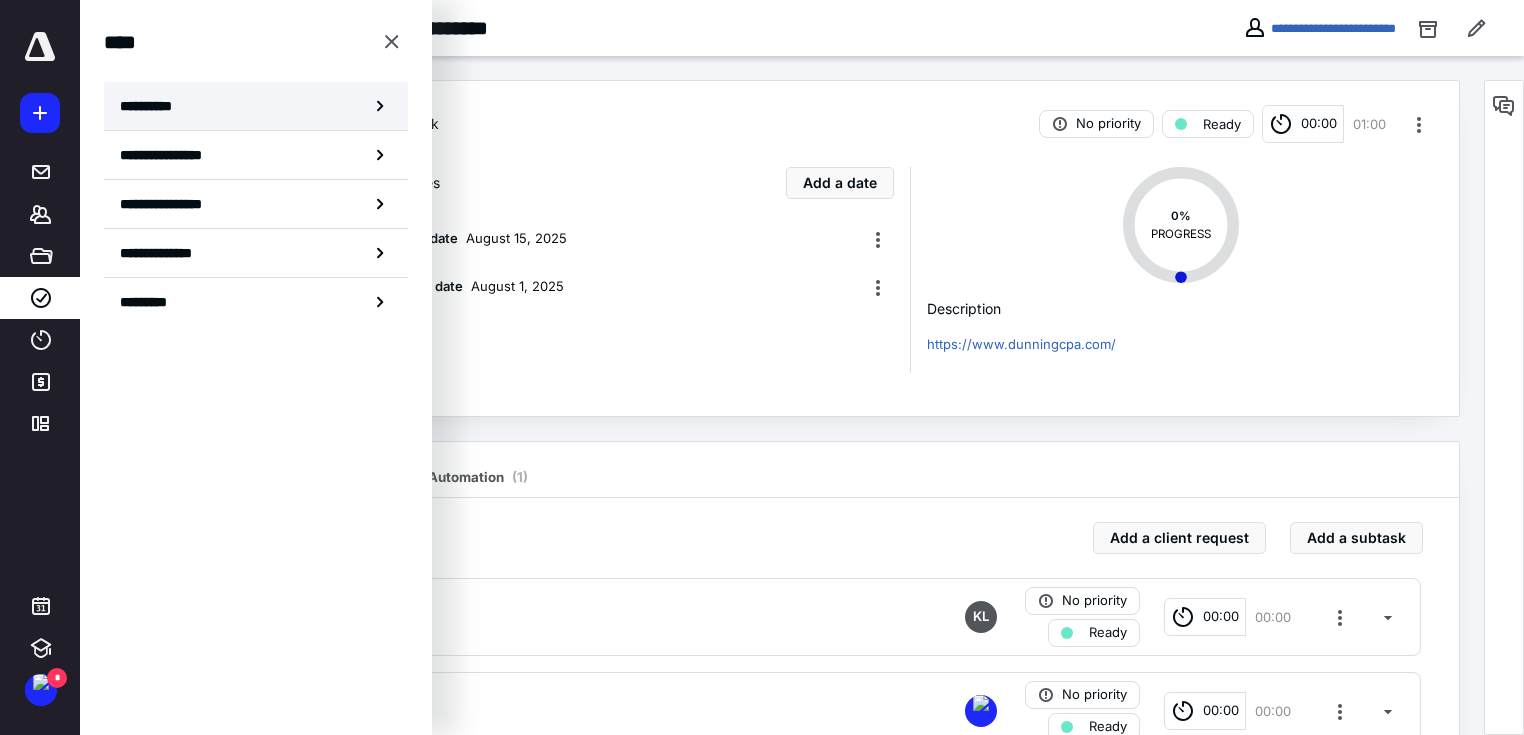 click on "**********" at bounding box center (153, 106) 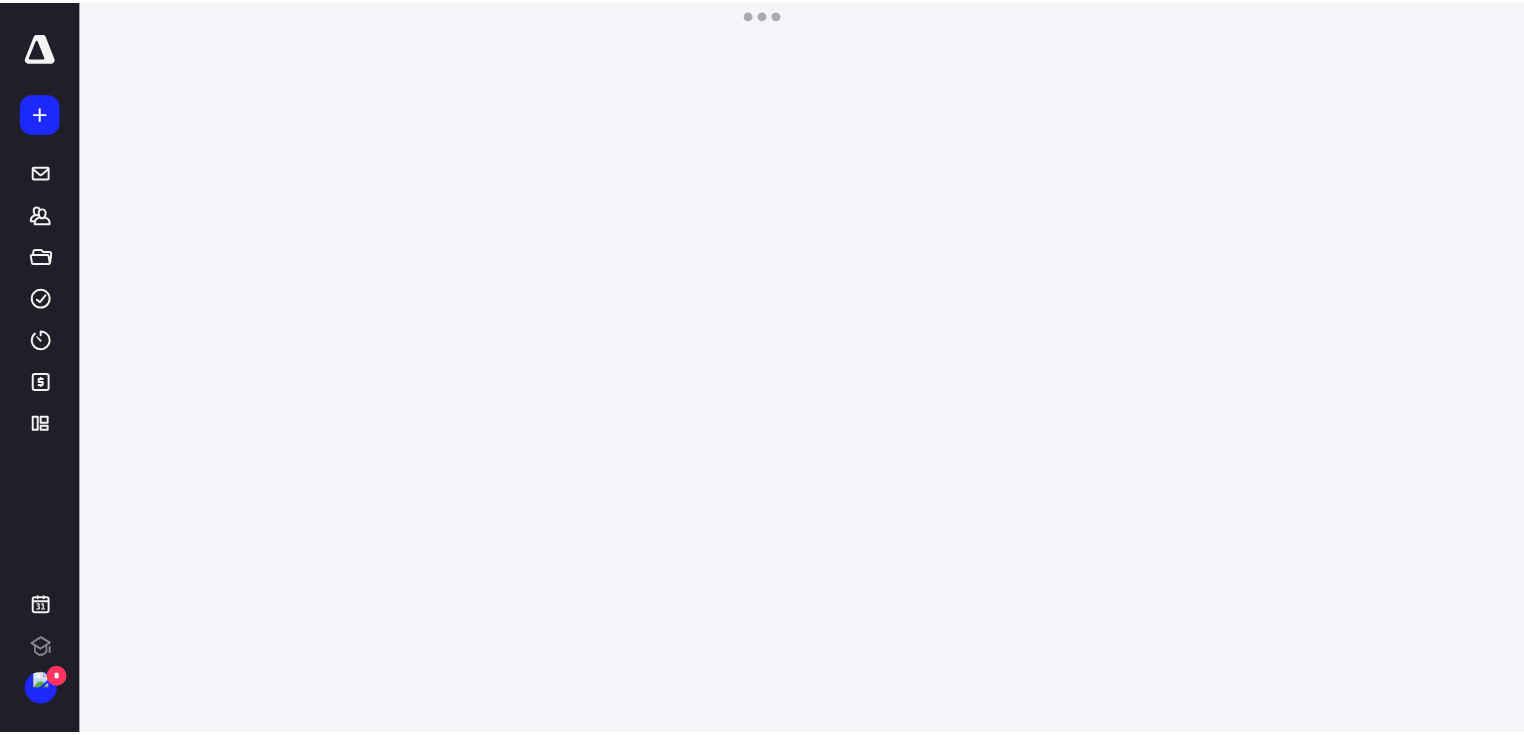 scroll, scrollTop: 0, scrollLeft: 0, axis: both 